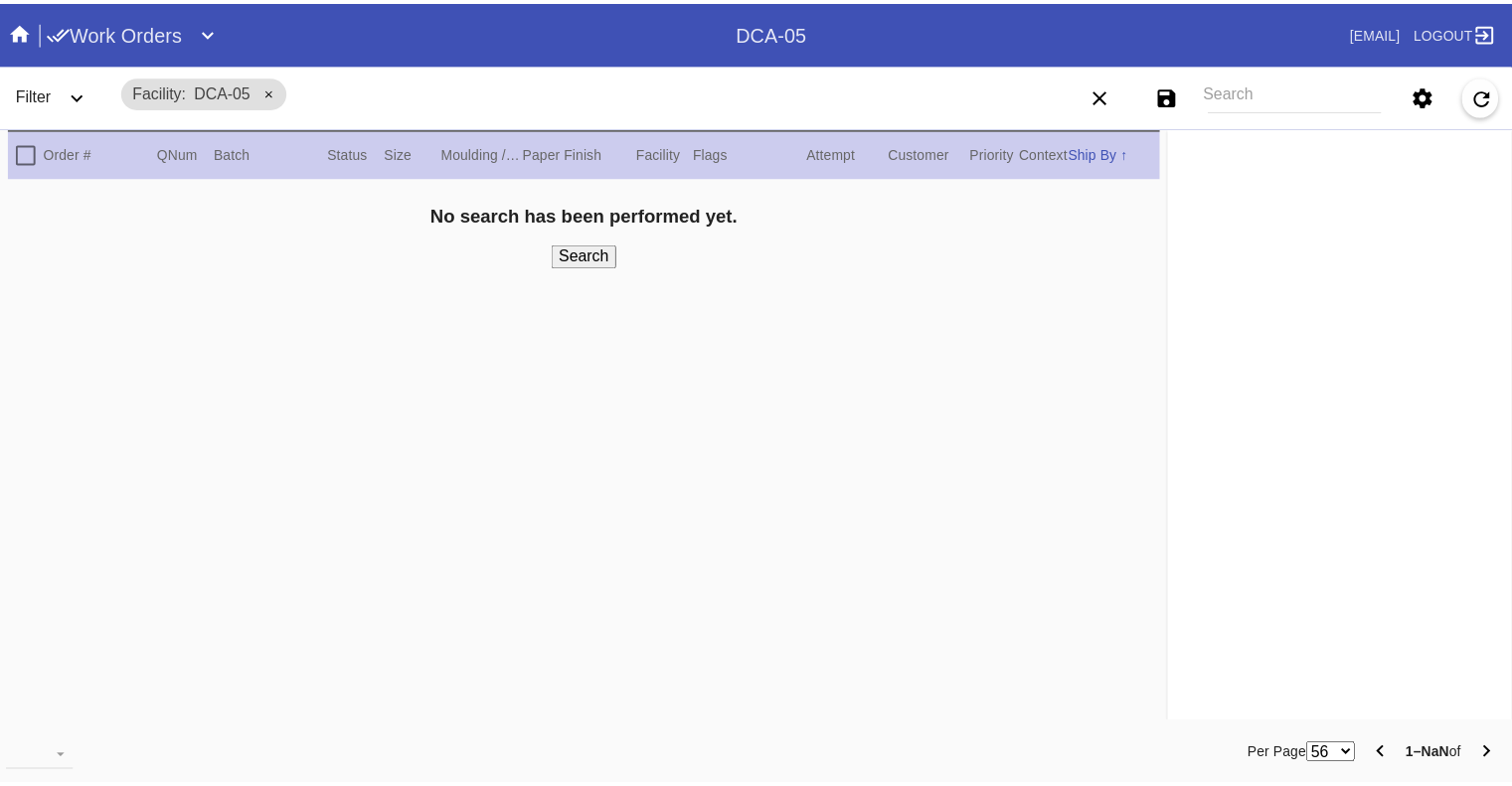 scroll, scrollTop: 0, scrollLeft: 0, axis: both 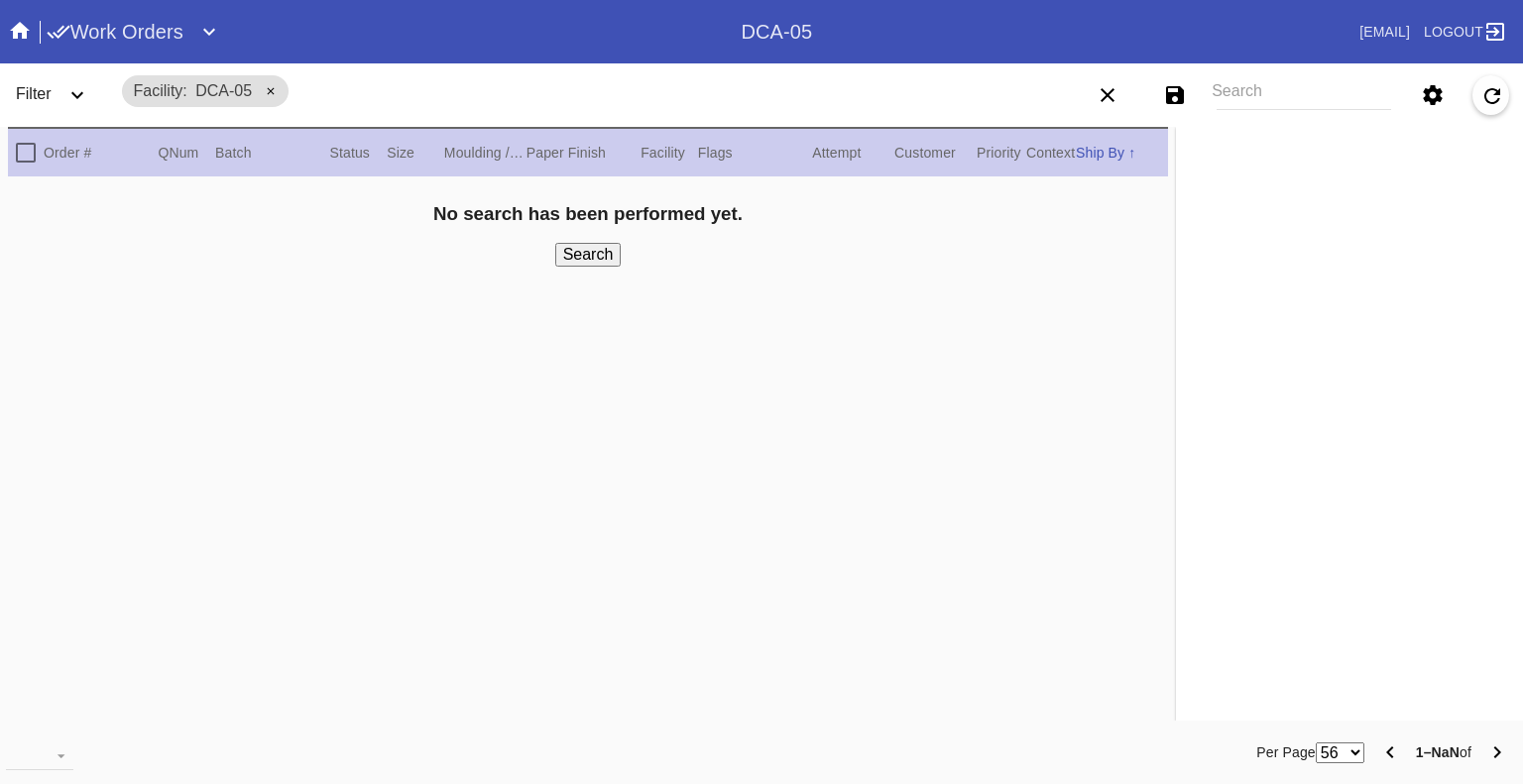 click on "Work Orders" at bounding box center (394, 32) 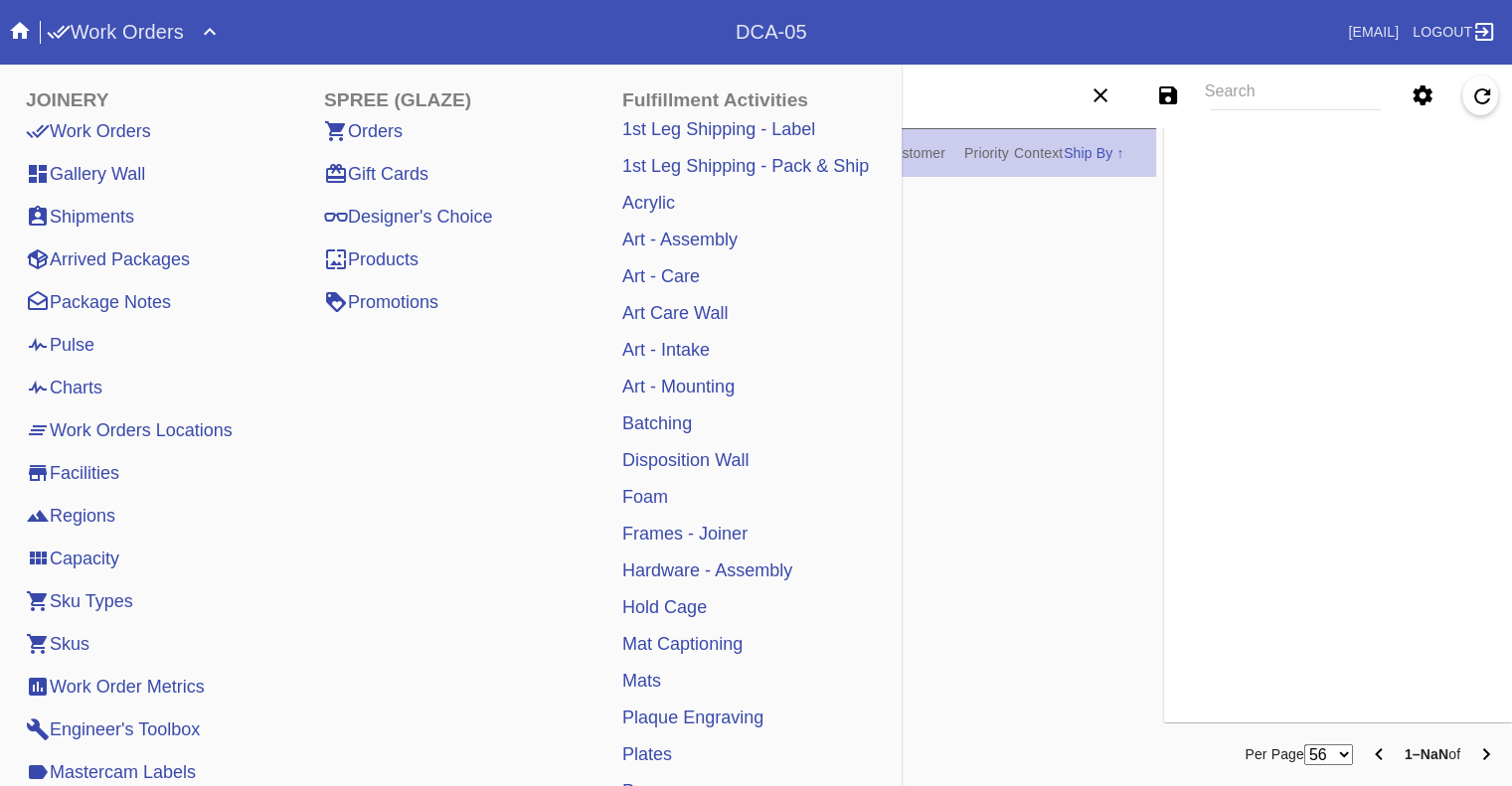 click on "Work Orders" at bounding box center (391, 32) 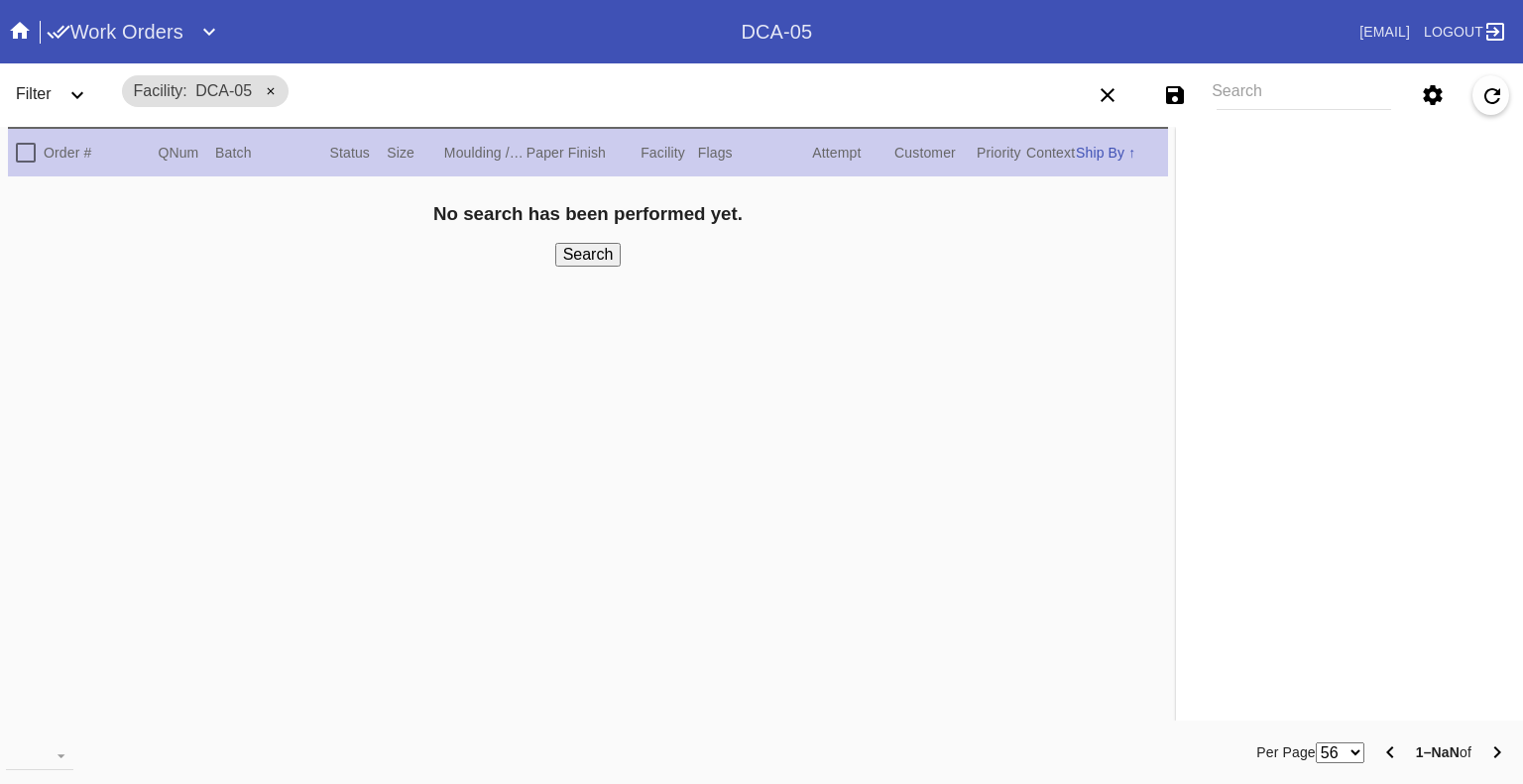 click on "Work Orders" at bounding box center (115, 32) 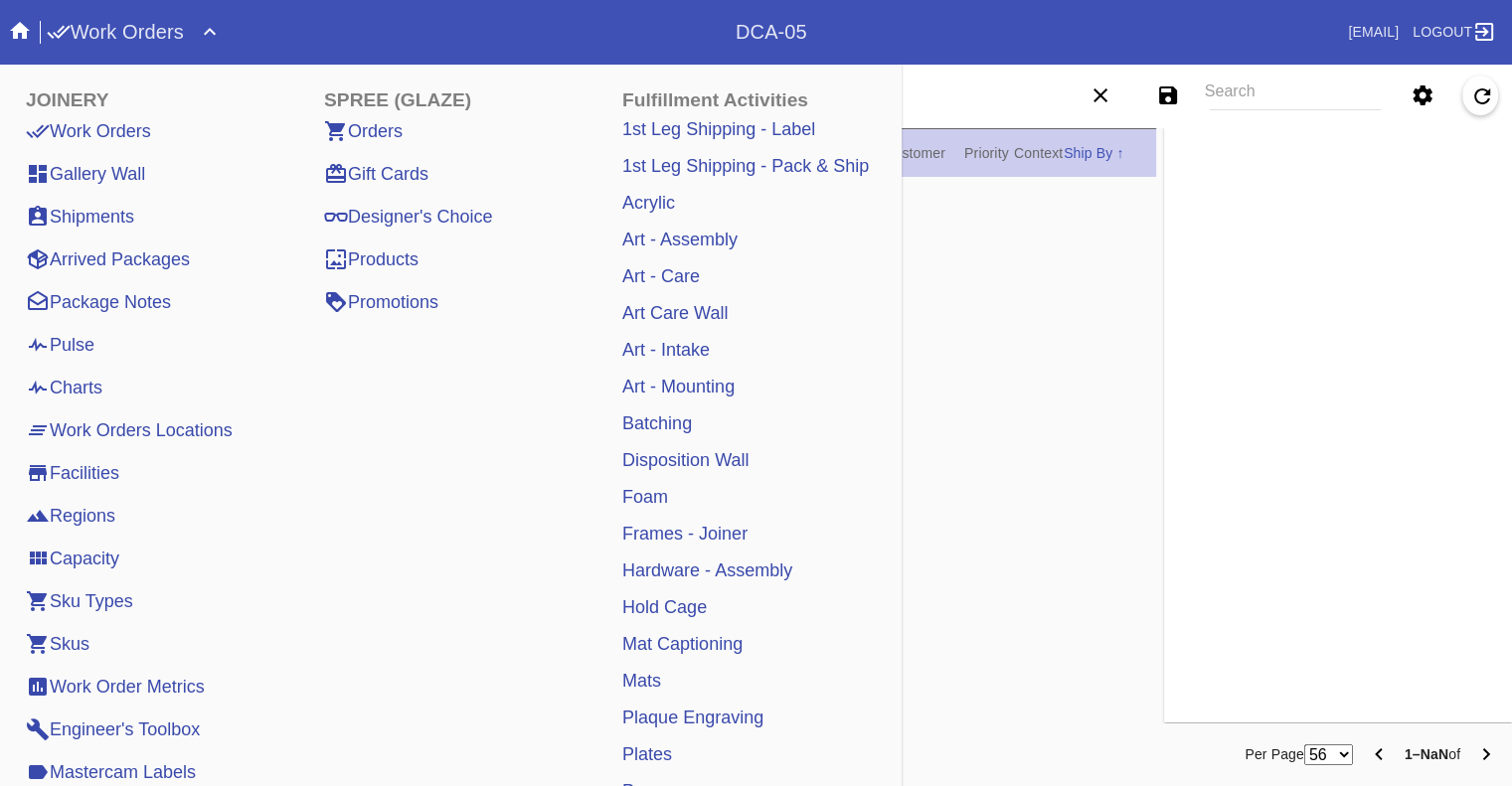 click on "Pulse" at bounding box center (60, 345) 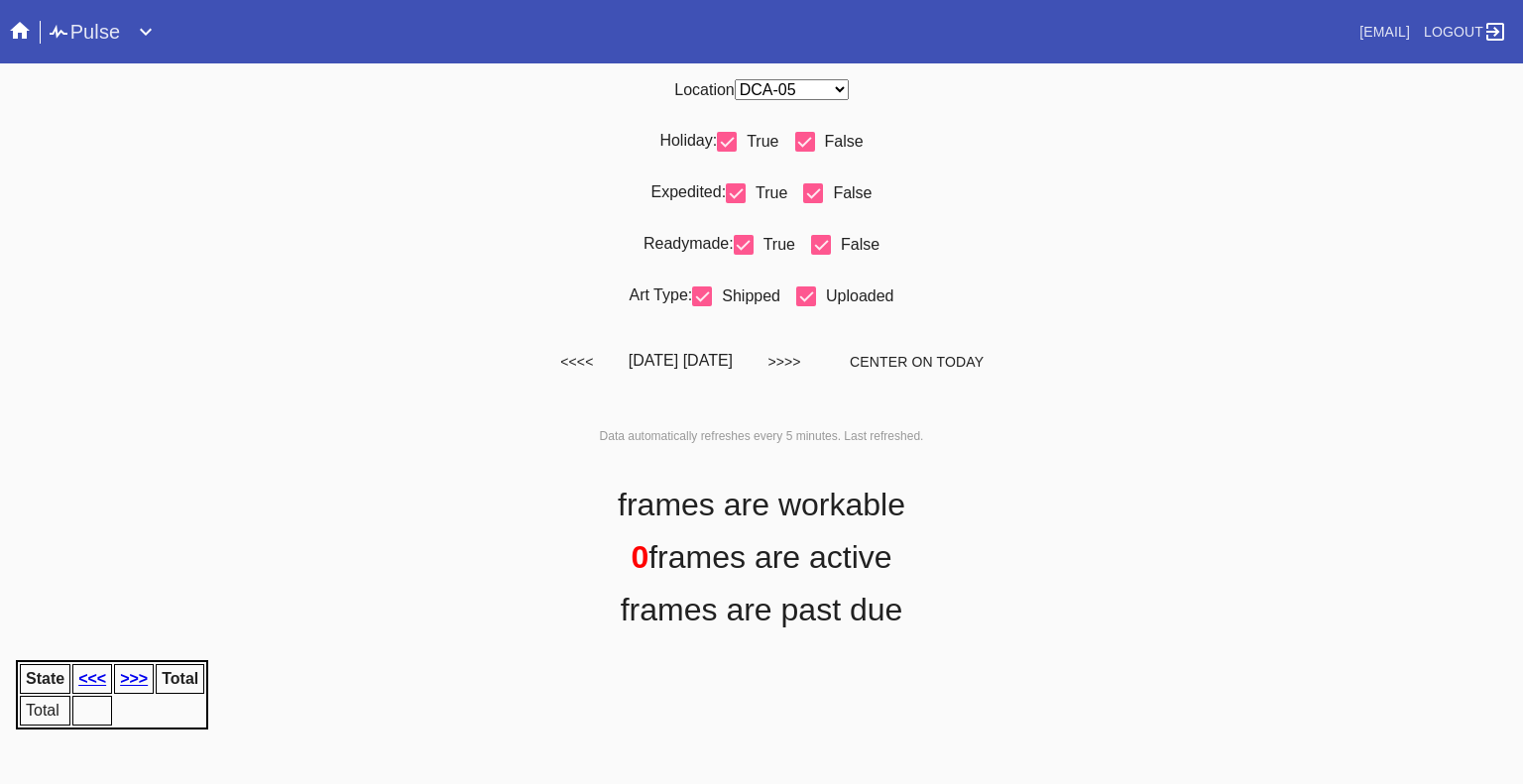 scroll, scrollTop: 0, scrollLeft: 0, axis: both 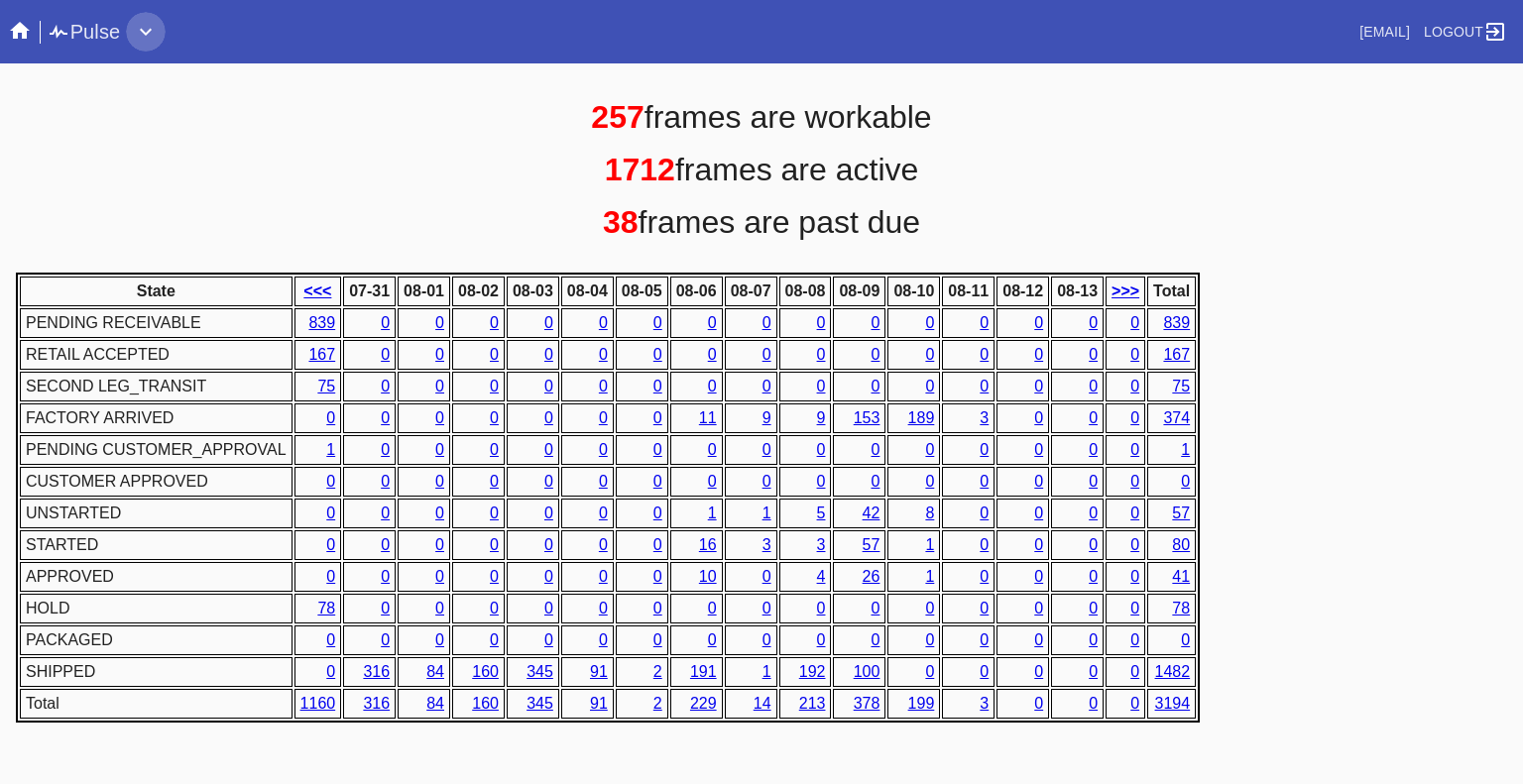 click 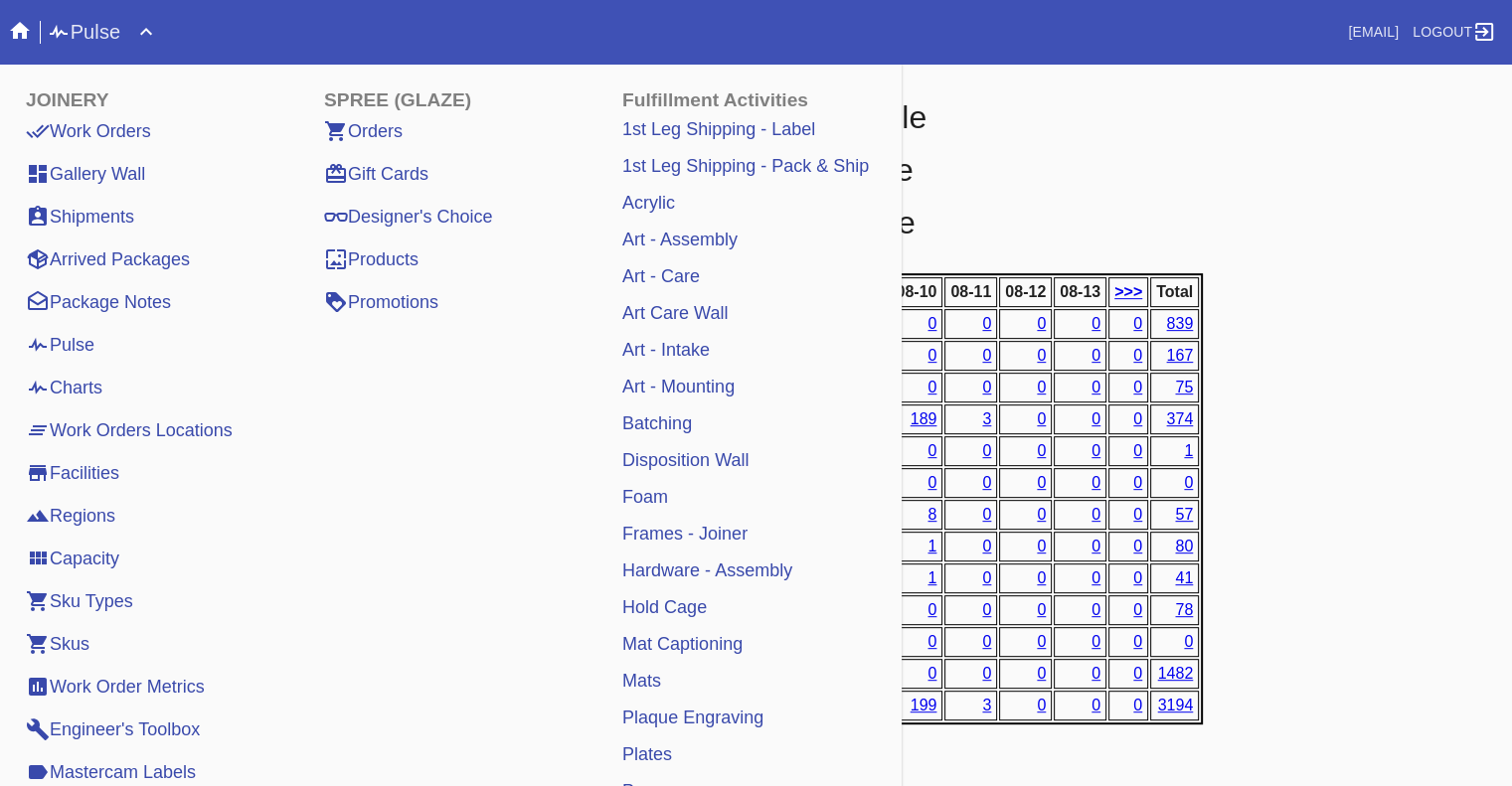 click on "1712  frames are active" at bounding box center [756, 170] 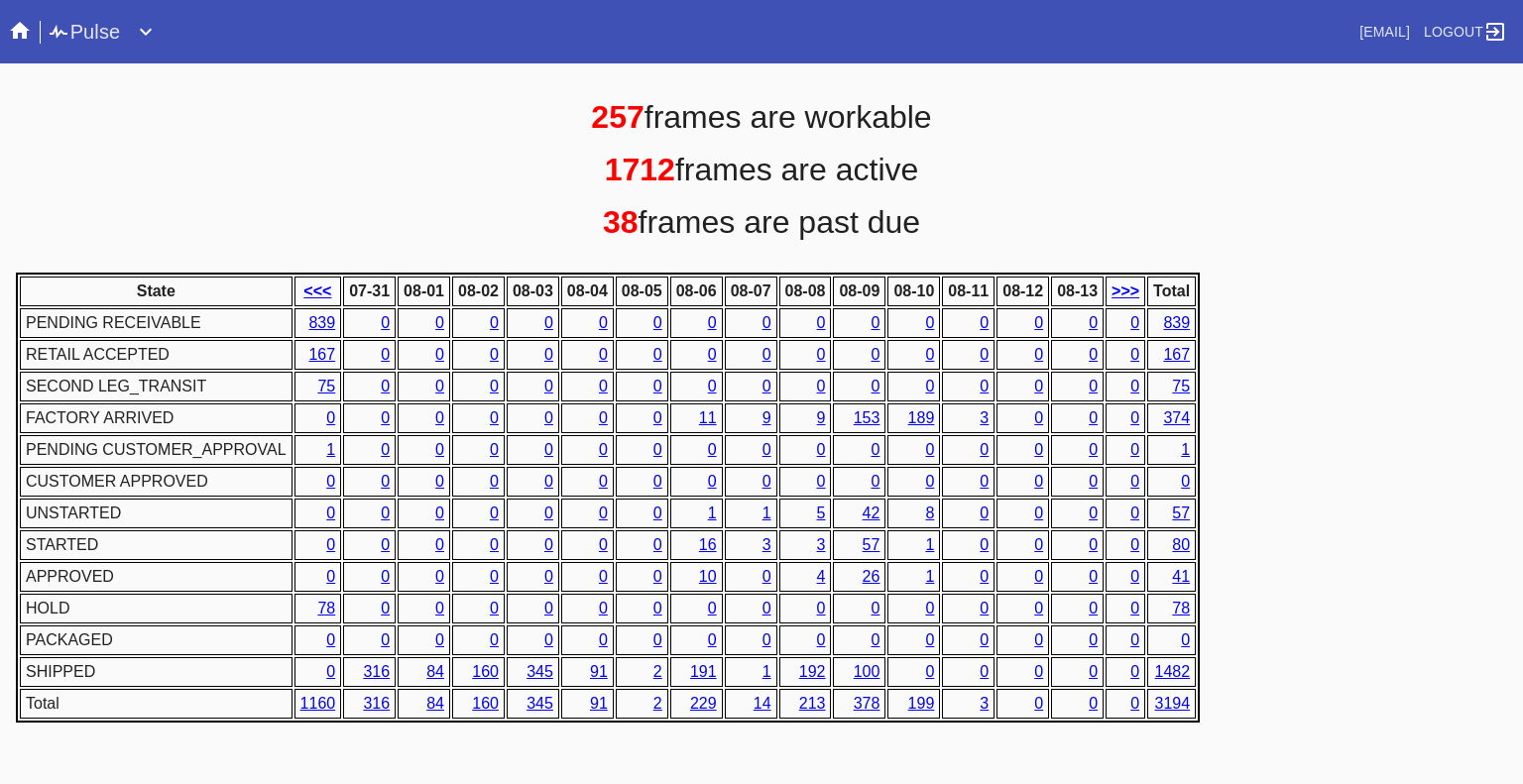 scroll, scrollTop: 840, scrollLeft: 0, axis: vertical 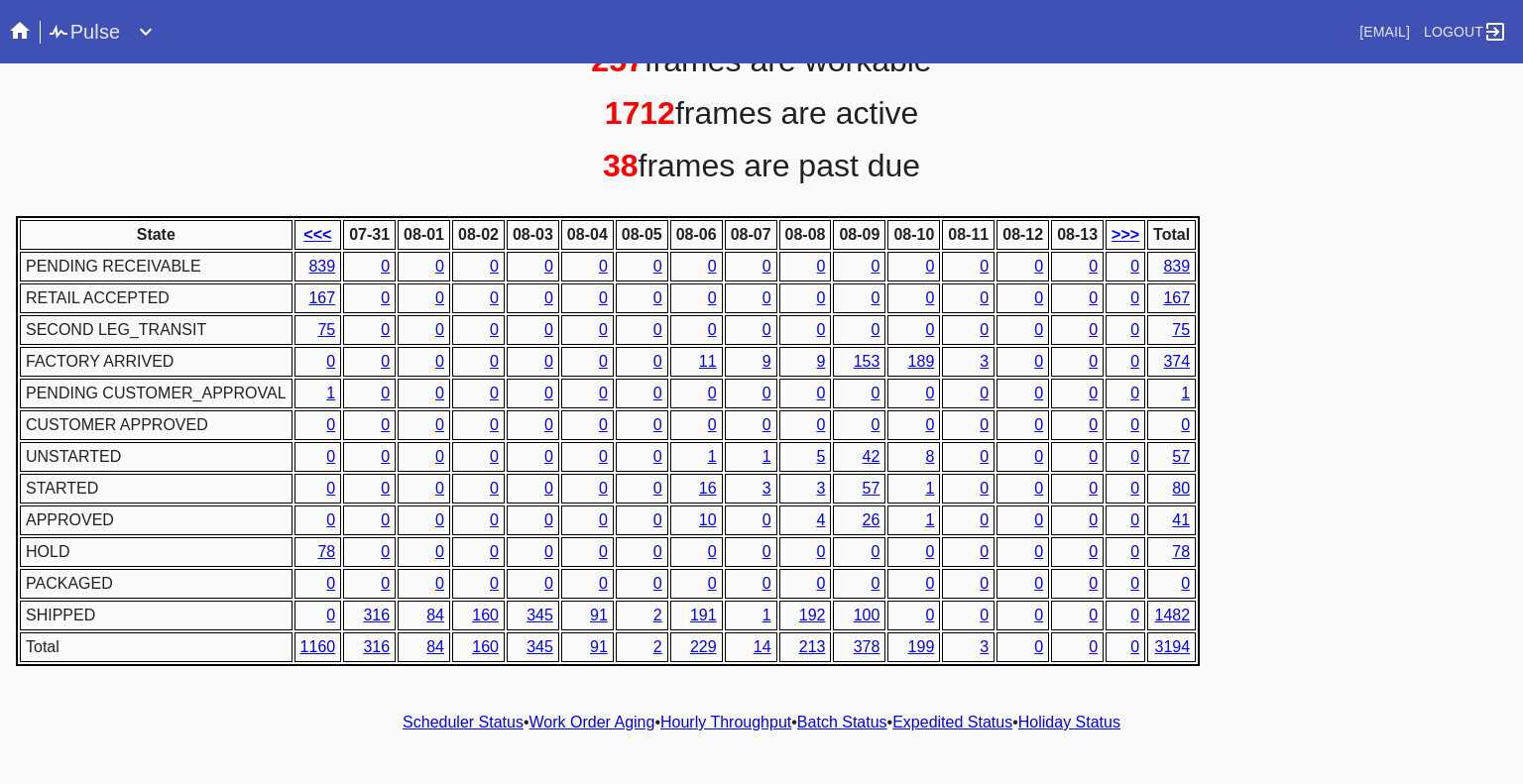click on "Hourly Throughput" at bounding box center [726, 722] 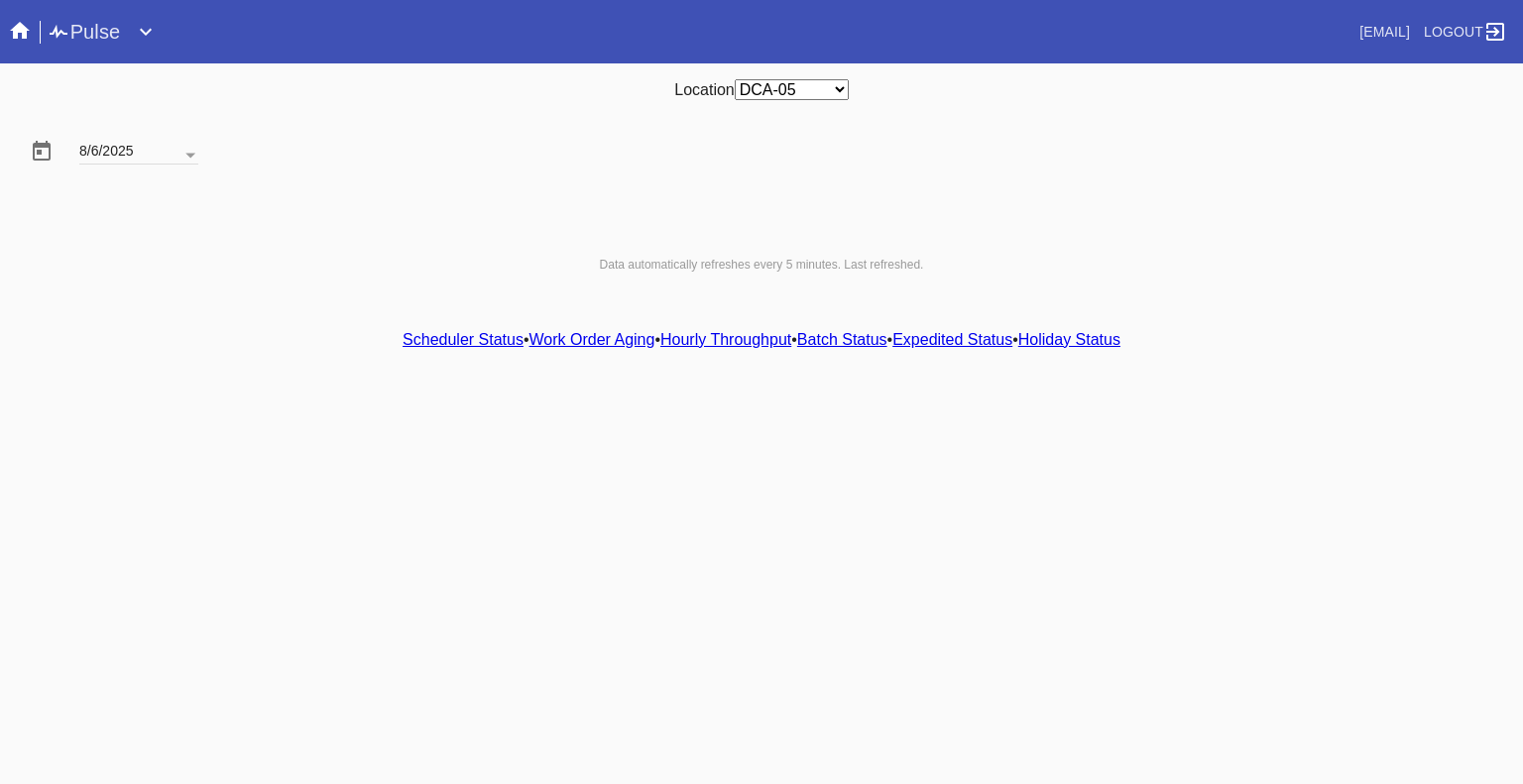 scroll, scrollTop: 0, scrollLeft: 0, axis: both 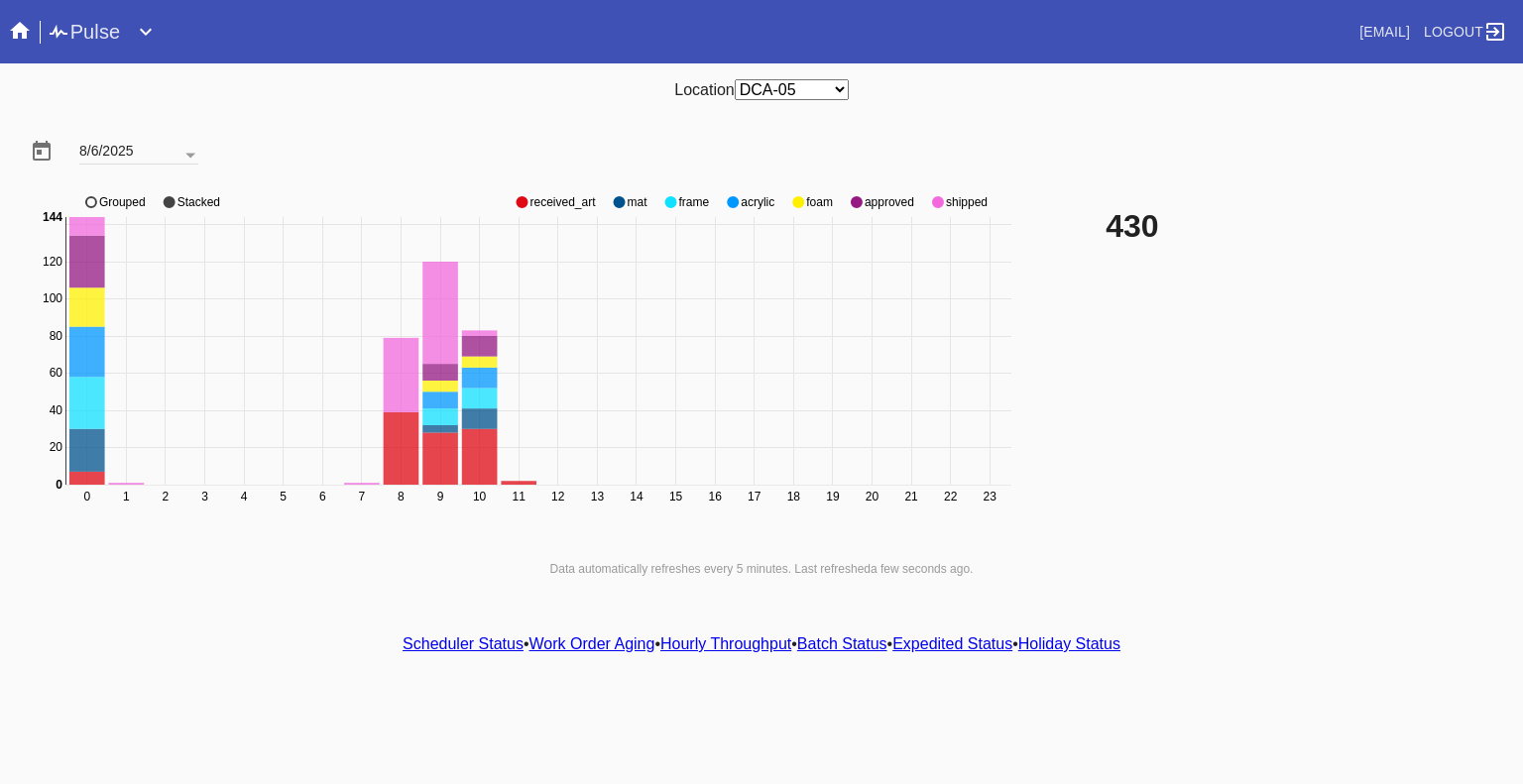 click 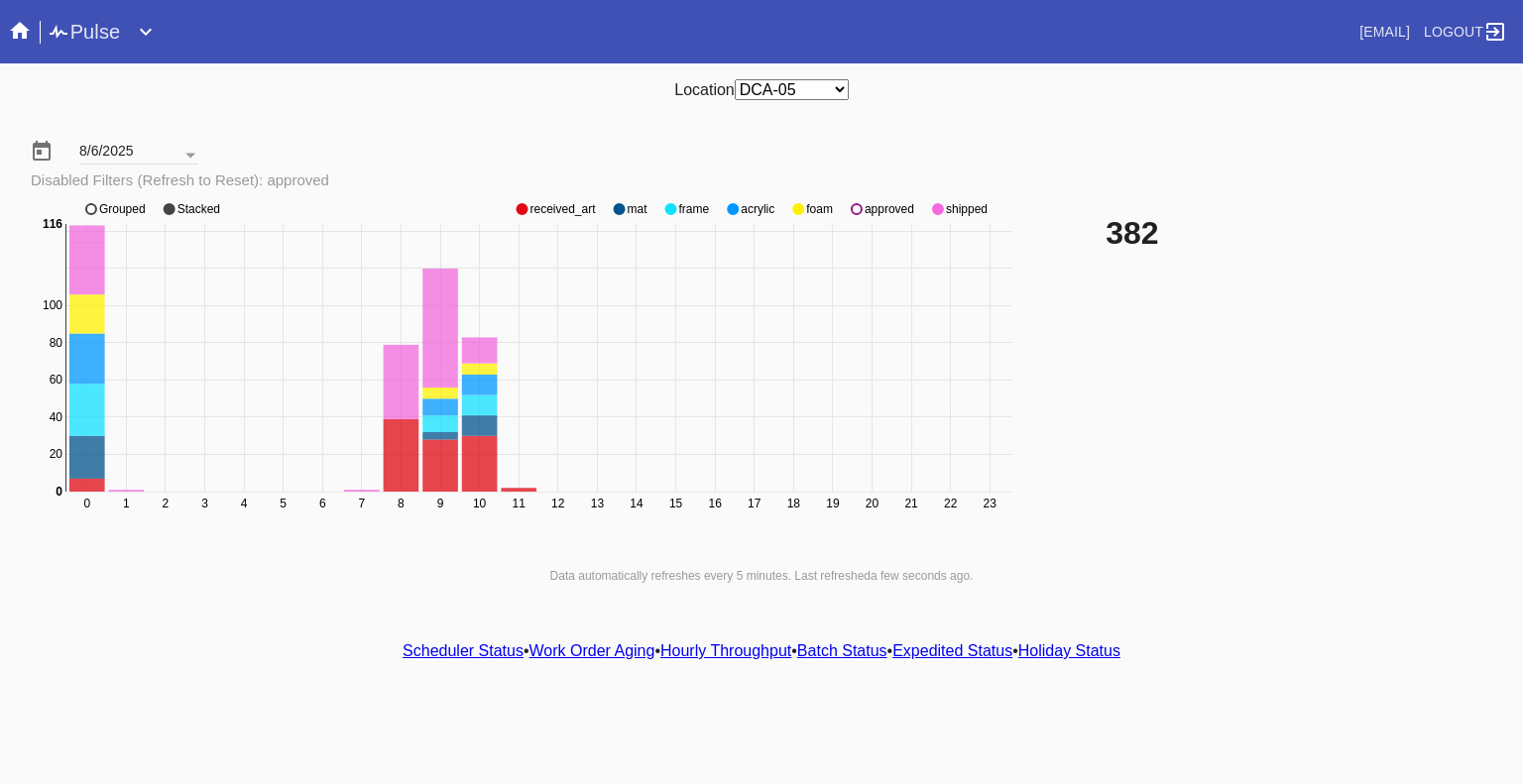 click on "0 1 2 3 4 5 6 7 8 9 10 11 12 13 14 15 16 17 18 19 20 21 22 23 0 20 40 60 80 100 120 140 0 116 received_art mat frame acrylic foam approved shipped Grouped Stacked" 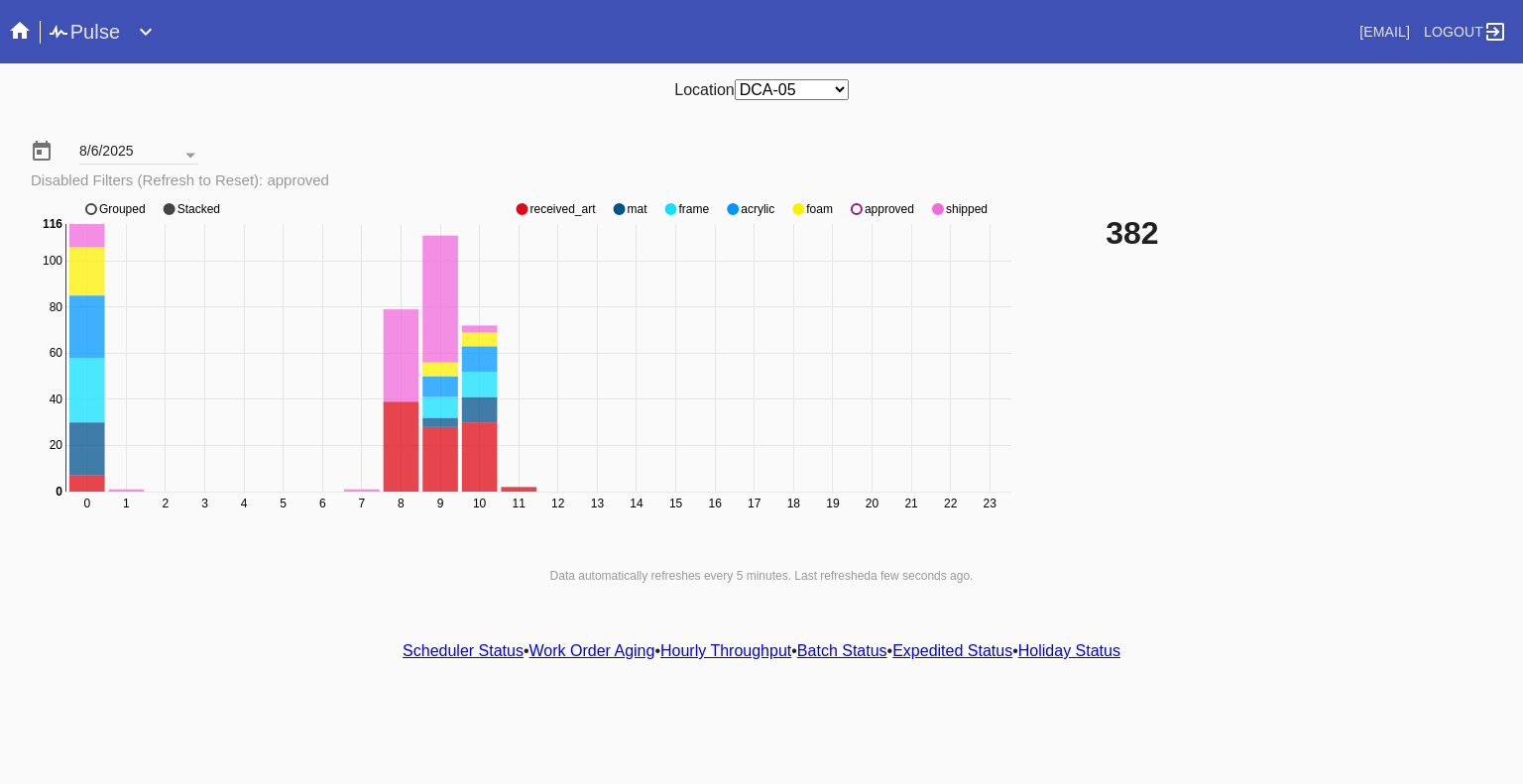 click 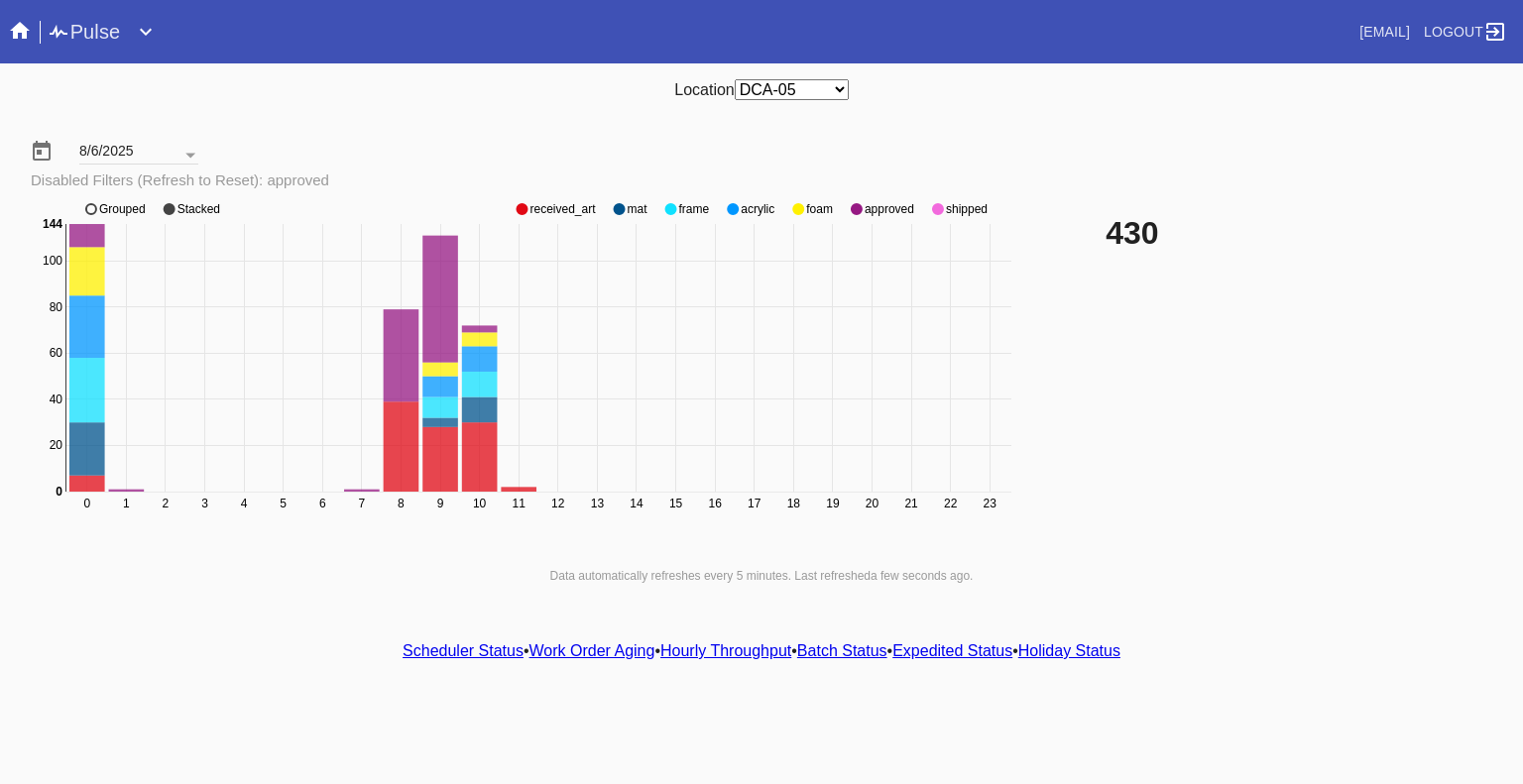 click 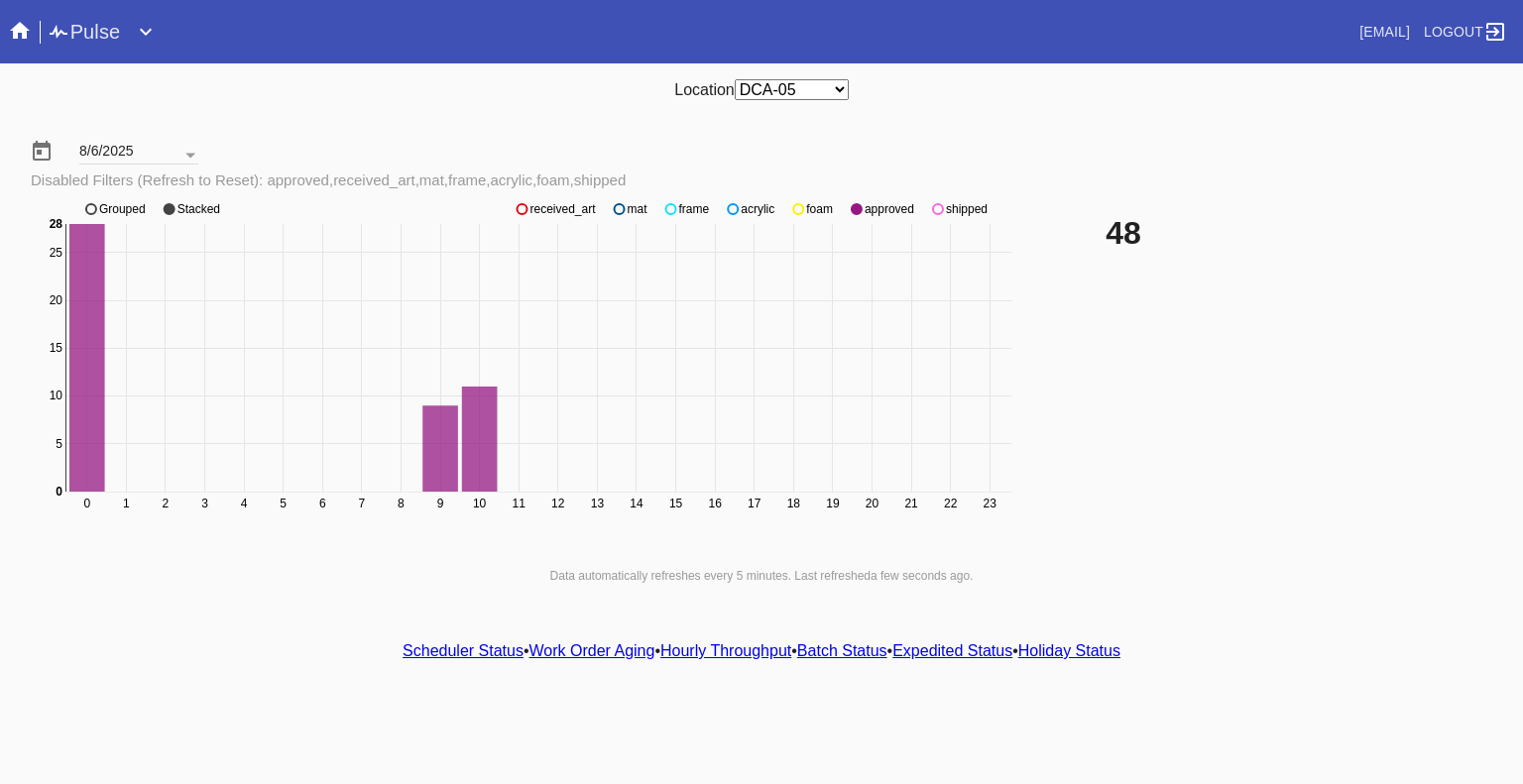 click 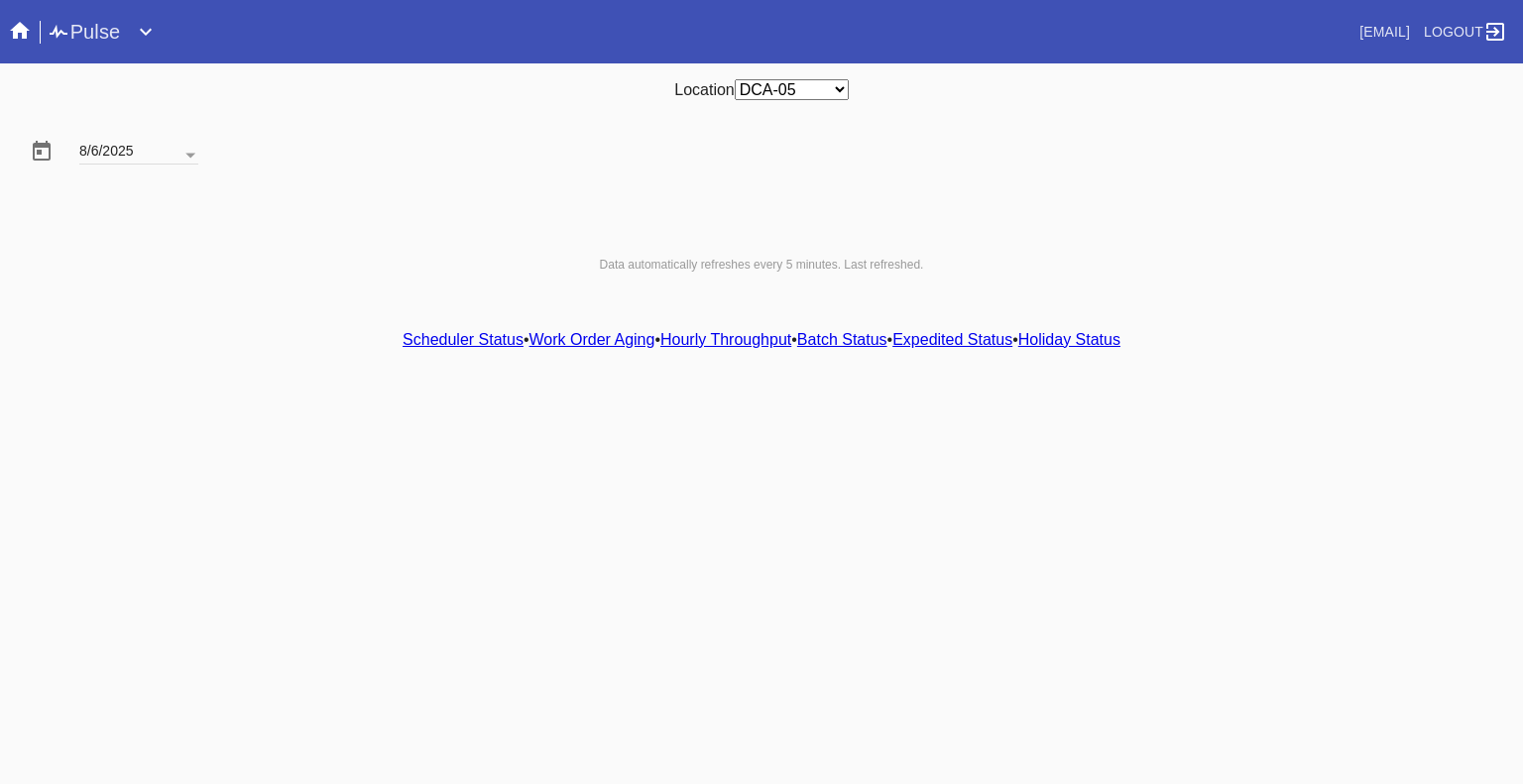 click on "Pulse" at bounding box center [411, 32] 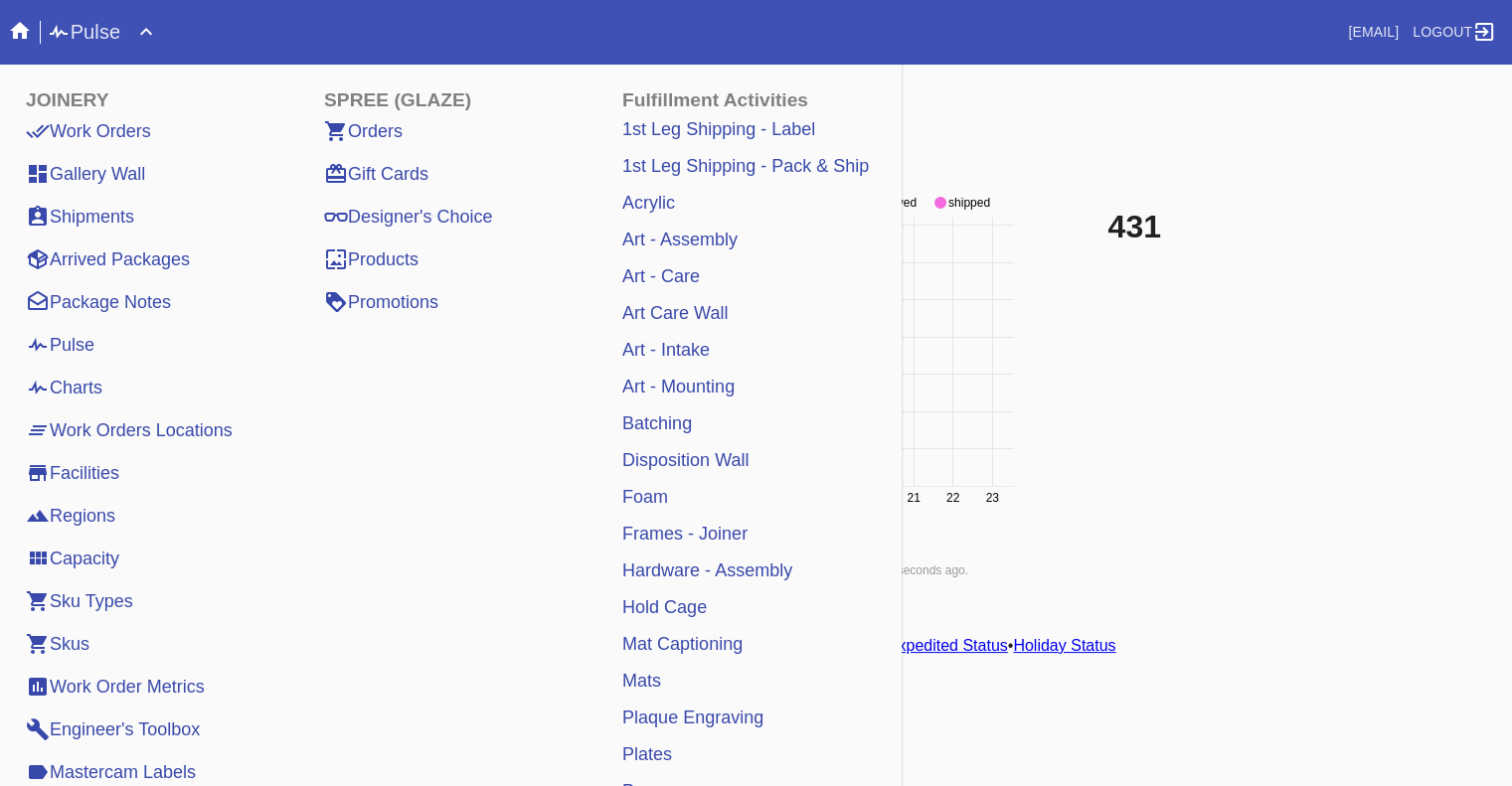 click on "Pulse" at bounding box center [84, 32] 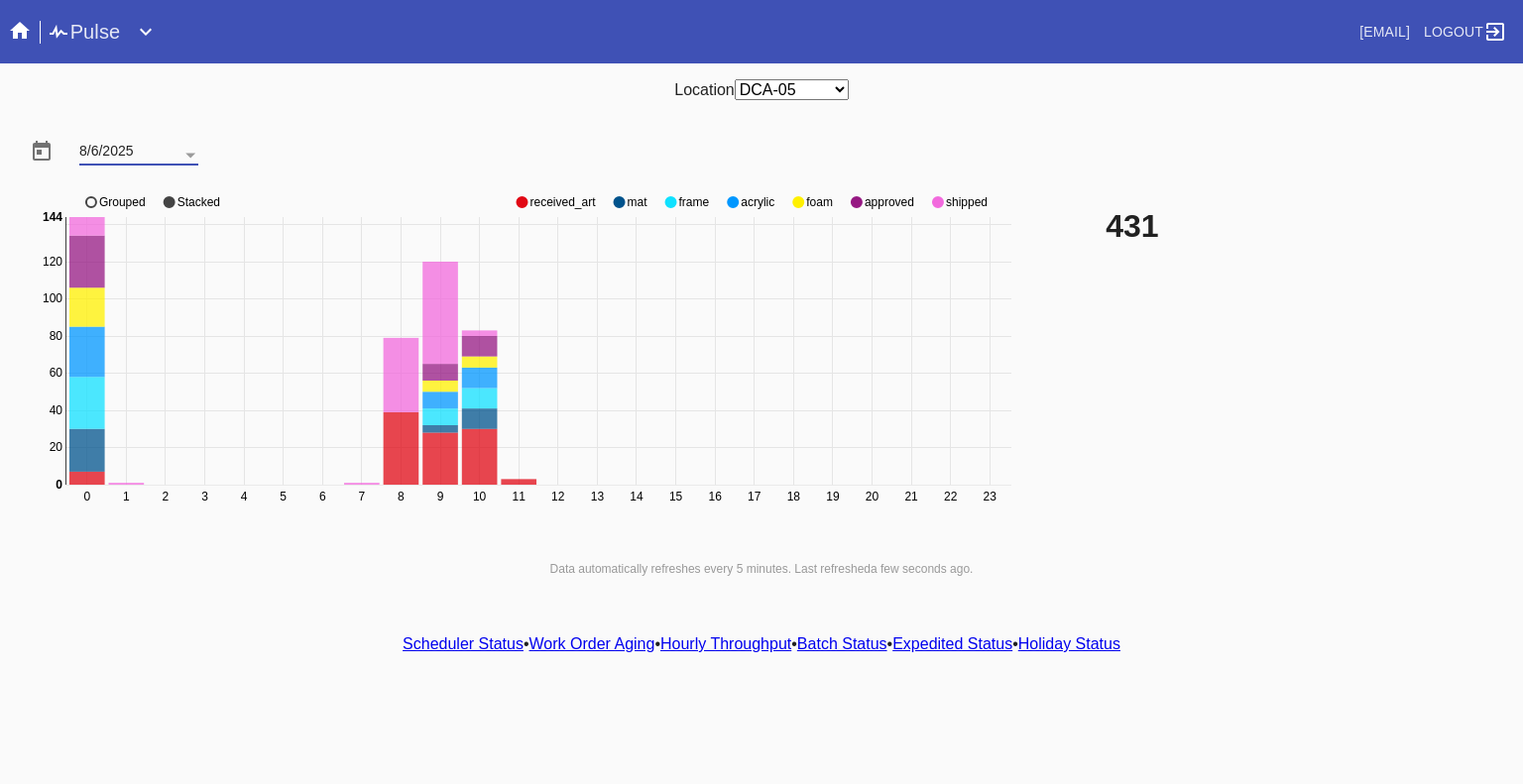 click on "8/6/2025" at bounding box center [139, 153] 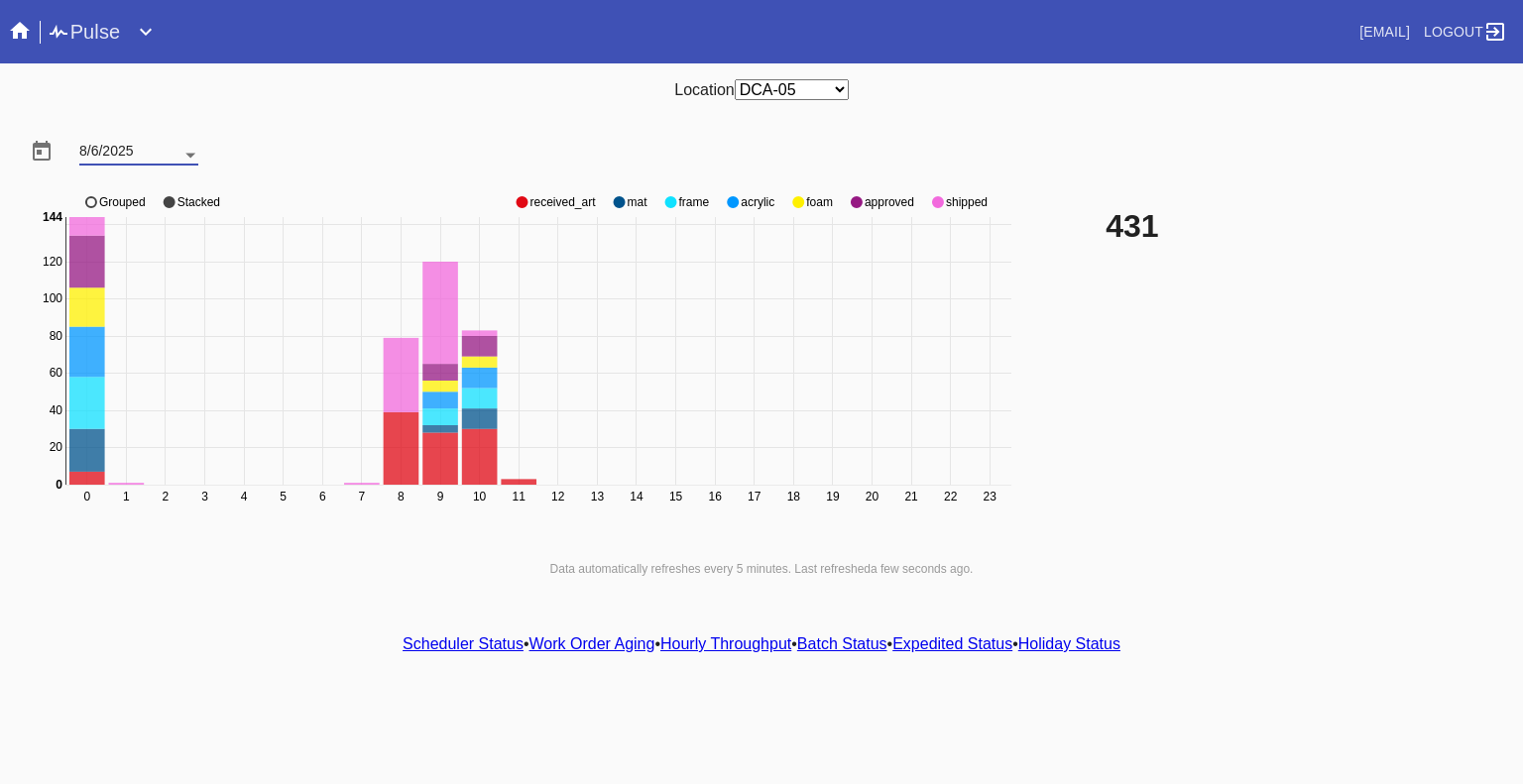 click at bounding box center [190, 156] 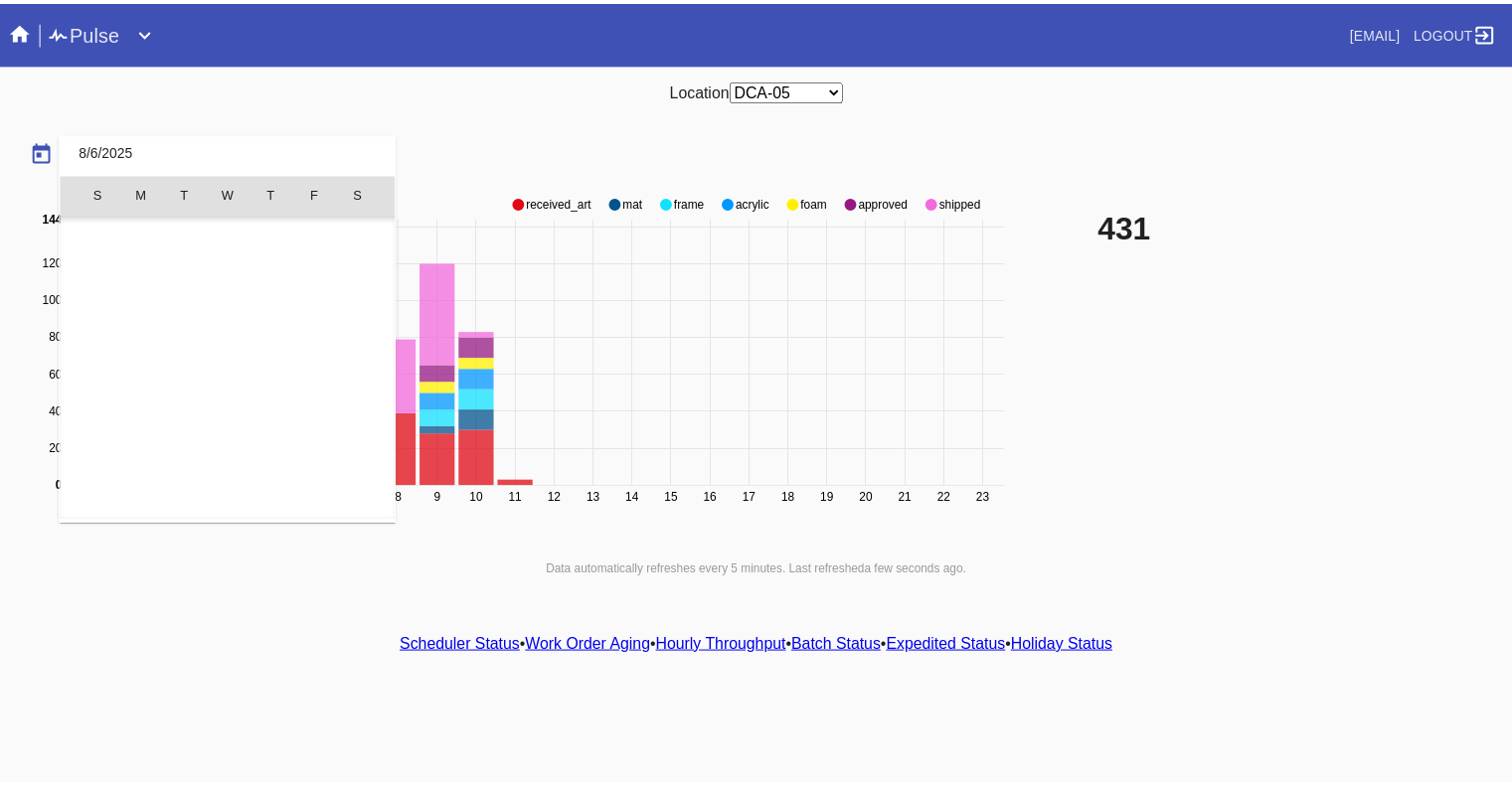 scroll, scrollTop: 460029, scrollLeft: 0, axis: vertical 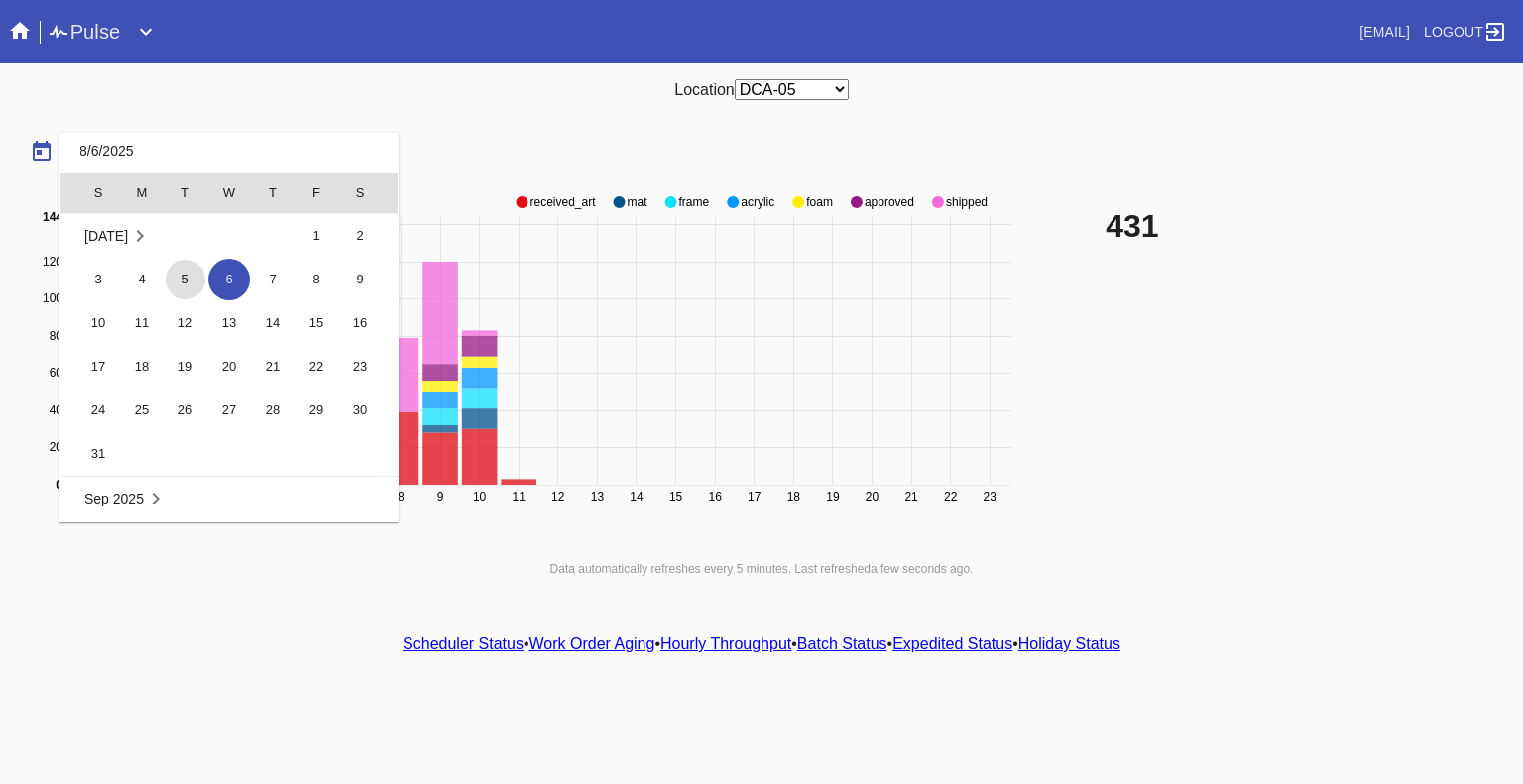 click on "5" at bounding box center [185, 280] 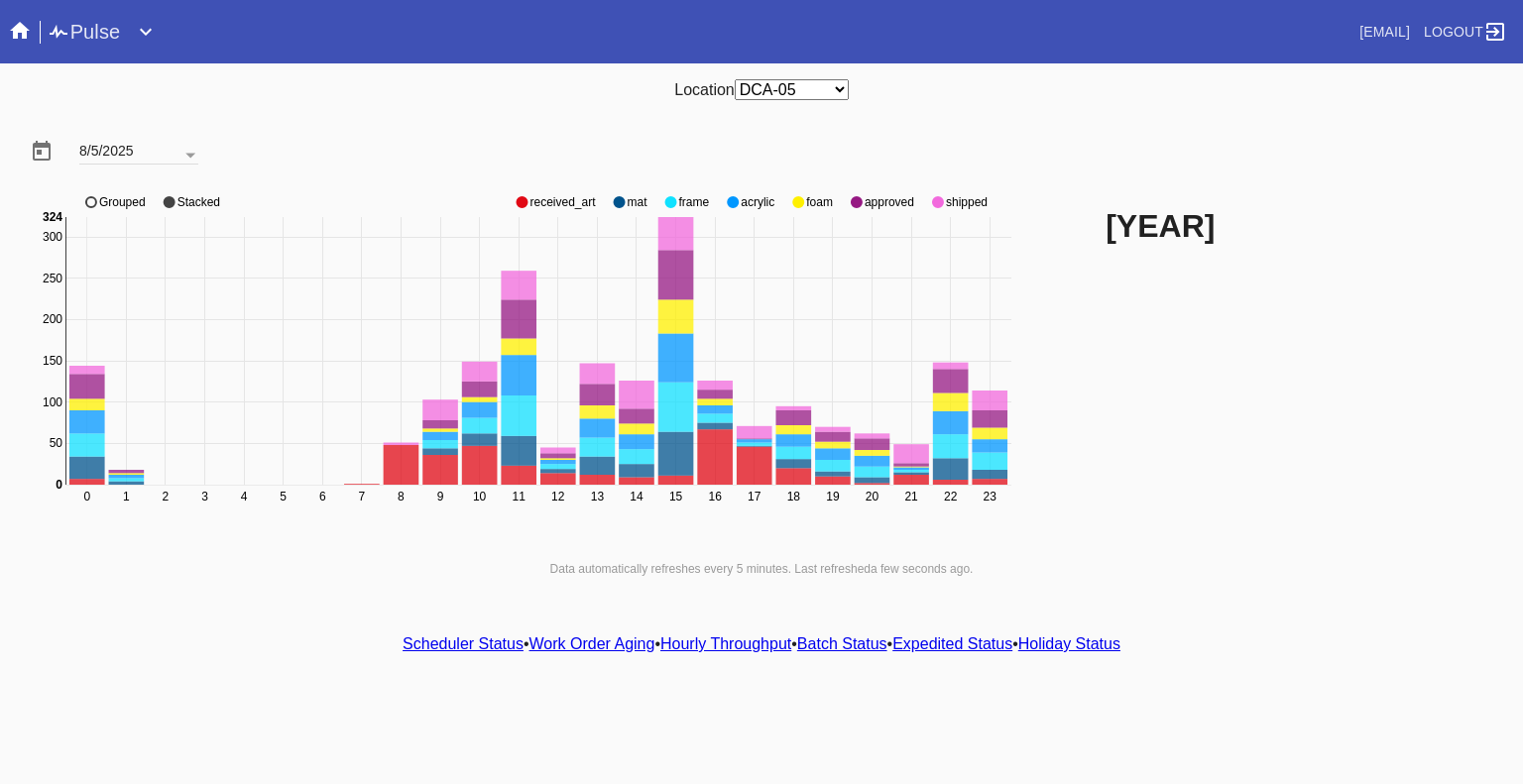 click 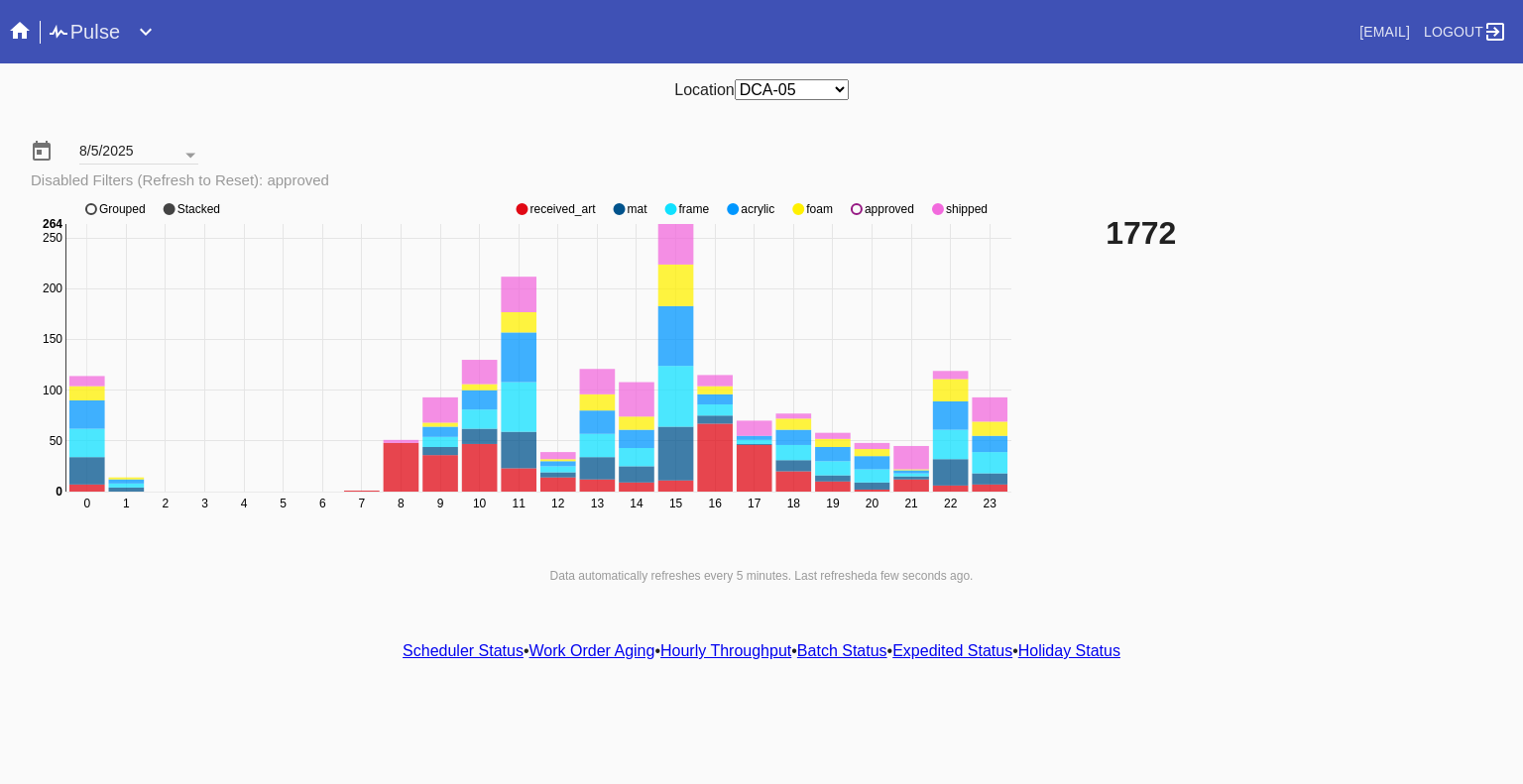 click 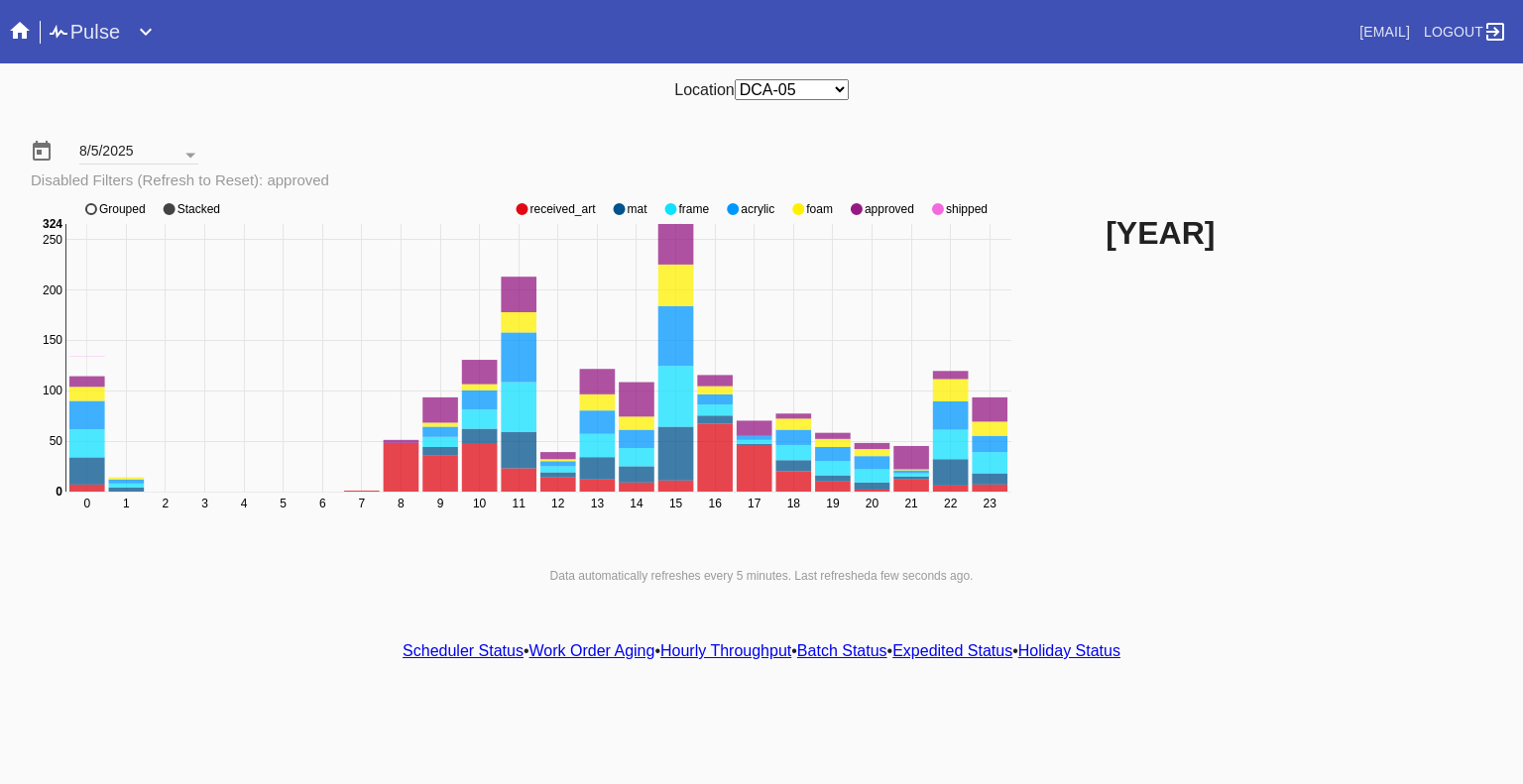 click 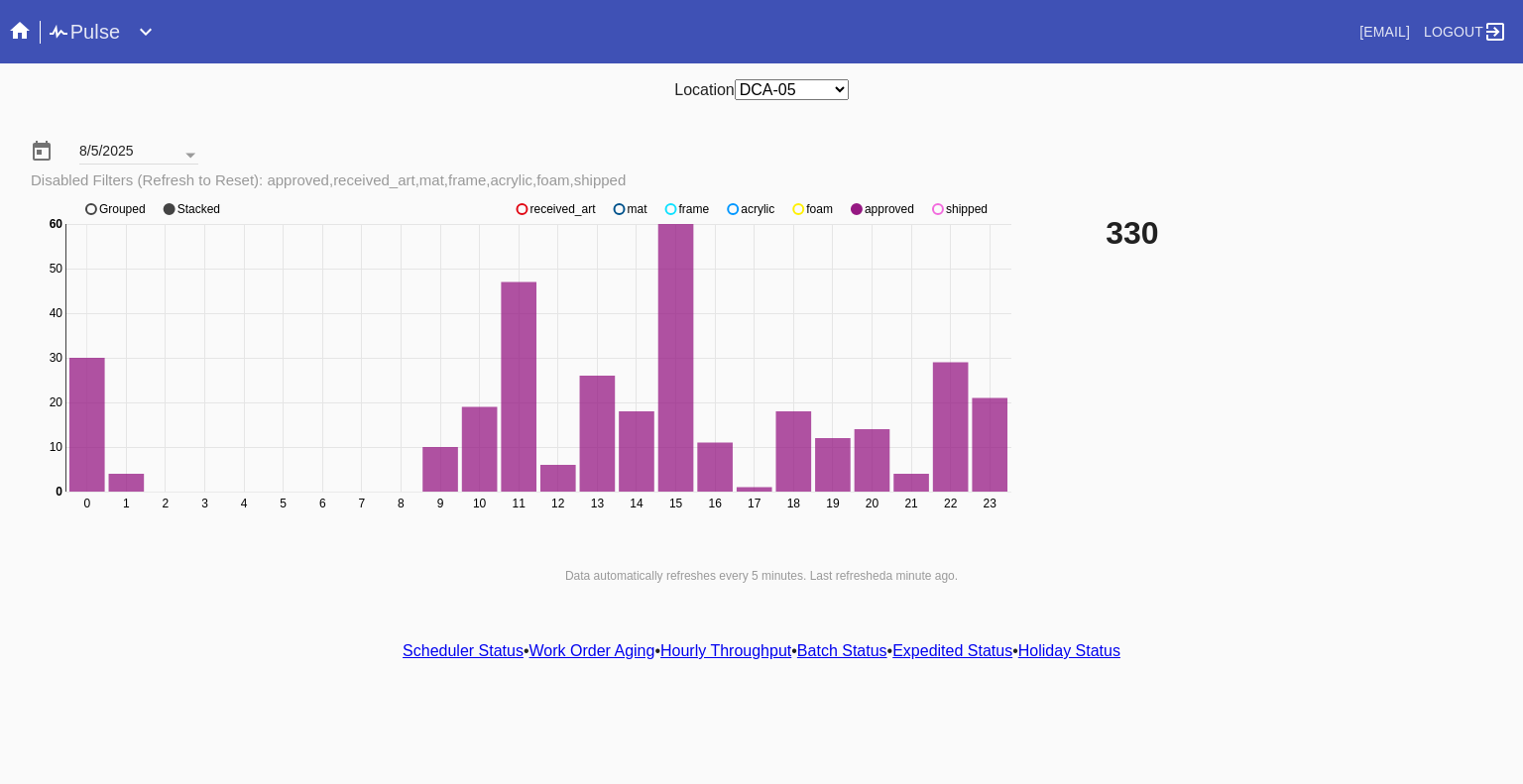 click 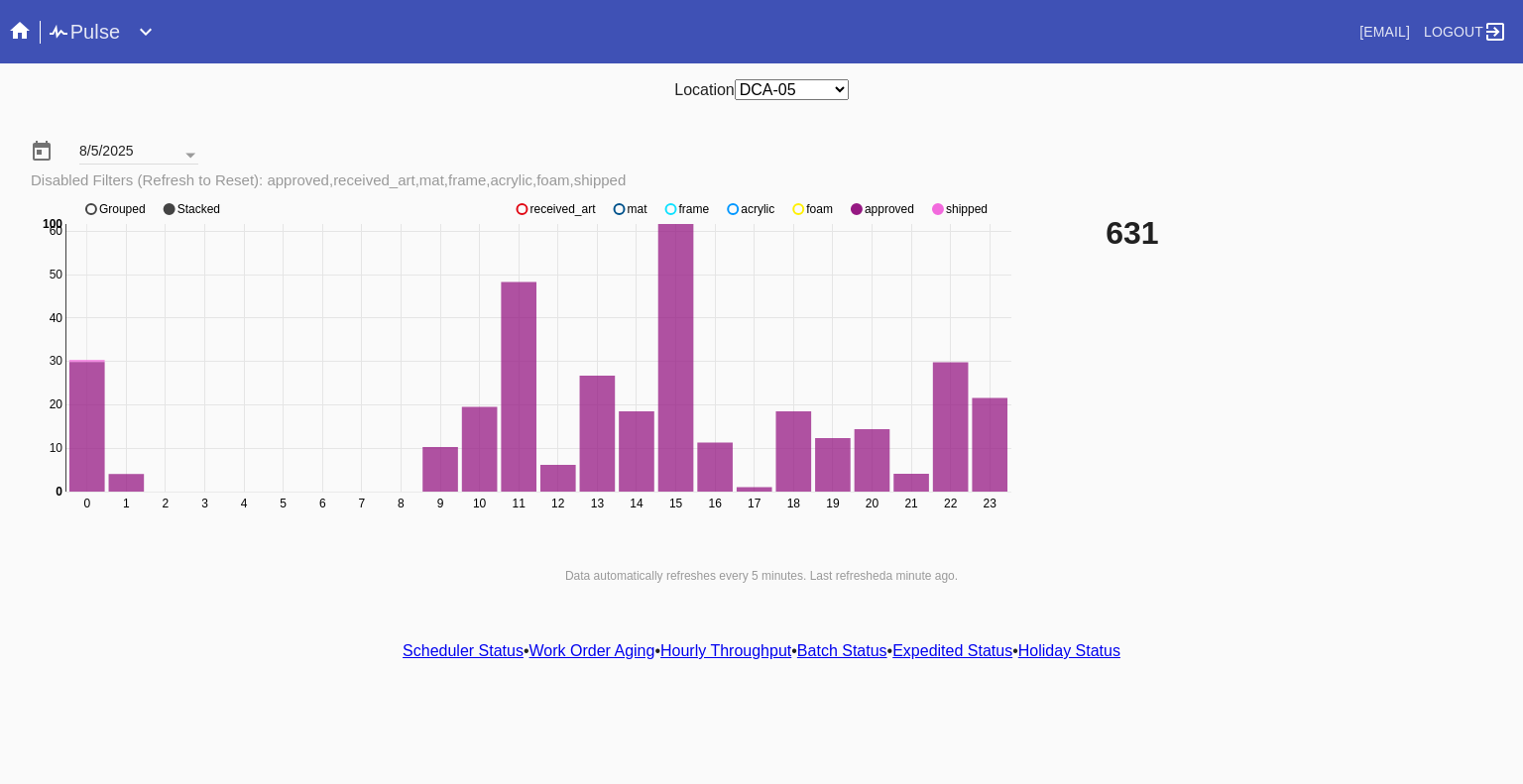 click 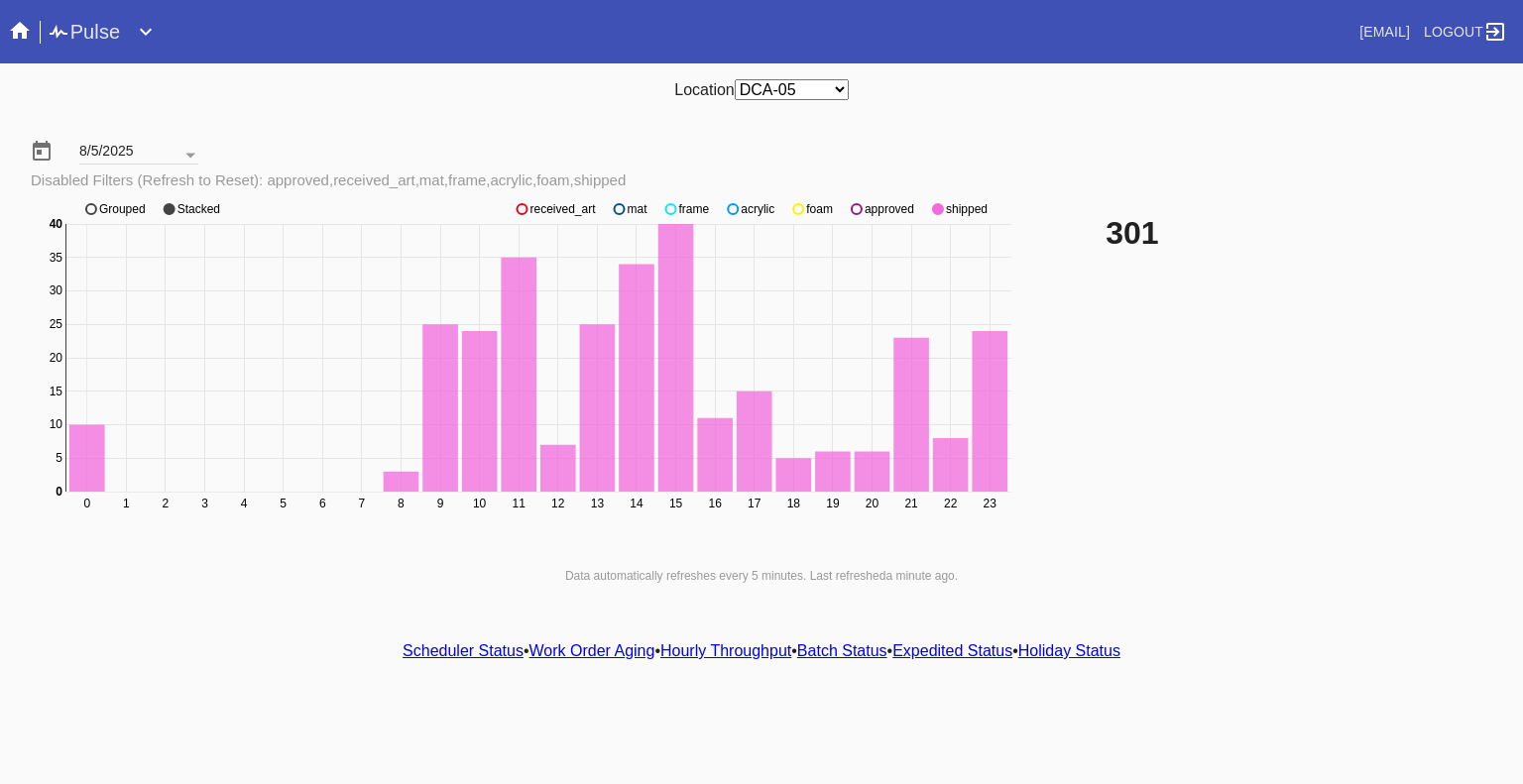 click on "Pulse" at bounding box center [83, 32] 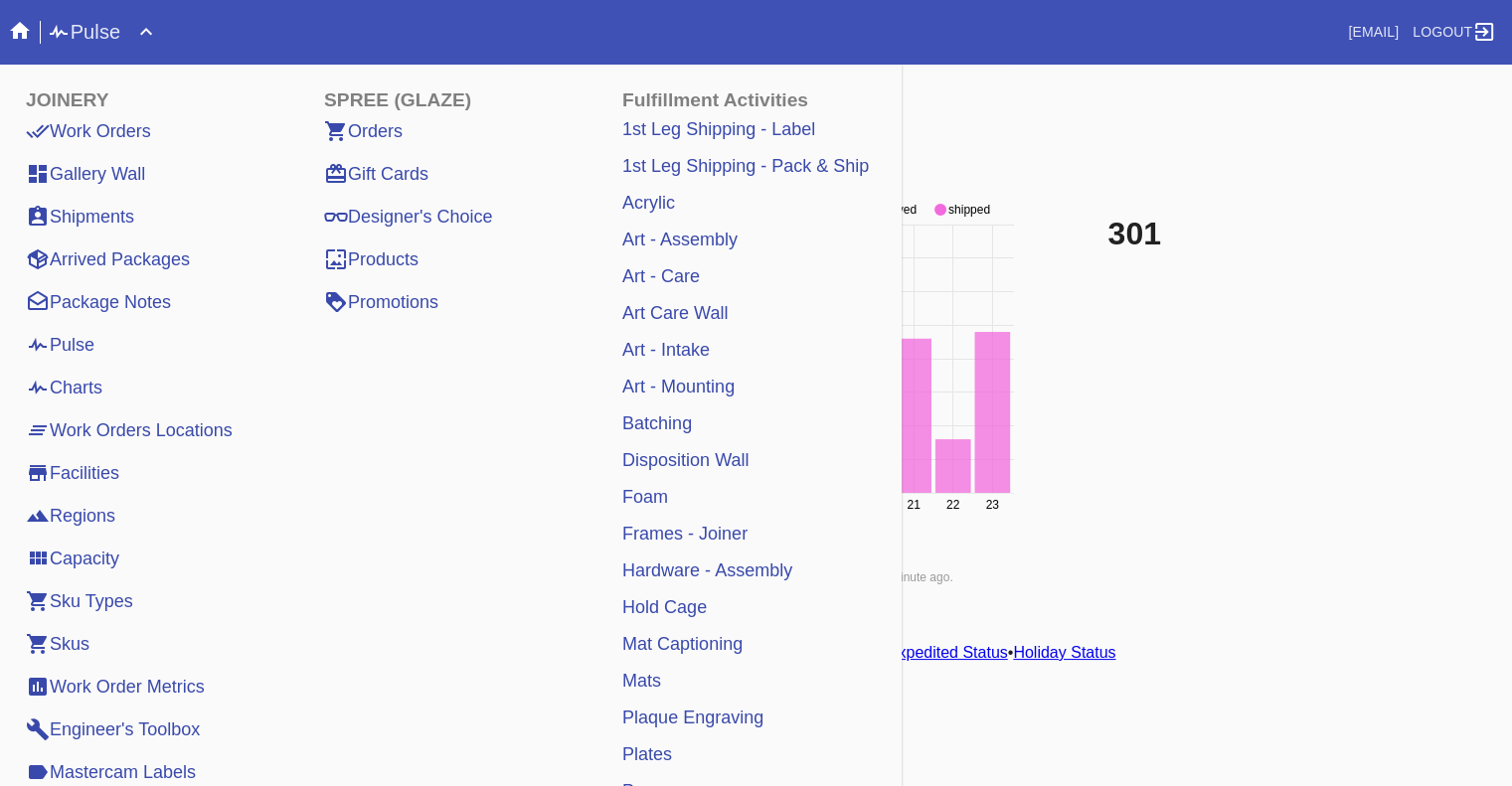 click 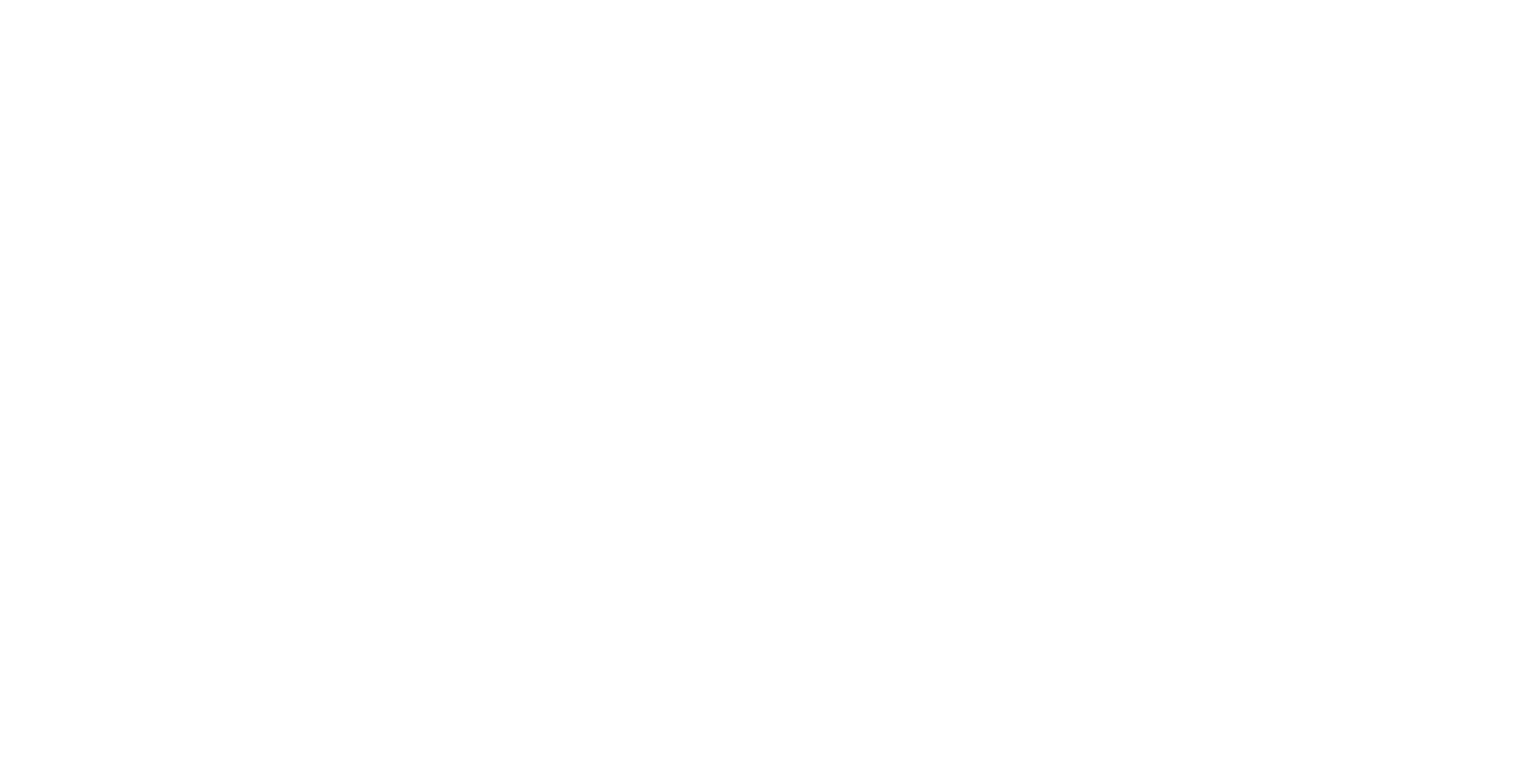 scroll, scrollTop: 0, scrollLeft: 0, axis: both 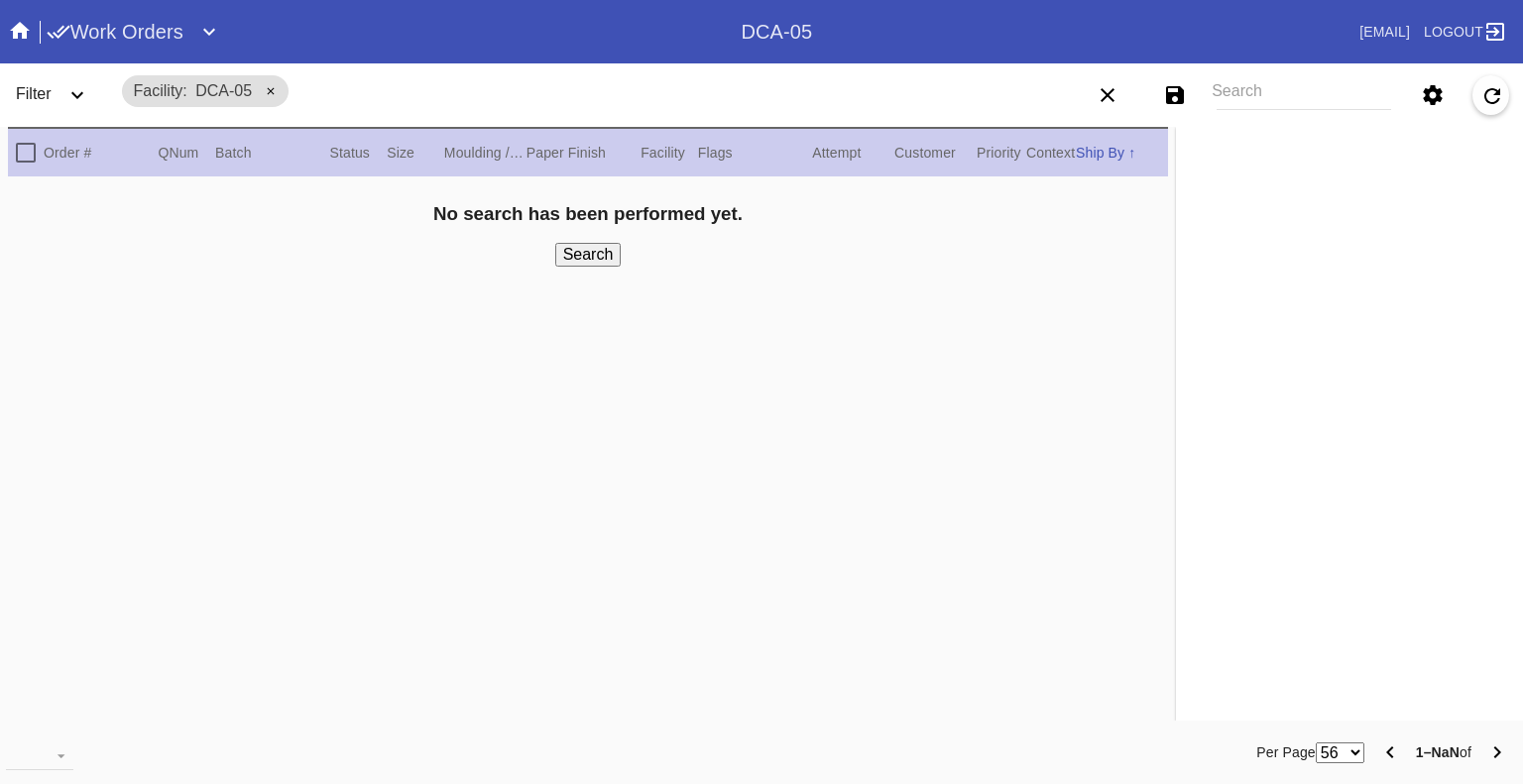 click on "Filter" at bounding box center [59, 95] 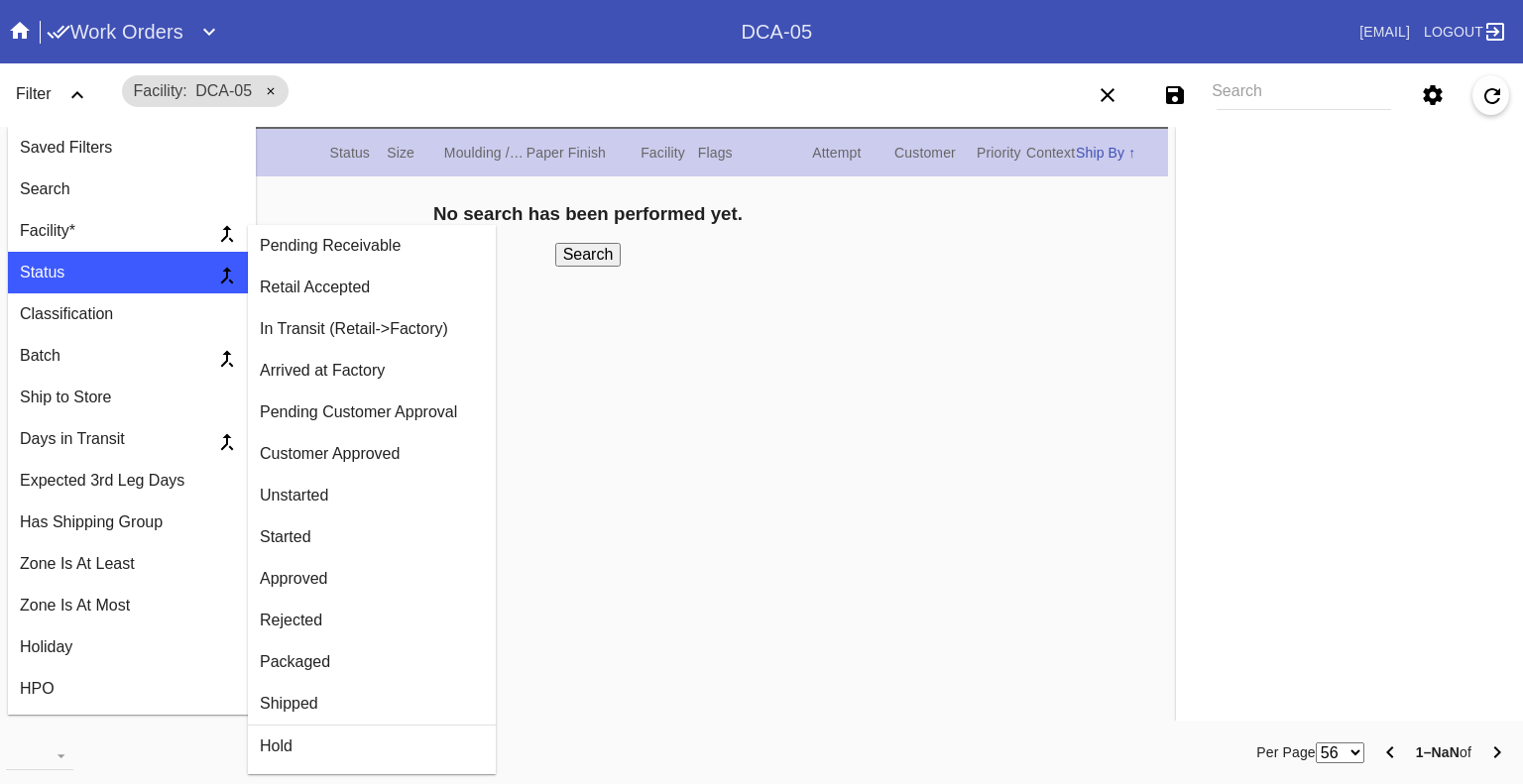 click on "Arrived at Factory" at bounding box center (372, 371) 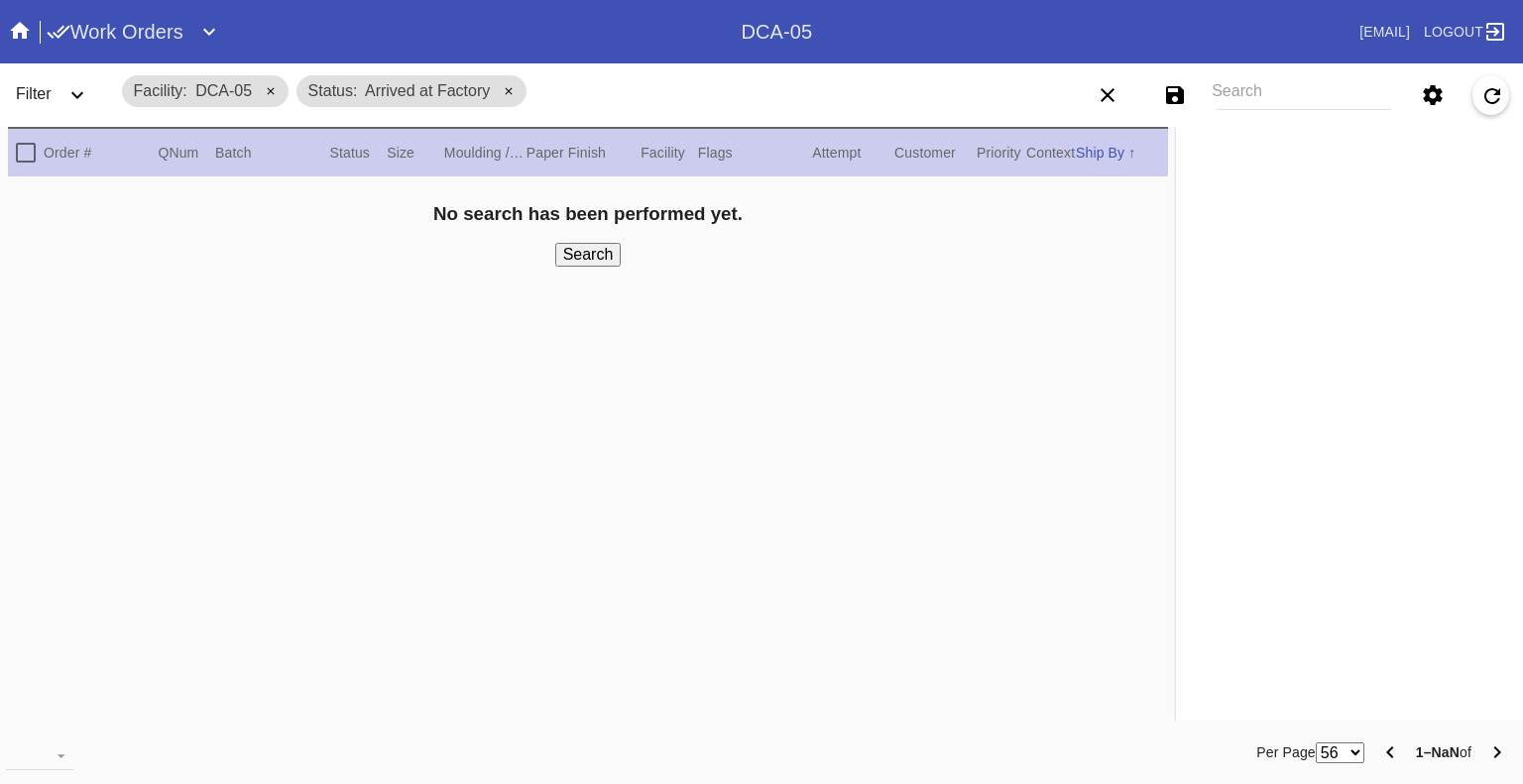 click 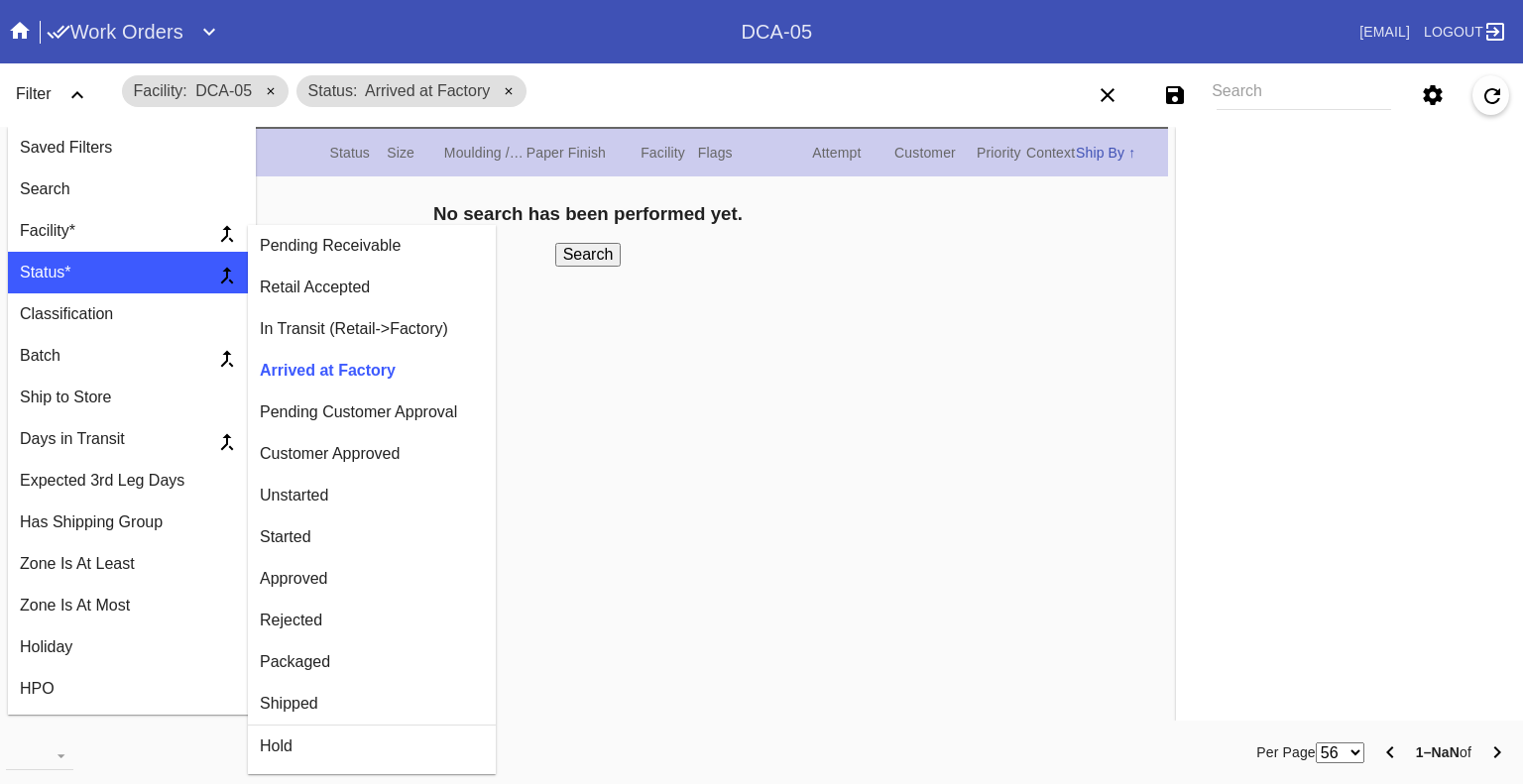 click on "Customer Approved" at bounding box center (372, 454) 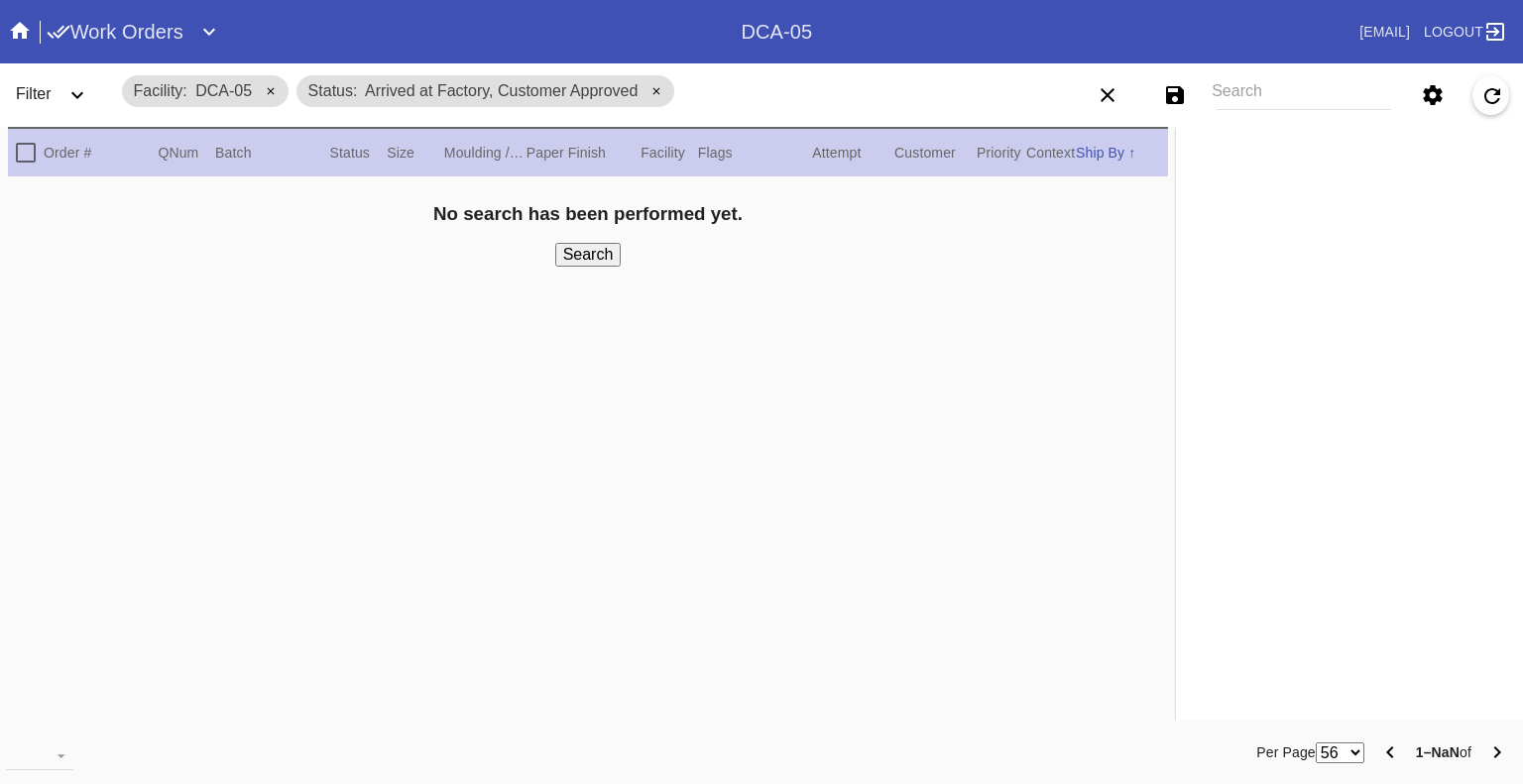 click on "Filter" at bounding box center (34, 93) 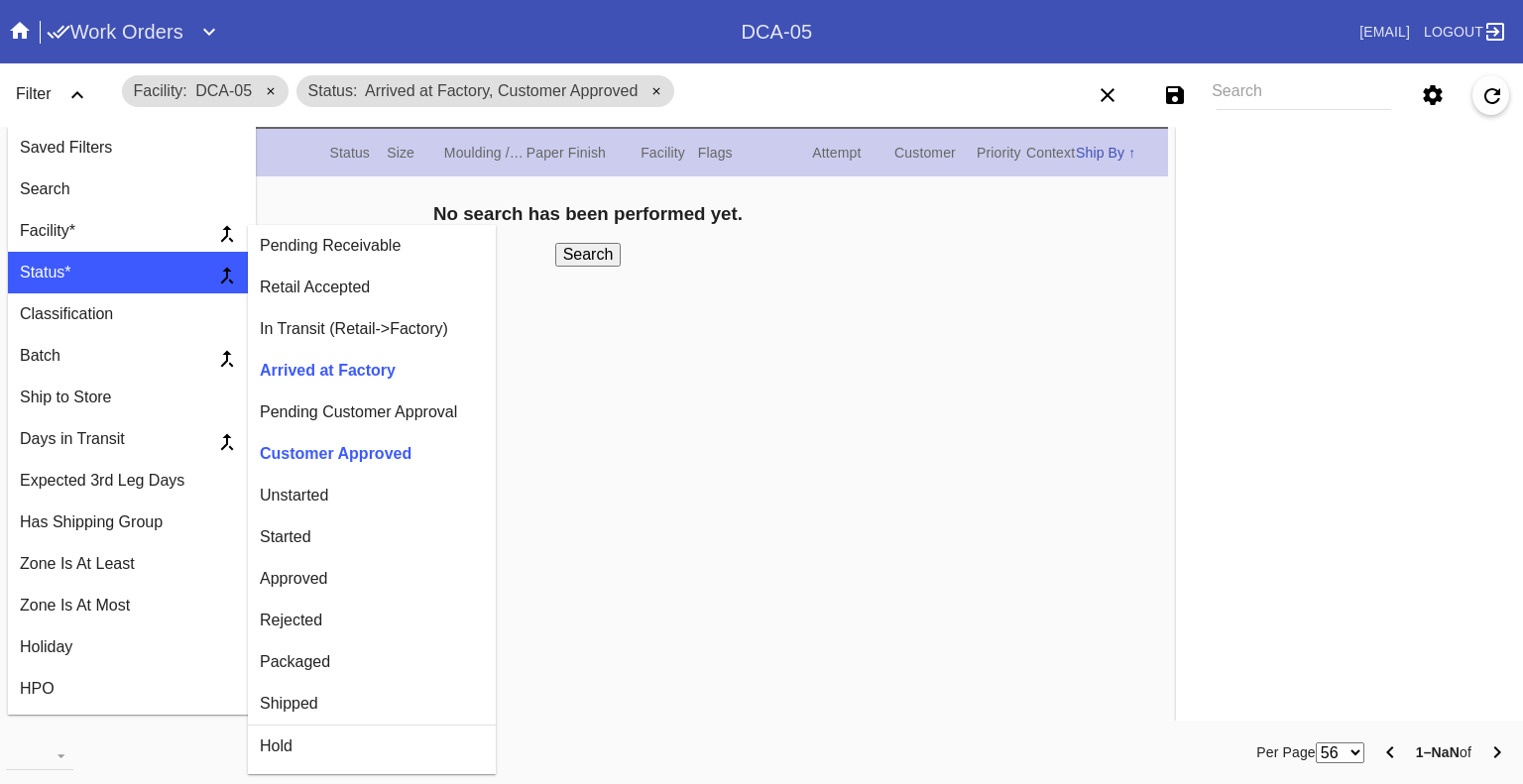 click on "Unstarted" at bounding box center [372, 496] 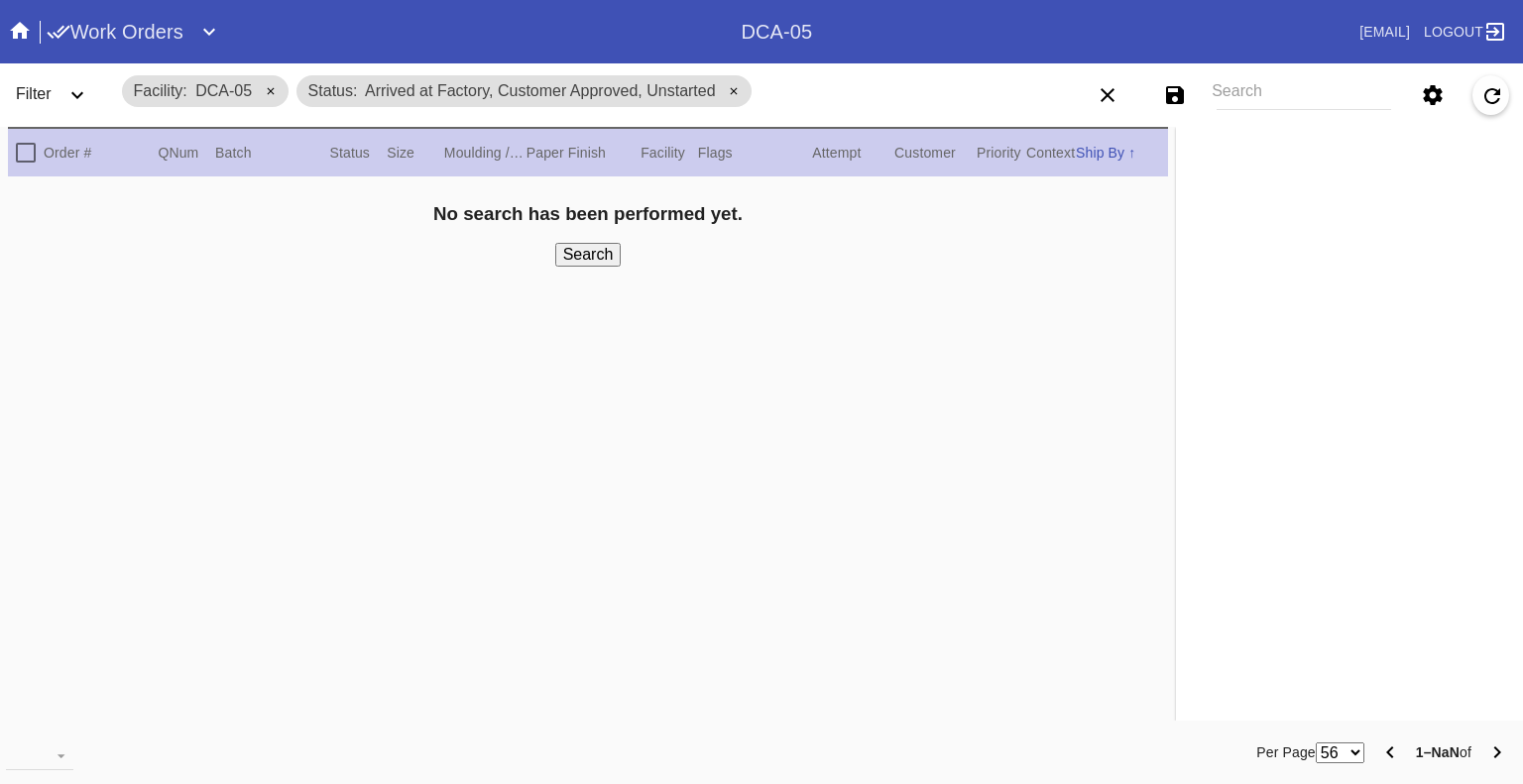 click at bounding box center [77, 95] 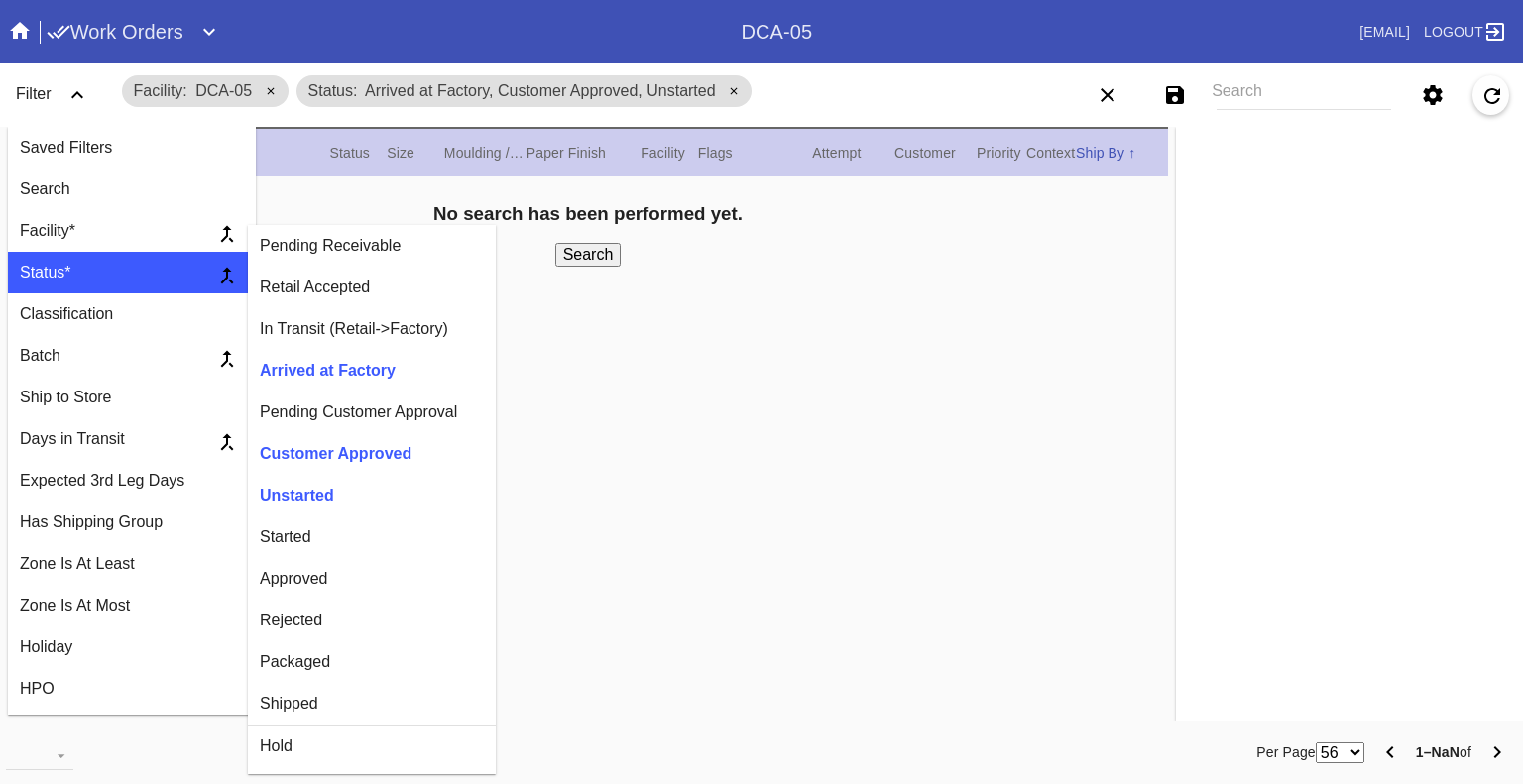click on "Started" at bounding box center (372, 537) 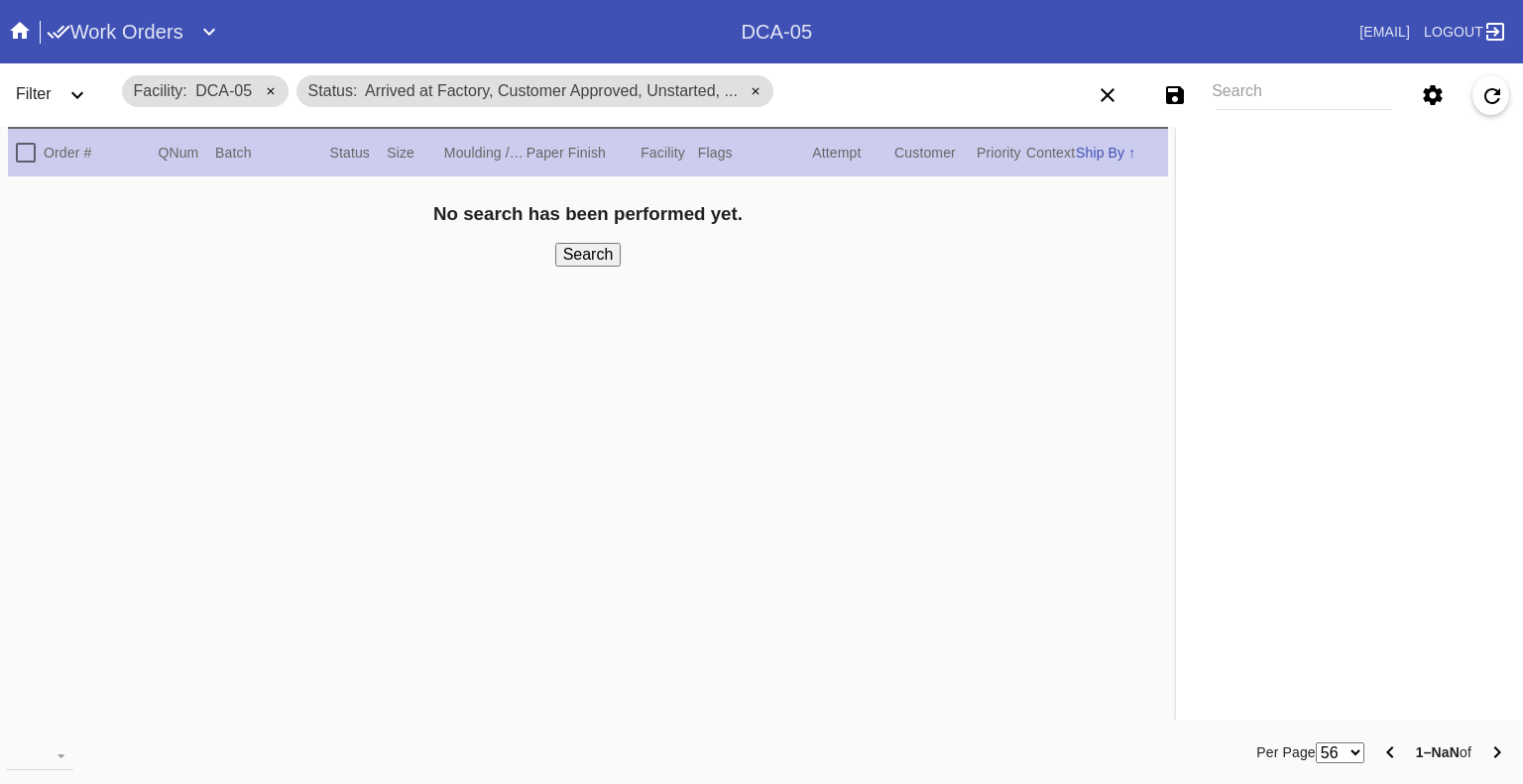click on "Filter" at bounding box center [59, 95] 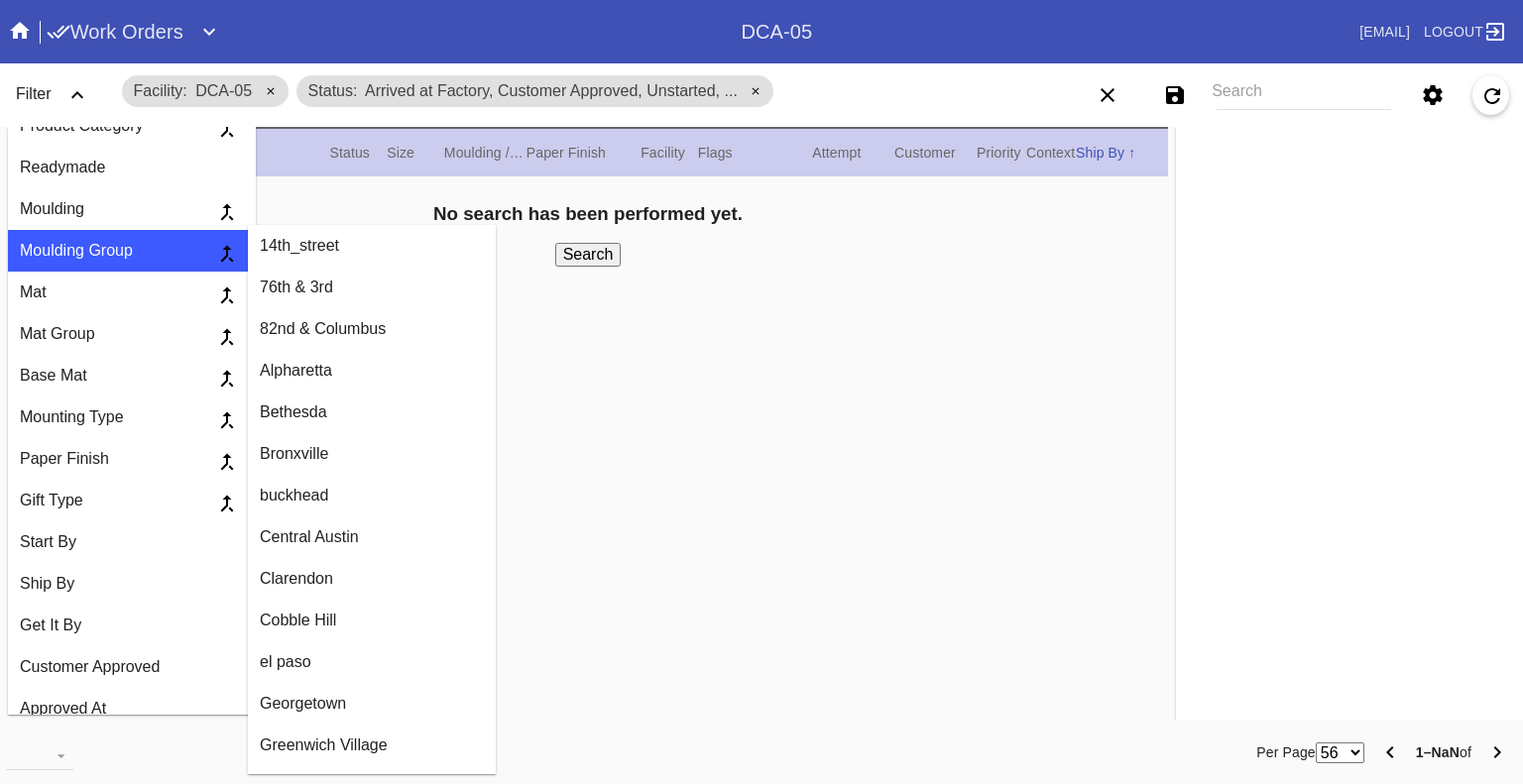 scroll, scrollTop: 1273, scrollLeft: 0, axis: vertical 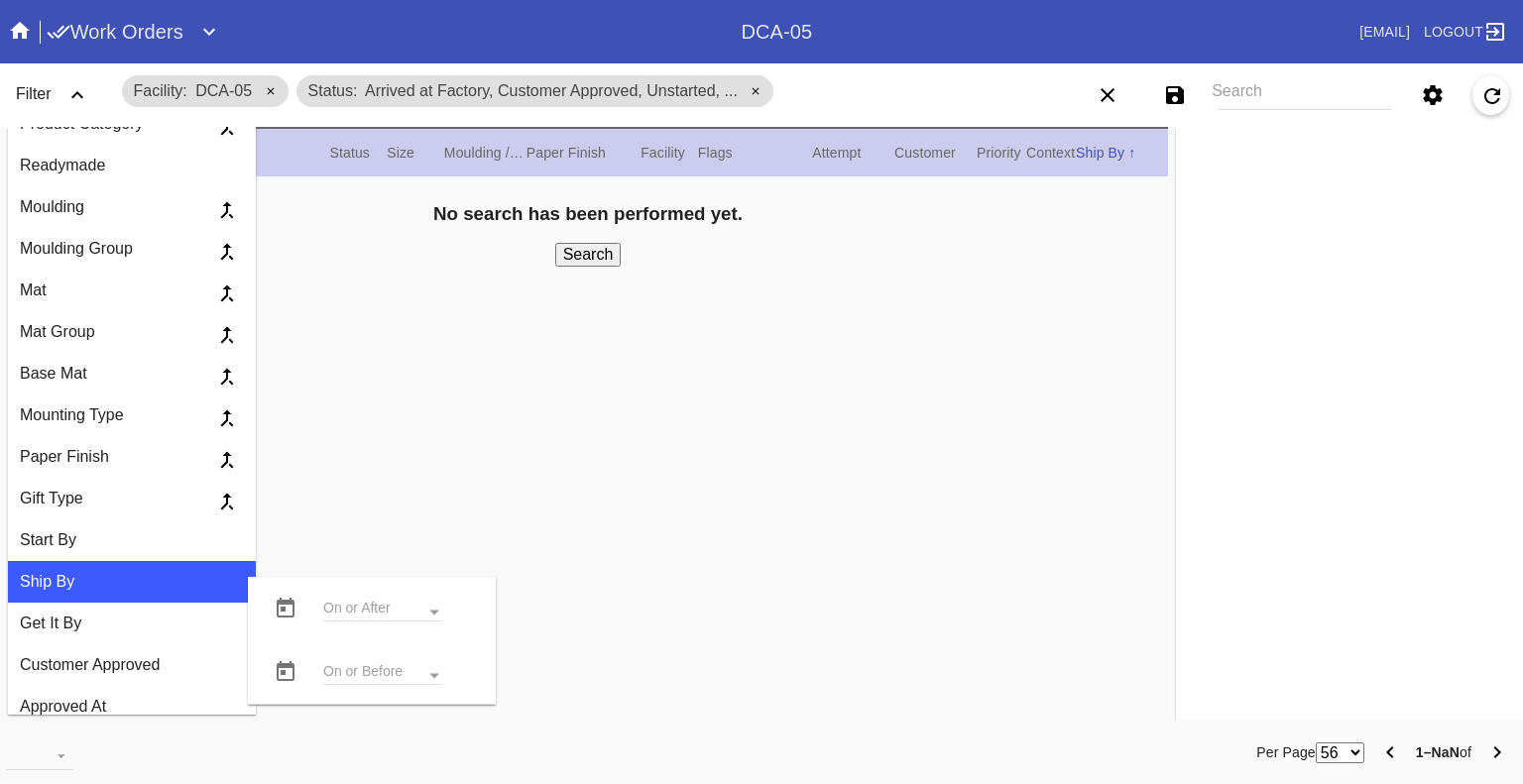 click at bounding box center (286, 672) 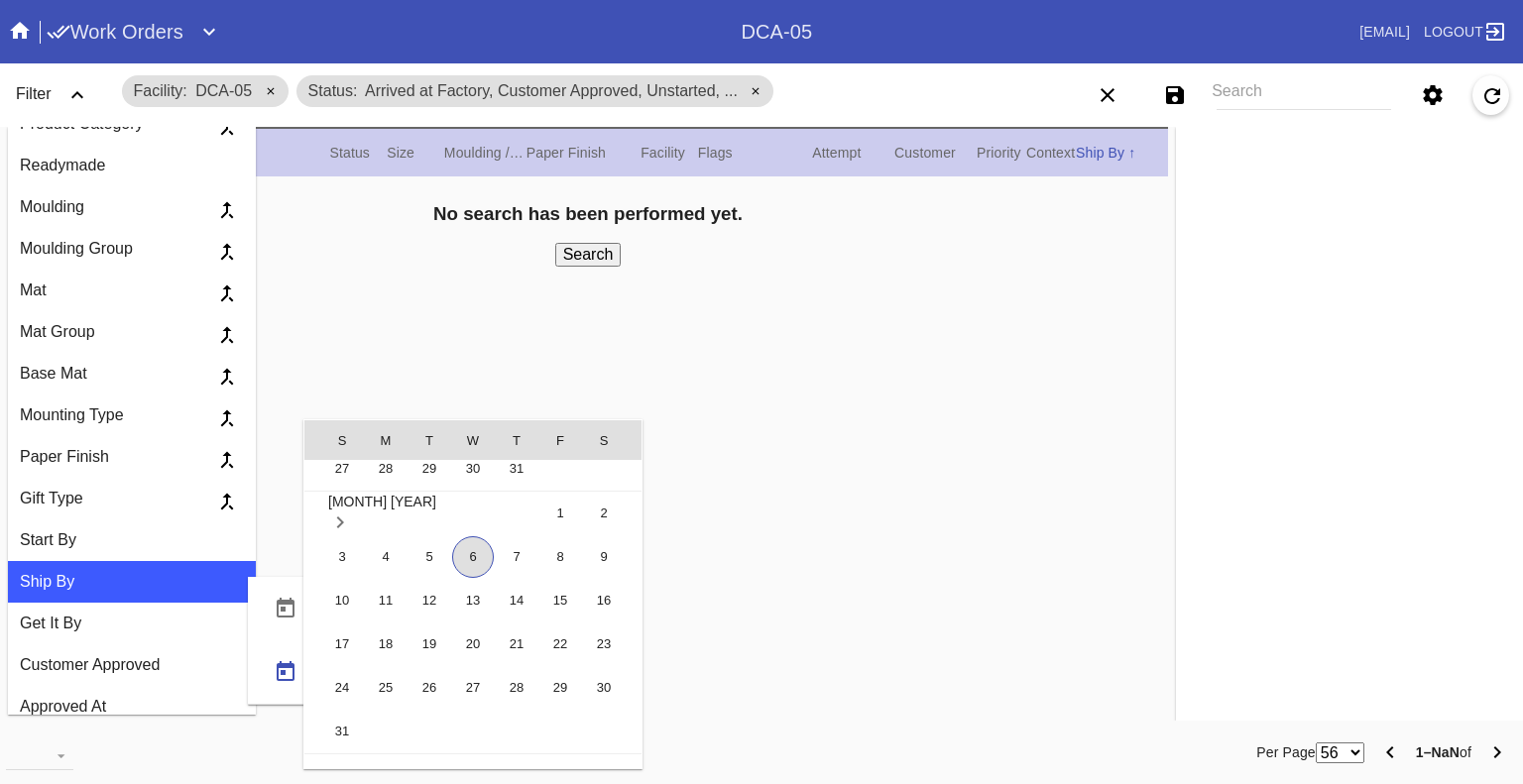 scroll, scrollTop: 458825, scrollLeft: 0, axis: vertical 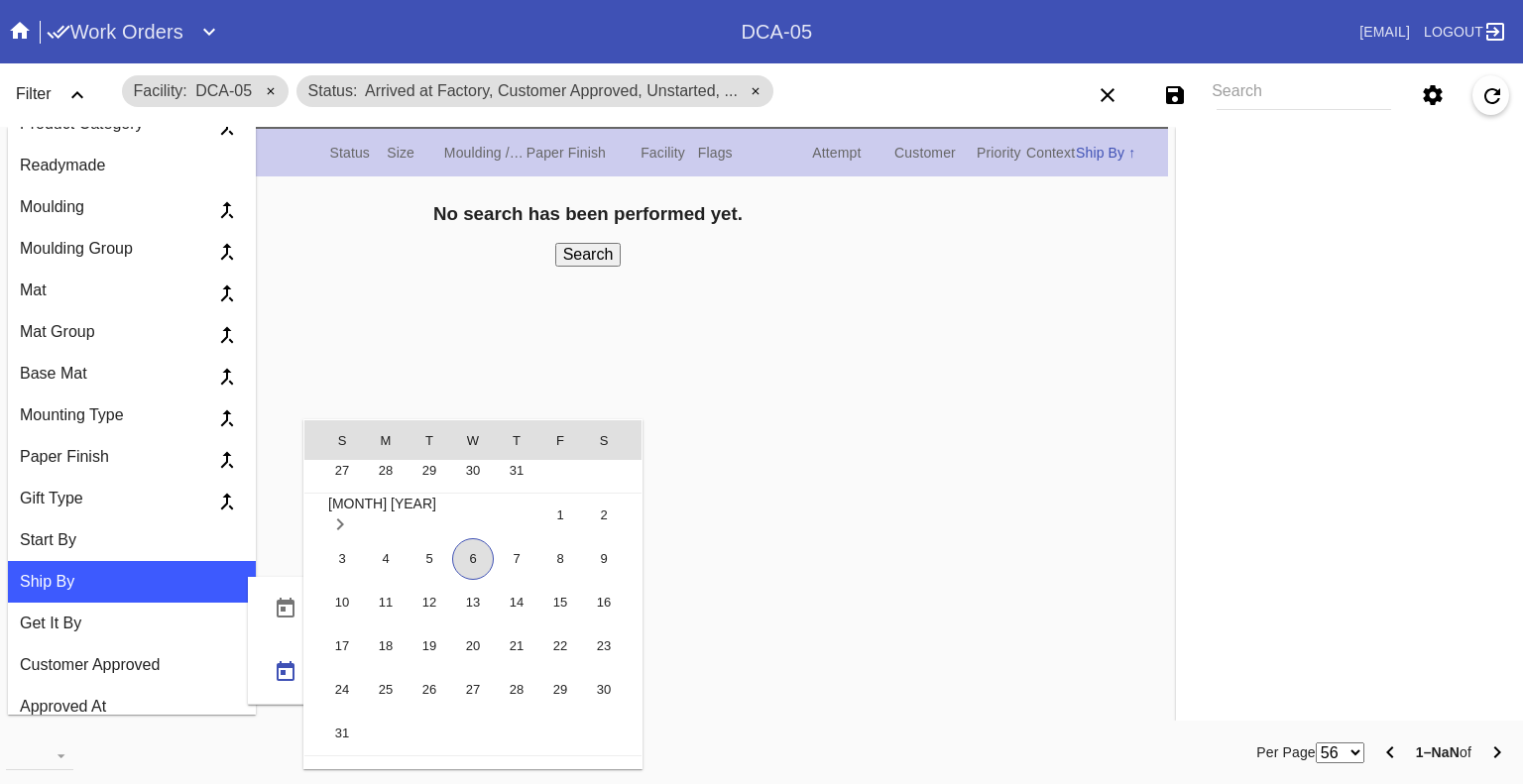 click on "6" at bounding box center [473, 559] 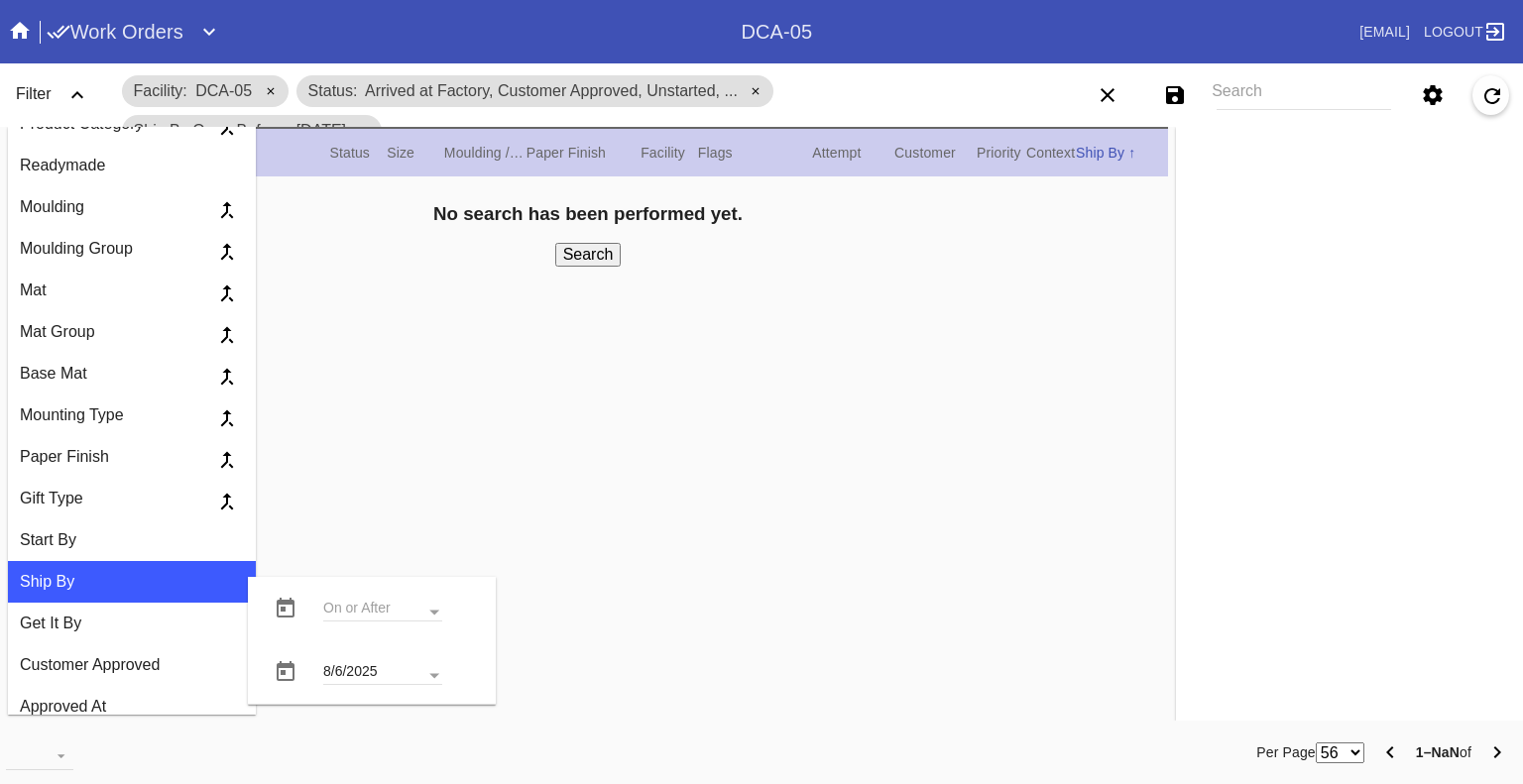 click on "Search" at bounding box center [588, 255] 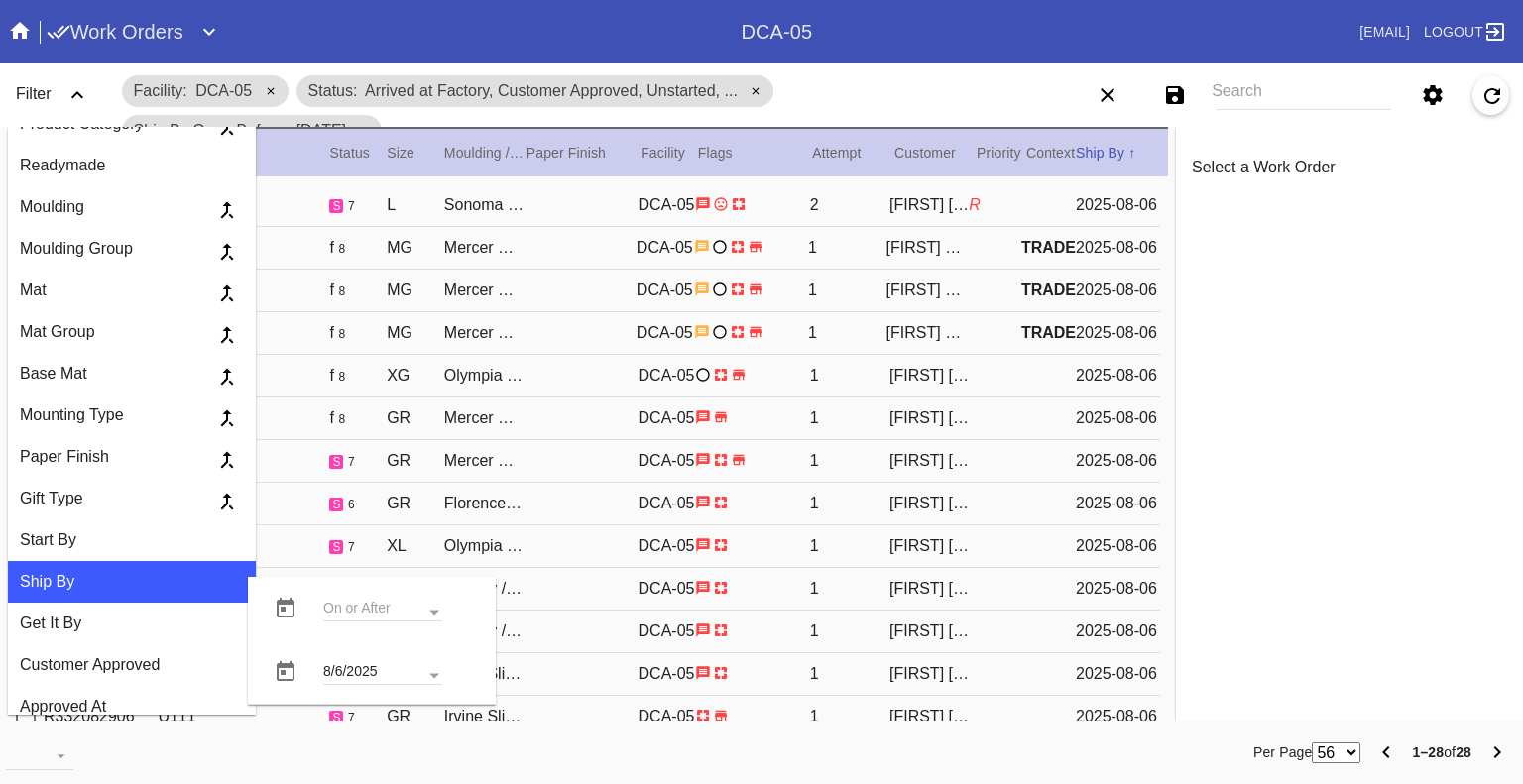 click on "Filter" at bounding box center (59, 95) 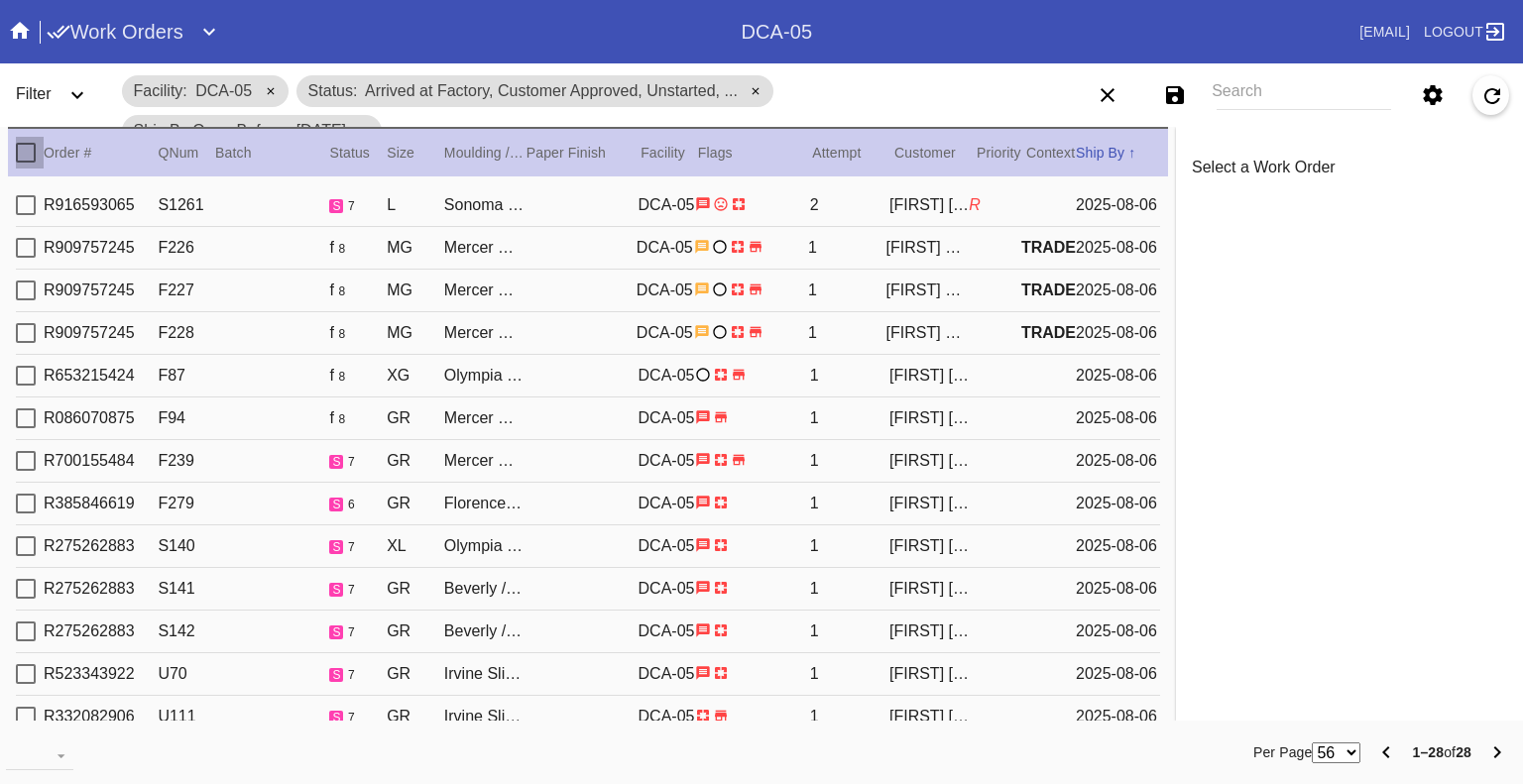 click at bounding box center (26, 153) 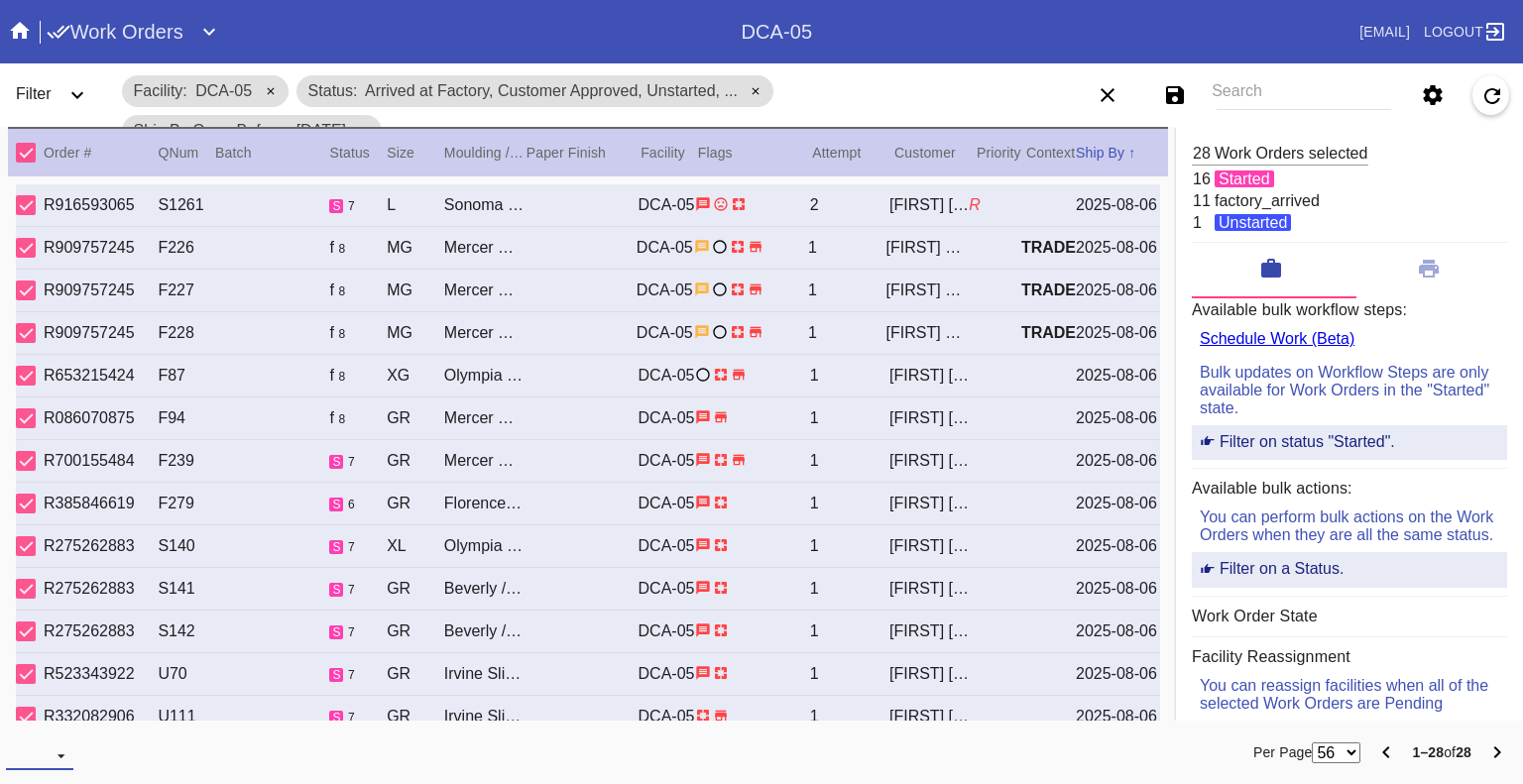 click on "Download... Export Selected Items Print Work Orders Frame Labels Frame Labels v2 Mat Labels Moulding Plate Labels Acrylic Labels Foam Labels Foam Data Story Pockets Mini Story Pockets OMGA Data GUNNAR Data FastCAM Data" at bounding box center [40, 755] 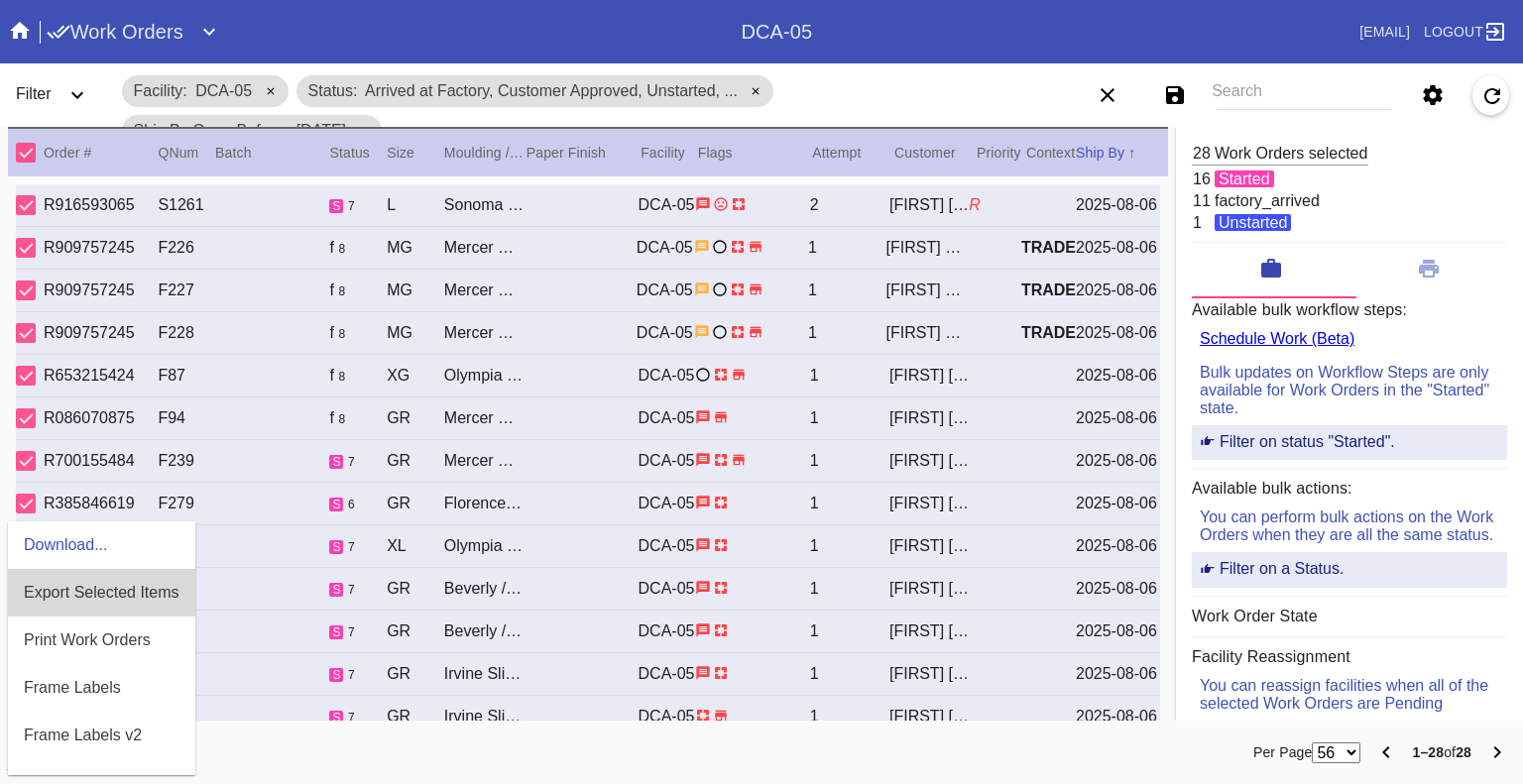 click on "Export Selected Items" at bounding box center [101, 592] 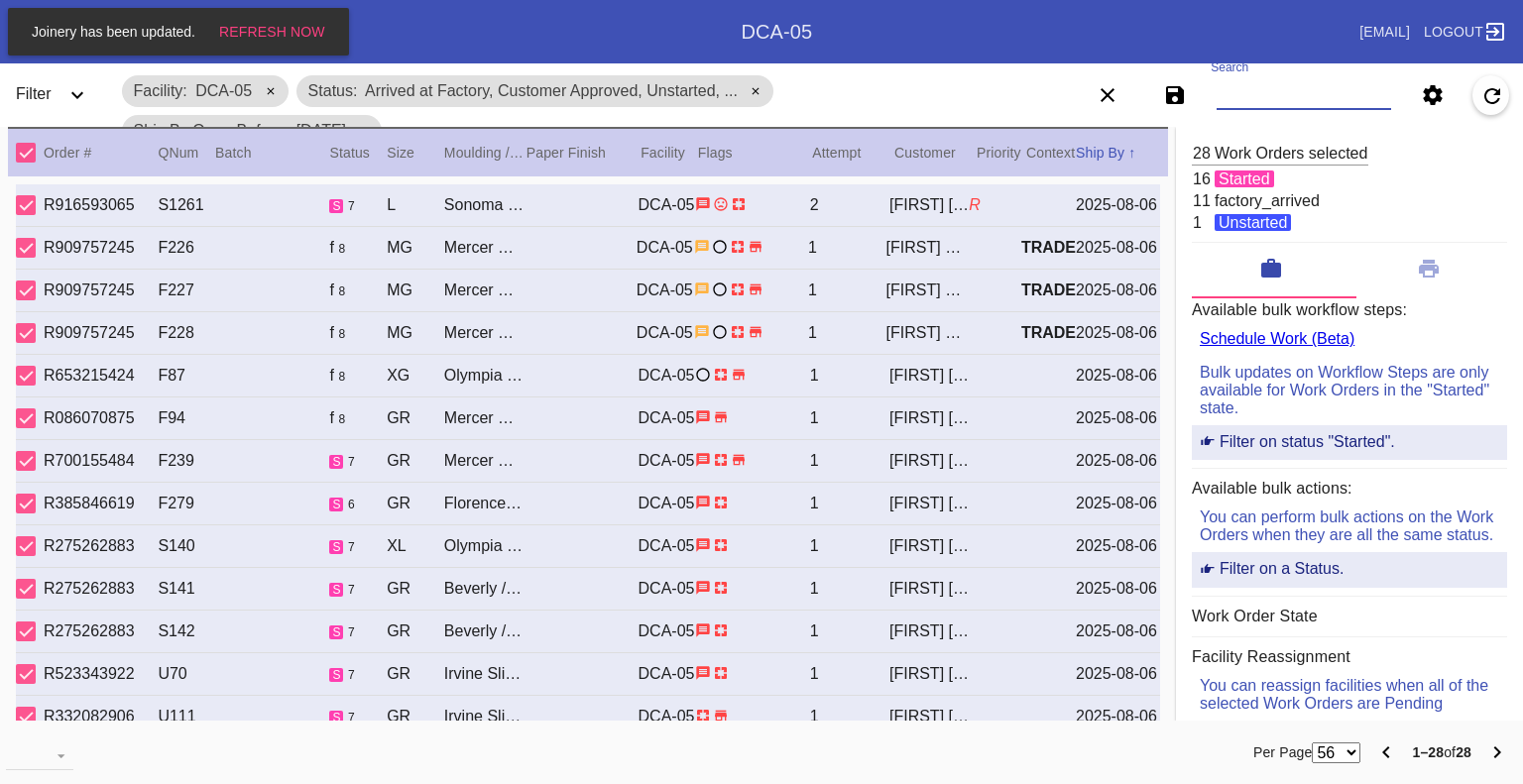 click on "Search" at bounding box center (1304, 95) 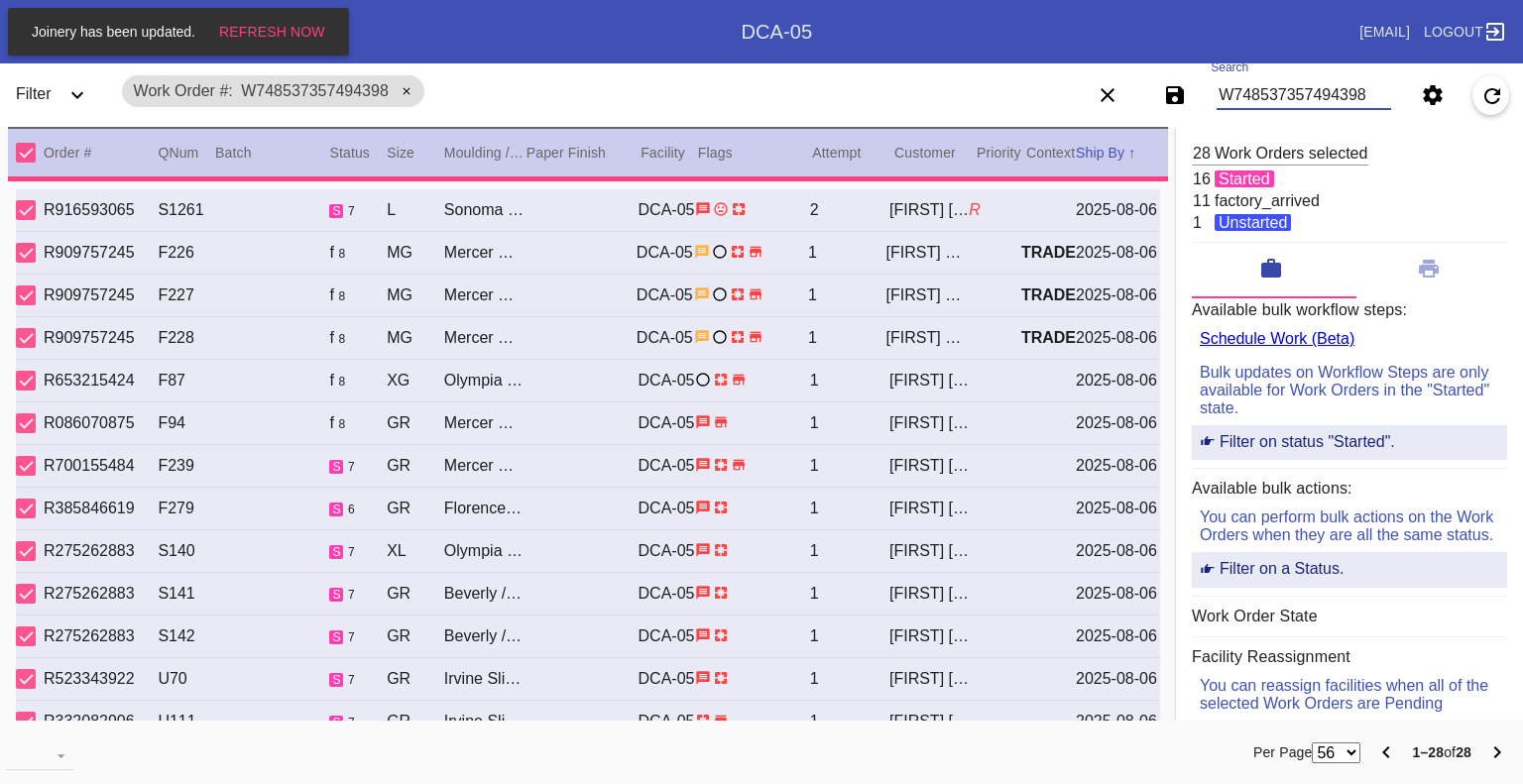type on "1.5" 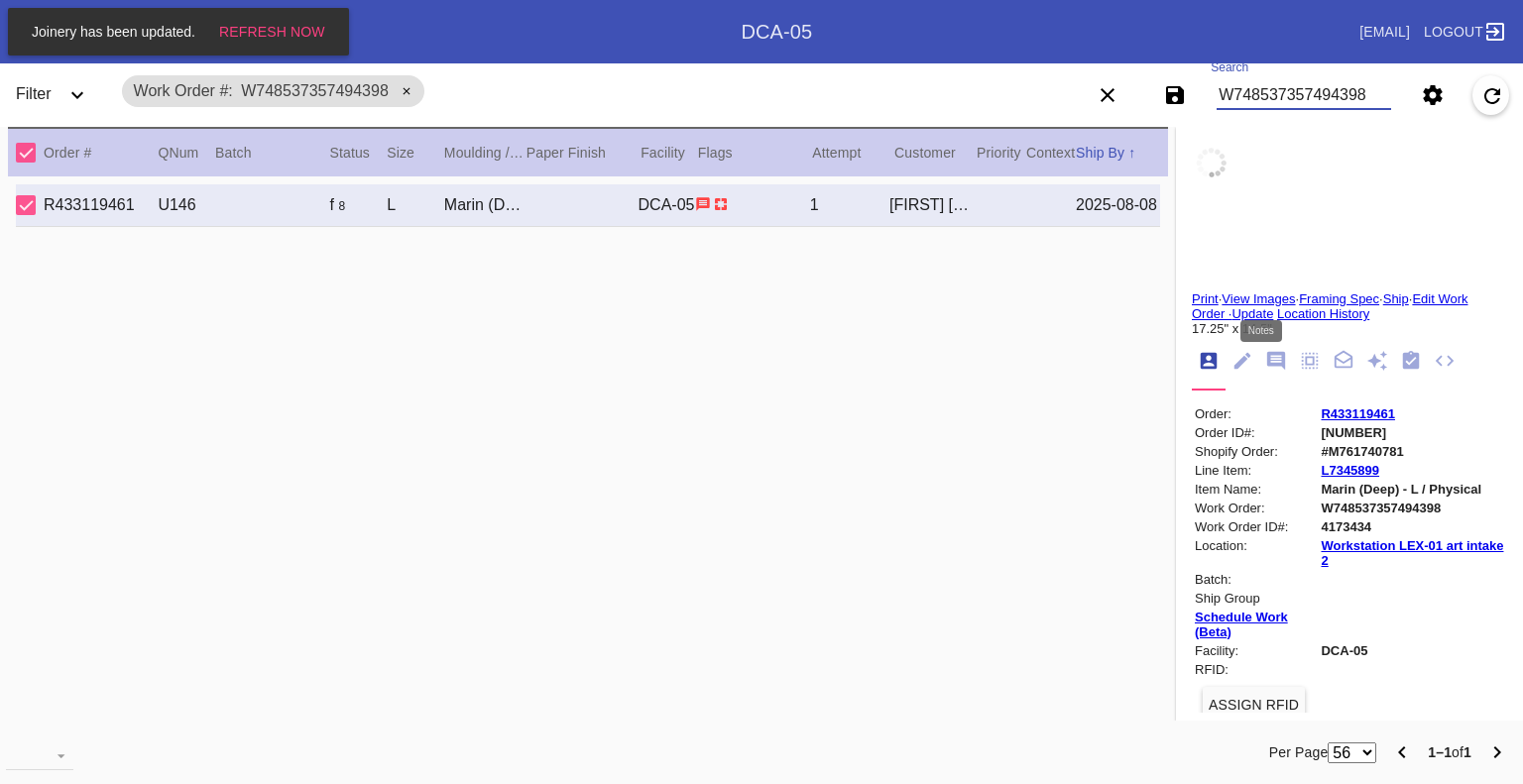 type on "W748537357494398" 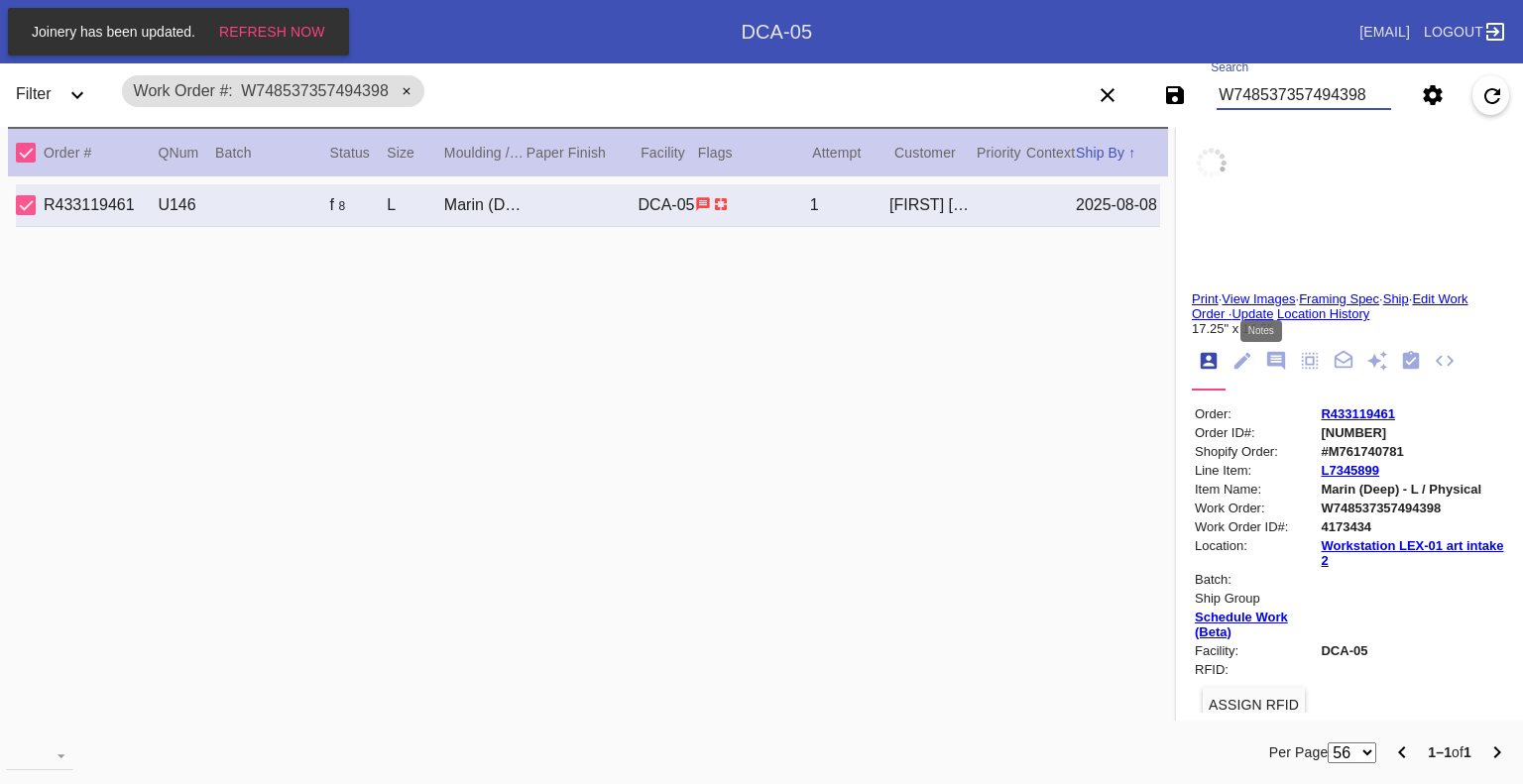 click 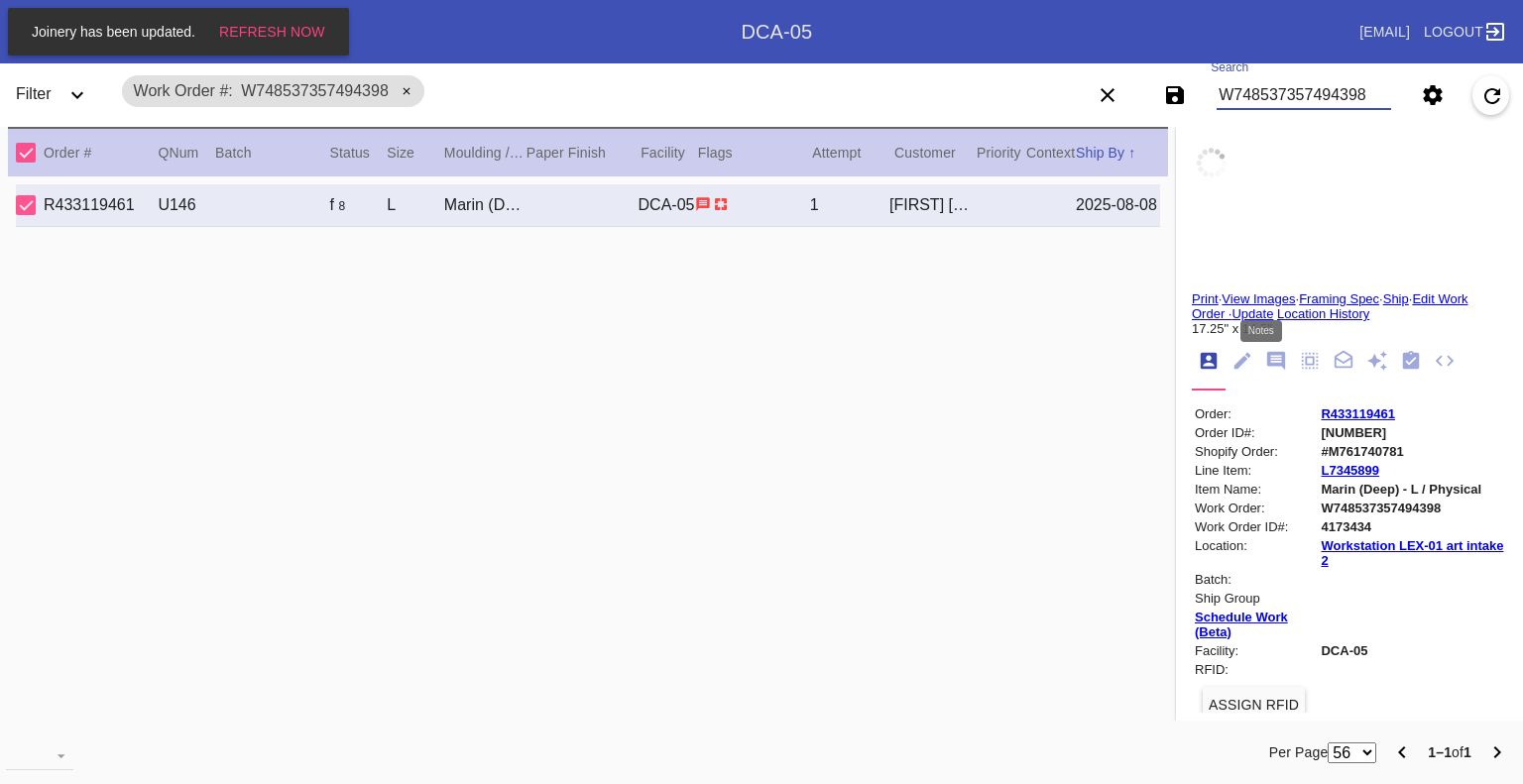 scroll, scrollTop: 122, scrollLeft: 0, axis: vertical 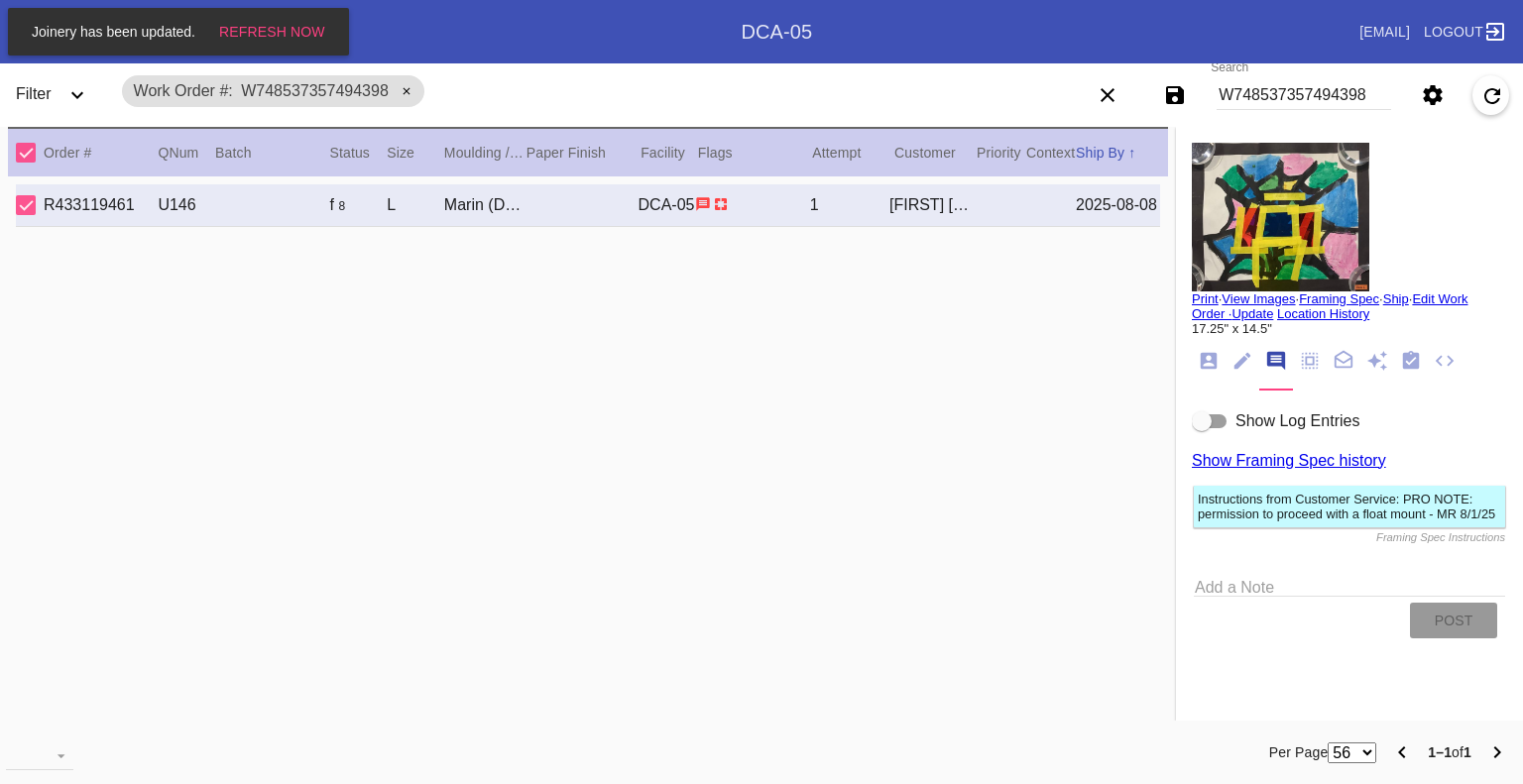 click at bounding box center (1210, 421) 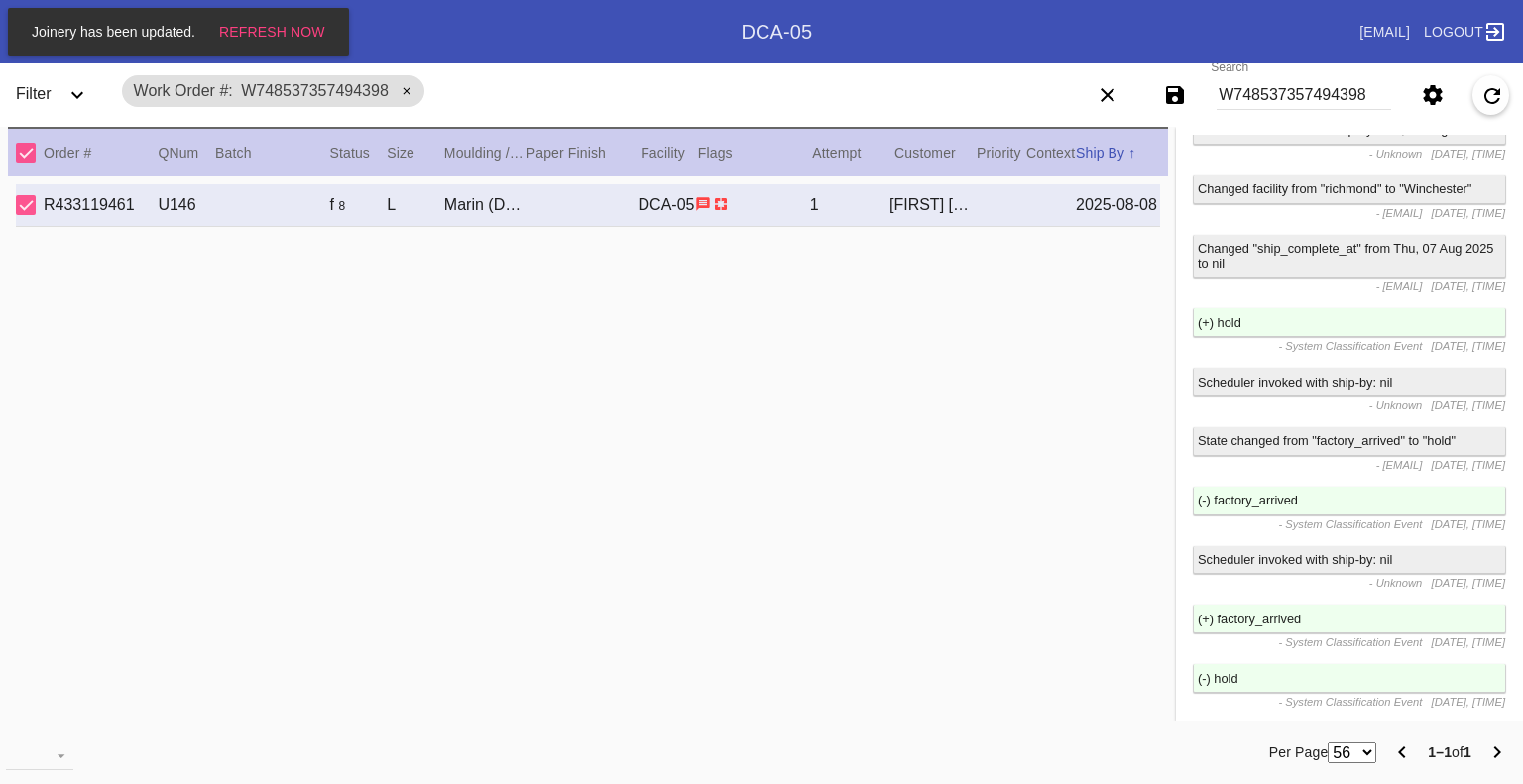 scroll, scrollTop: 3714, scrollLeft: 0, axis: vertical 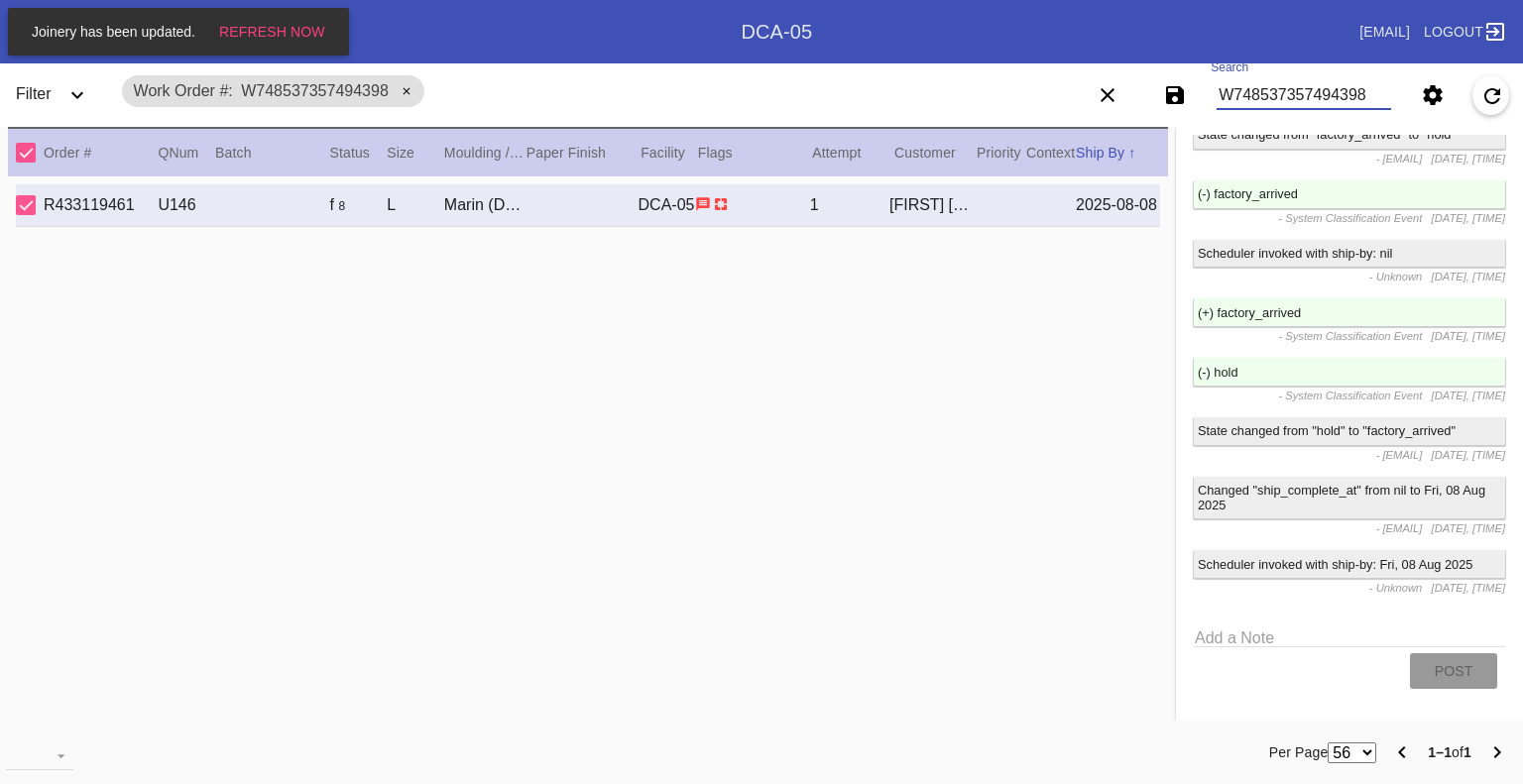 click on "W748537357494398" at bounding box center [1304, 95] 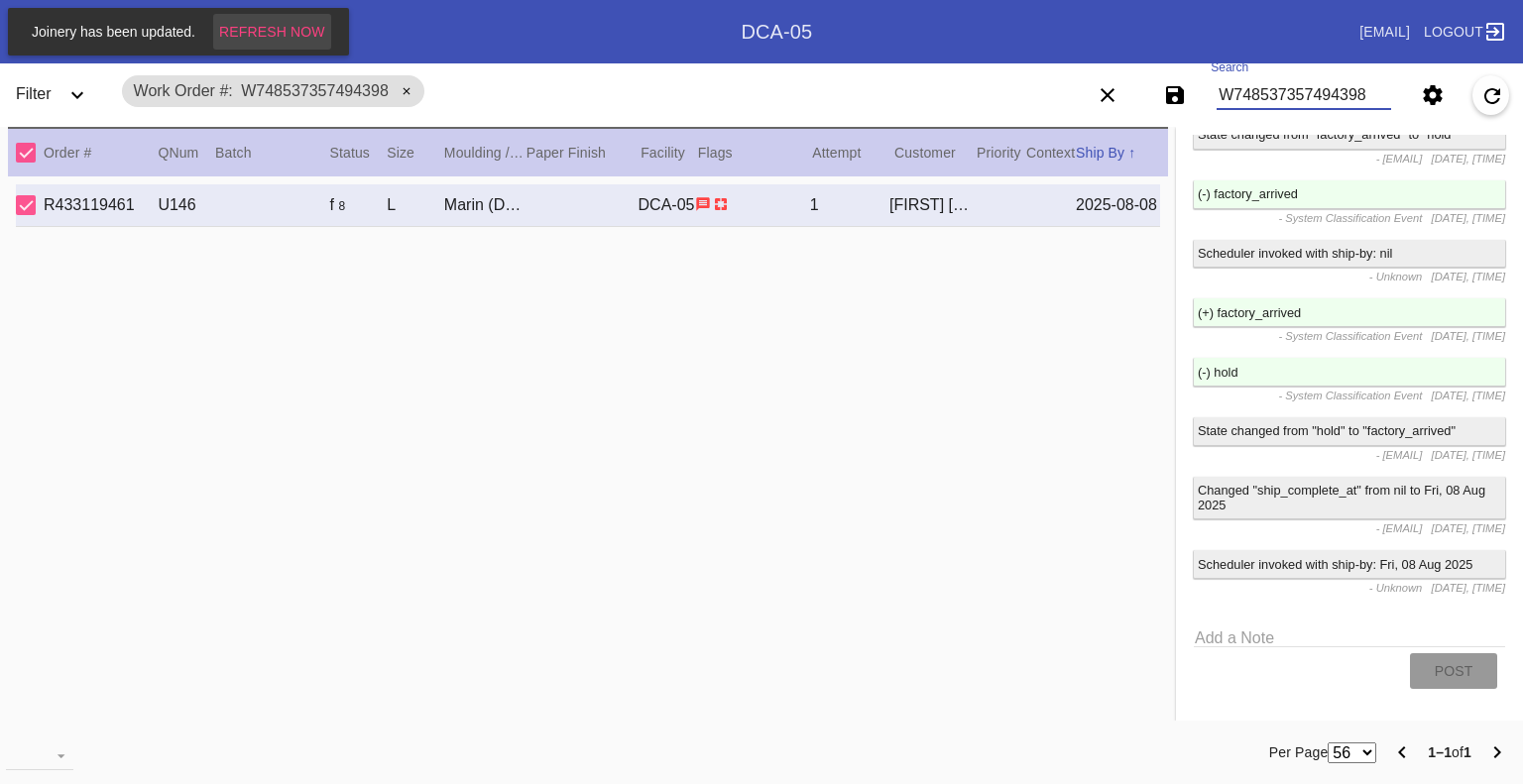 click on "Refresh Now" at bounding box center [272, 32] 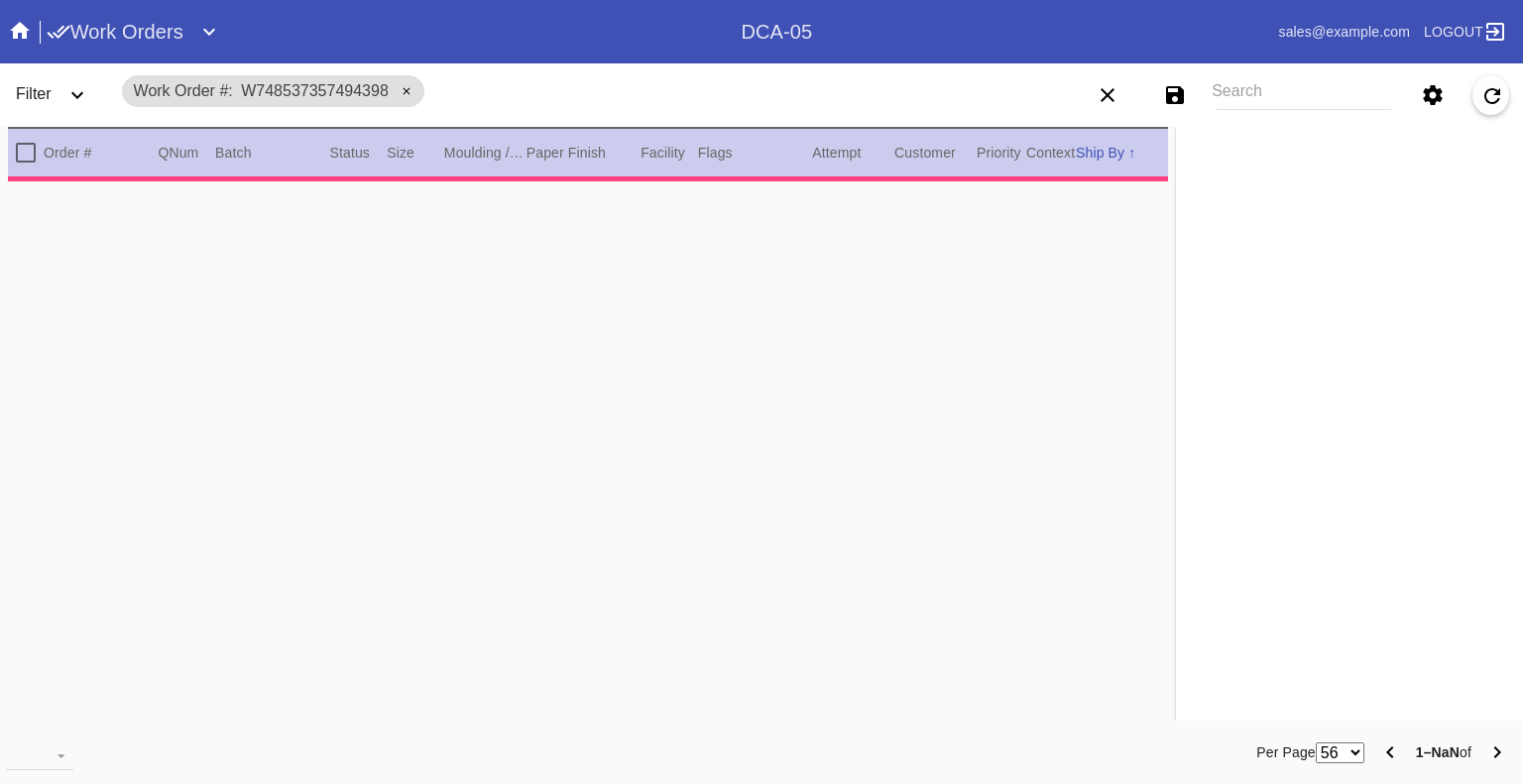 scroll, scrollTop: 0, scrollLeft: 0, axis: both 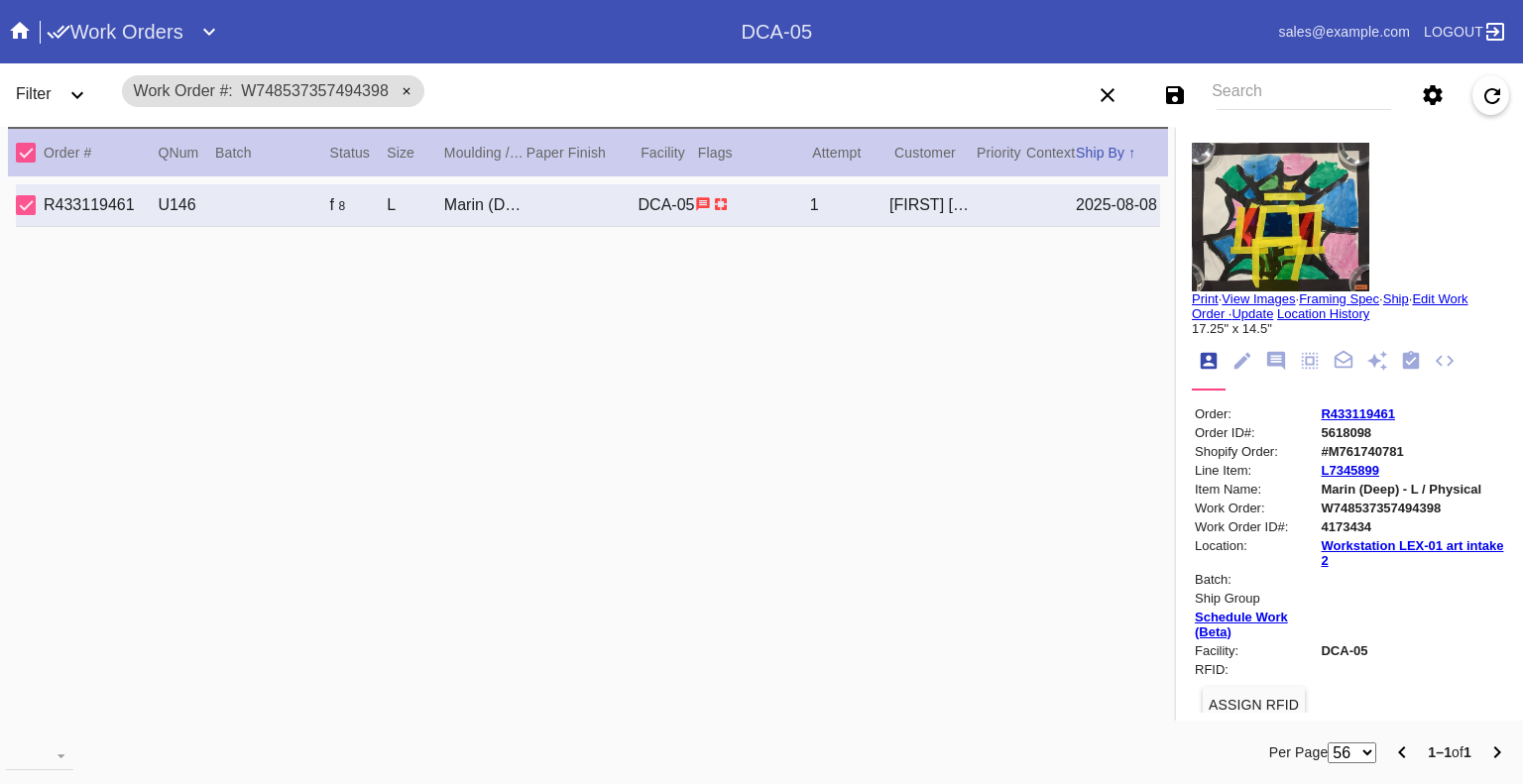 click on "Search" at bounding box center (1304, 95) 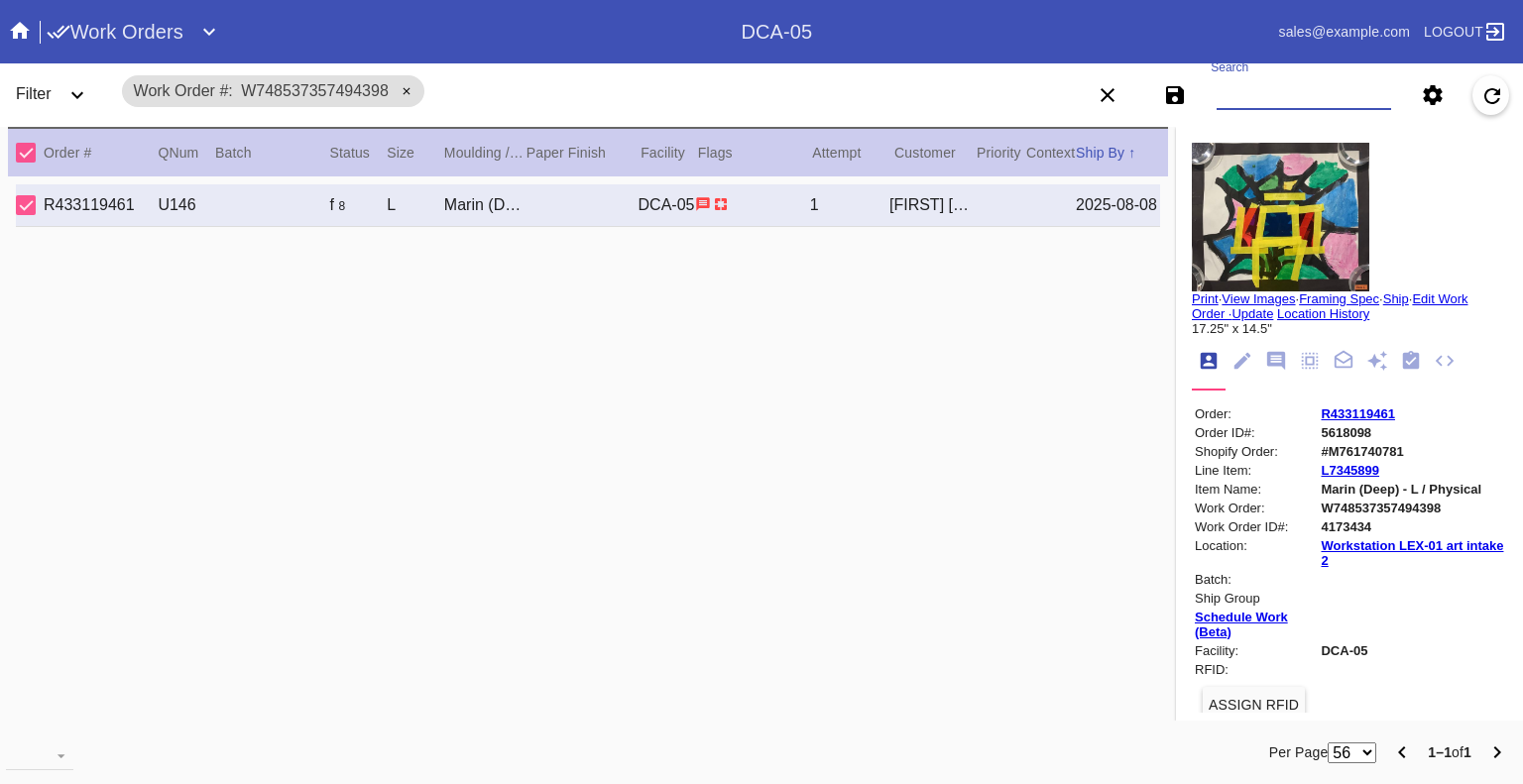 click on "Search" at bounding box center [1304, 95] 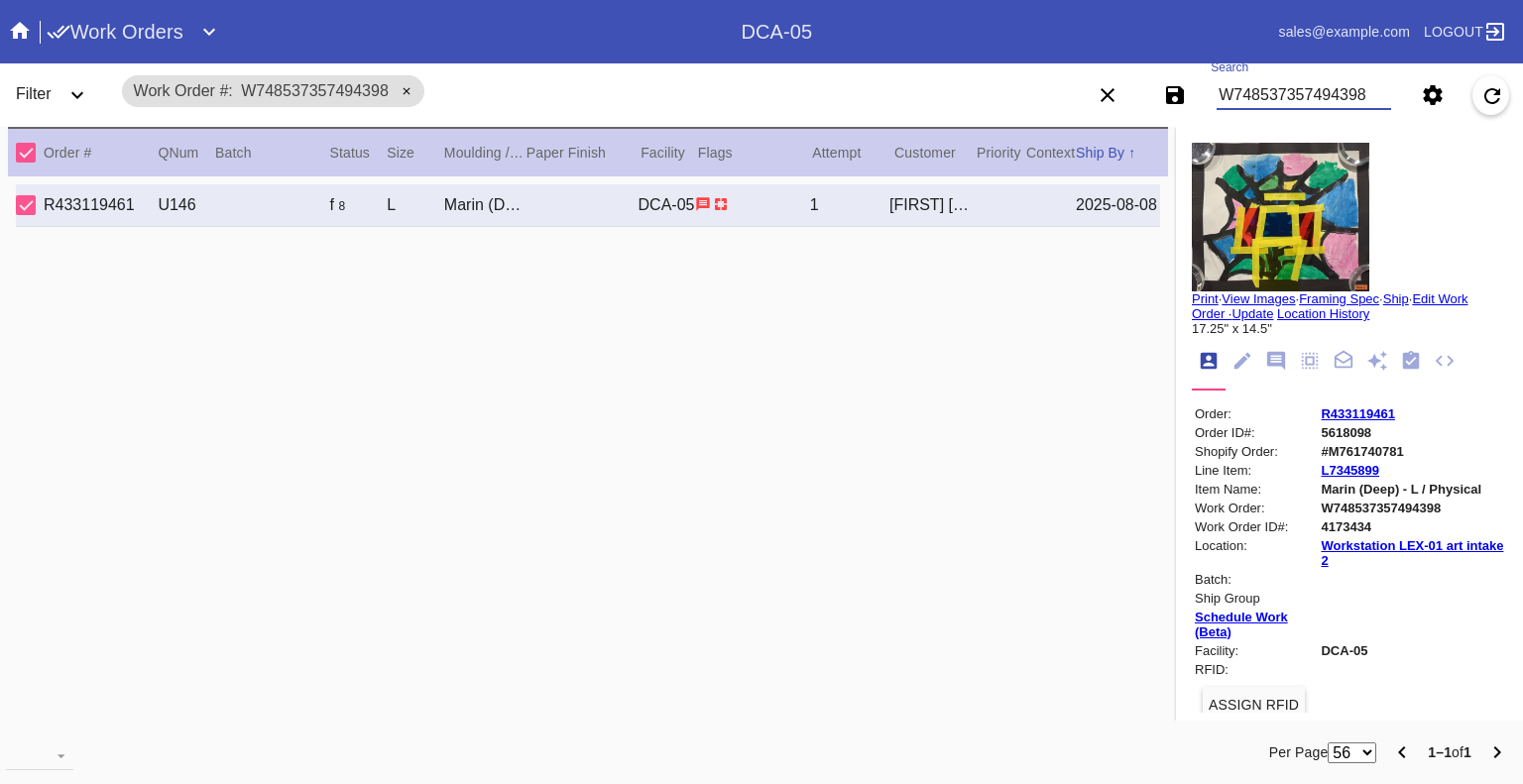 click on "W748537357494398" at bounding box center [1304, 95] 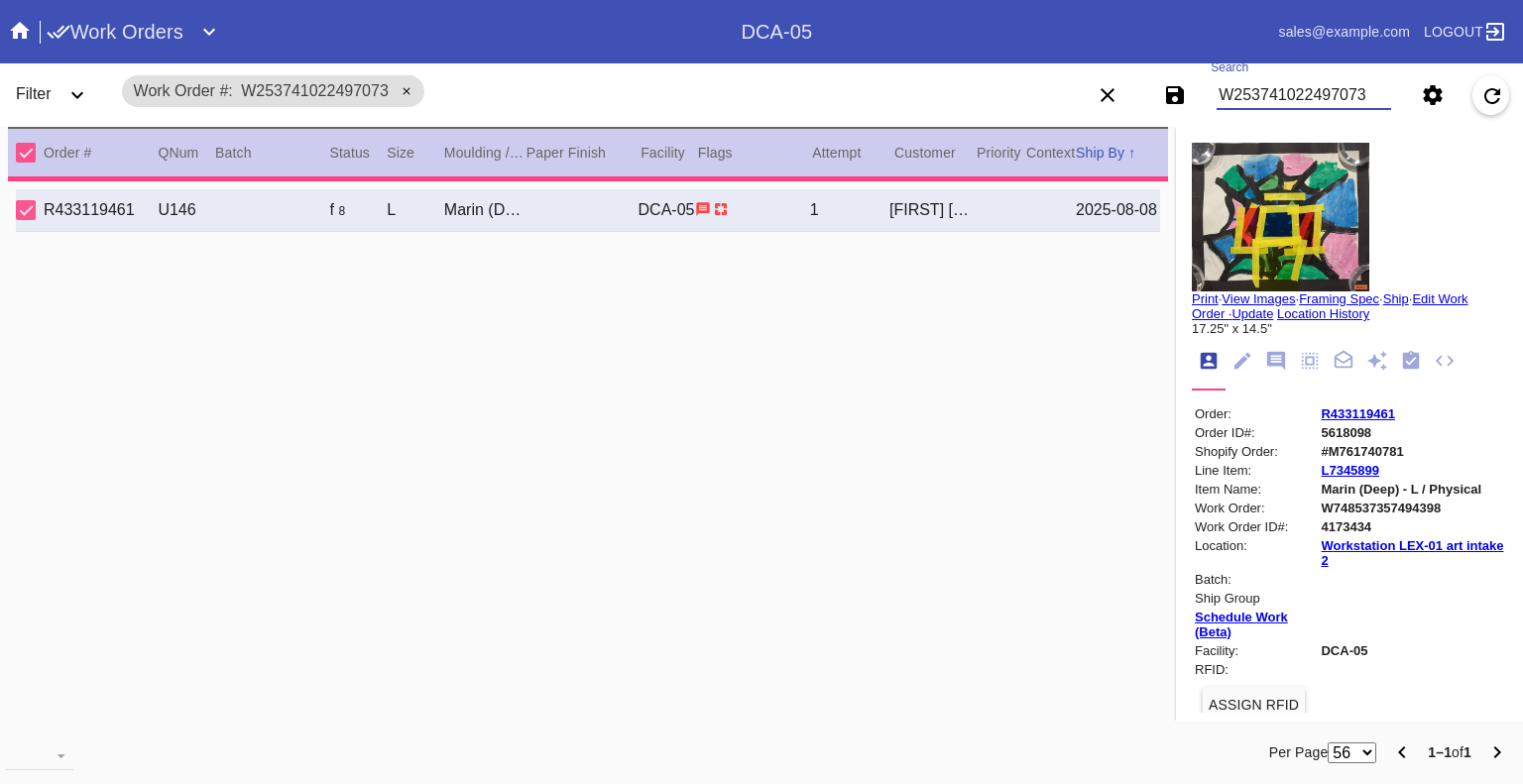 type on "11.0" 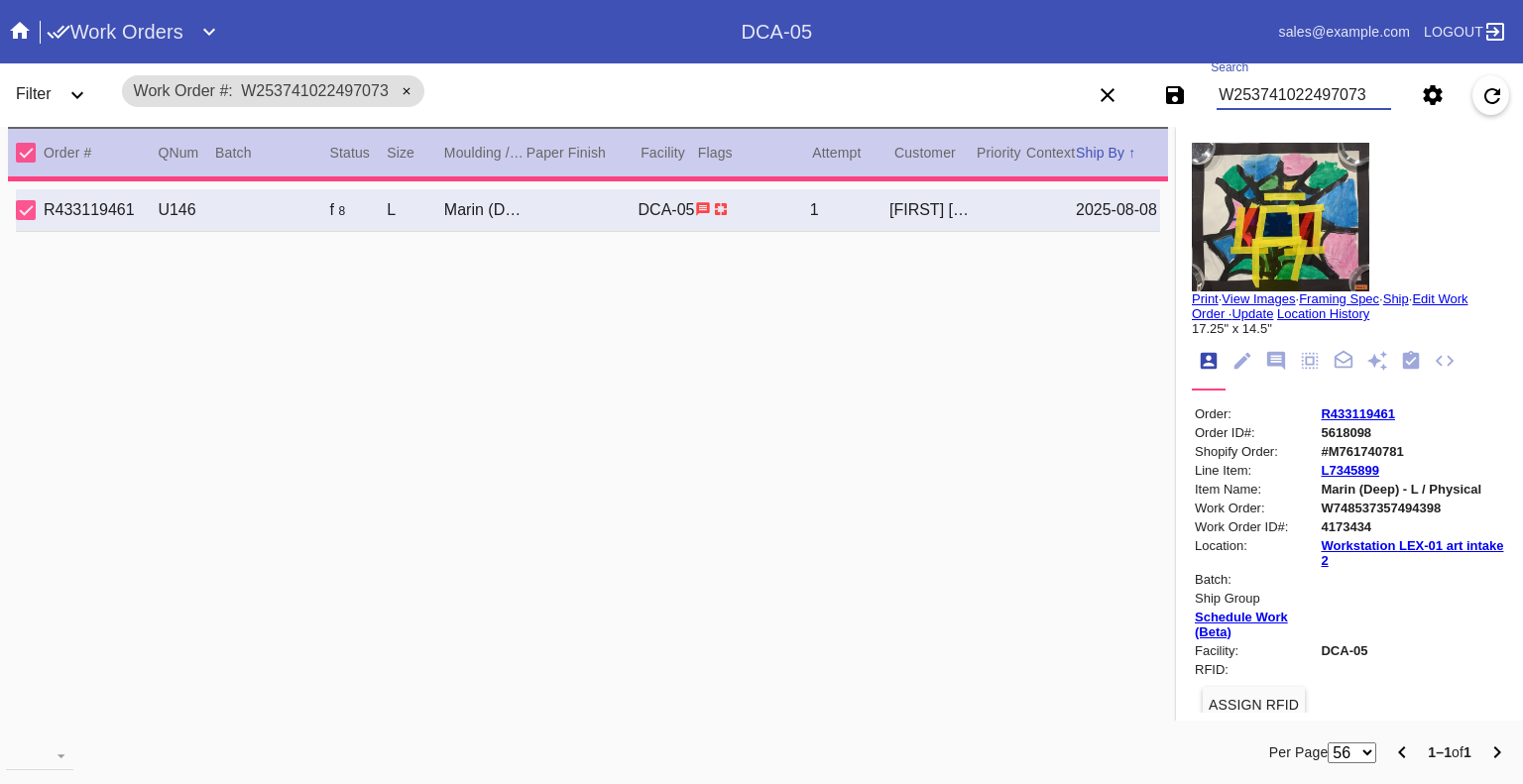 type on "8/16/2025" 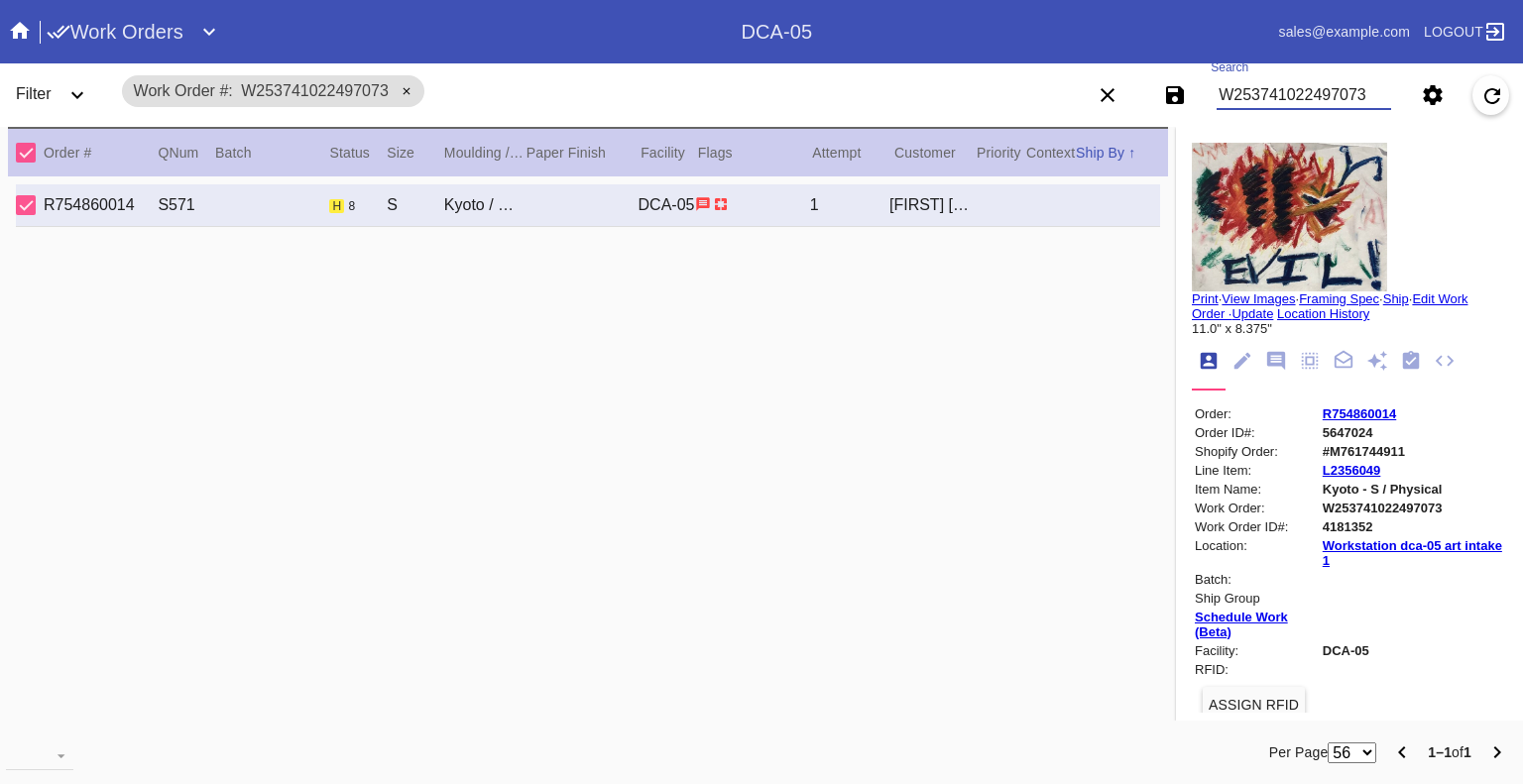 type on "W253741022497073" 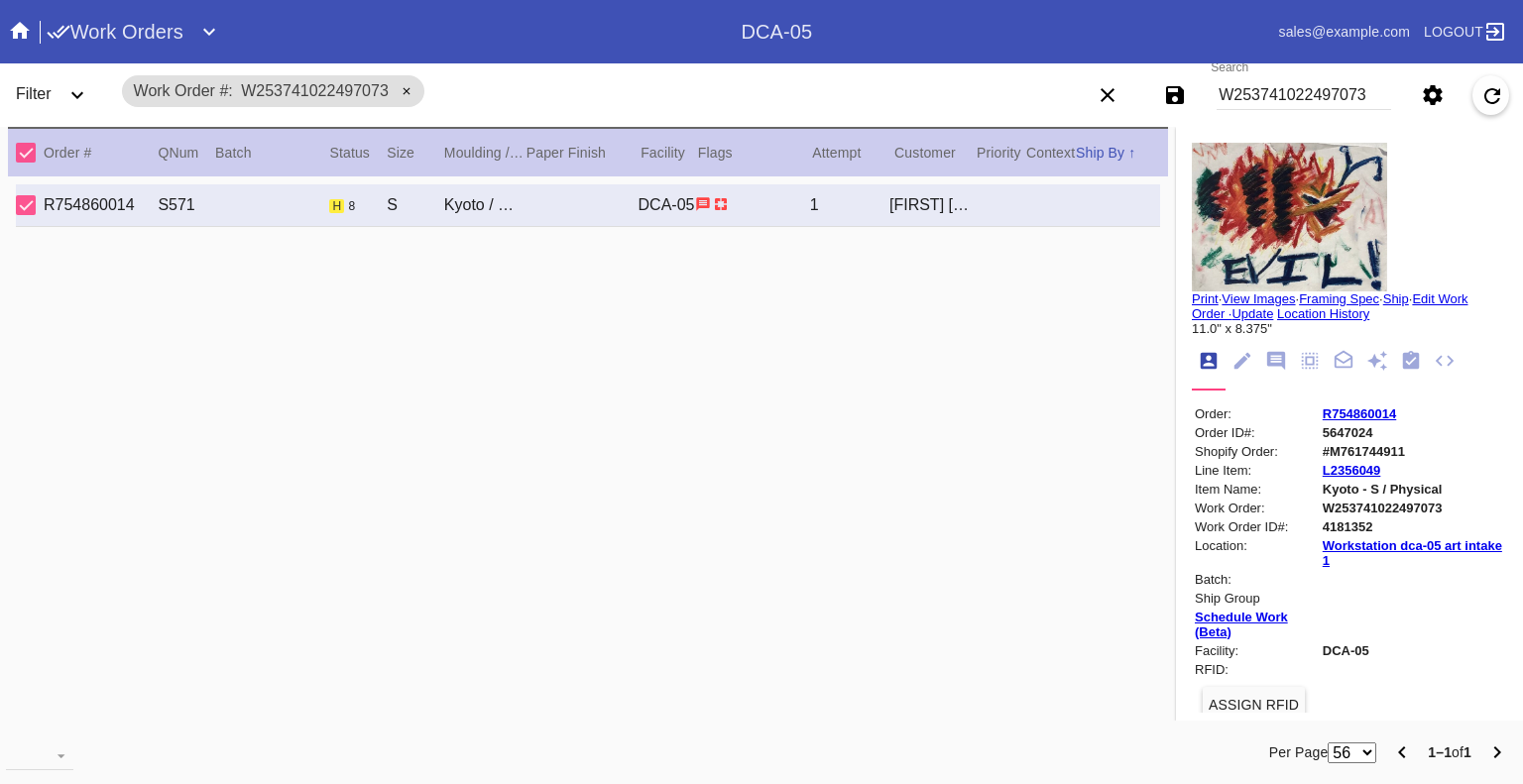 click 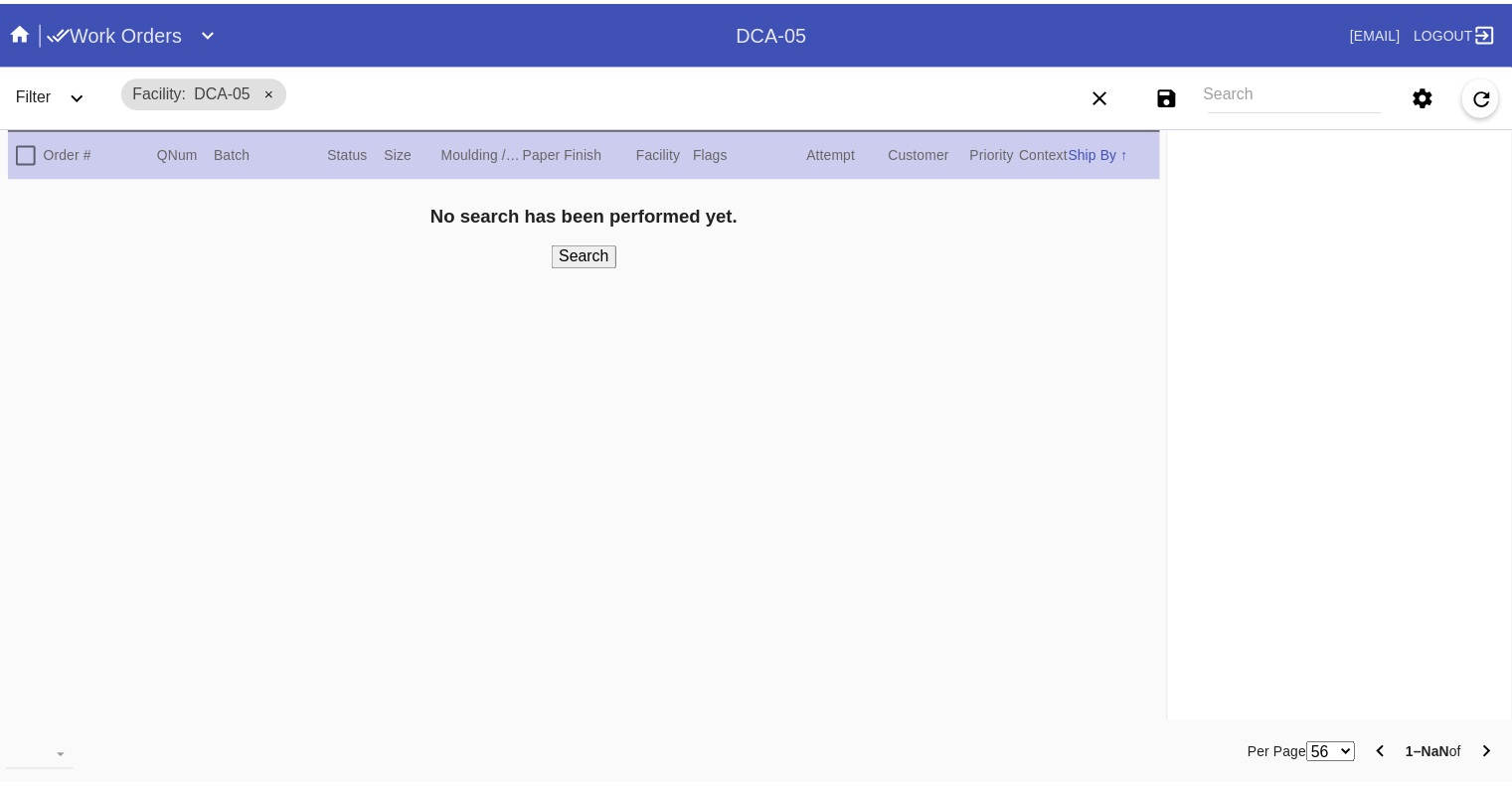 scroll, scrollTop: 0, scrollLeft: 0, axis: both 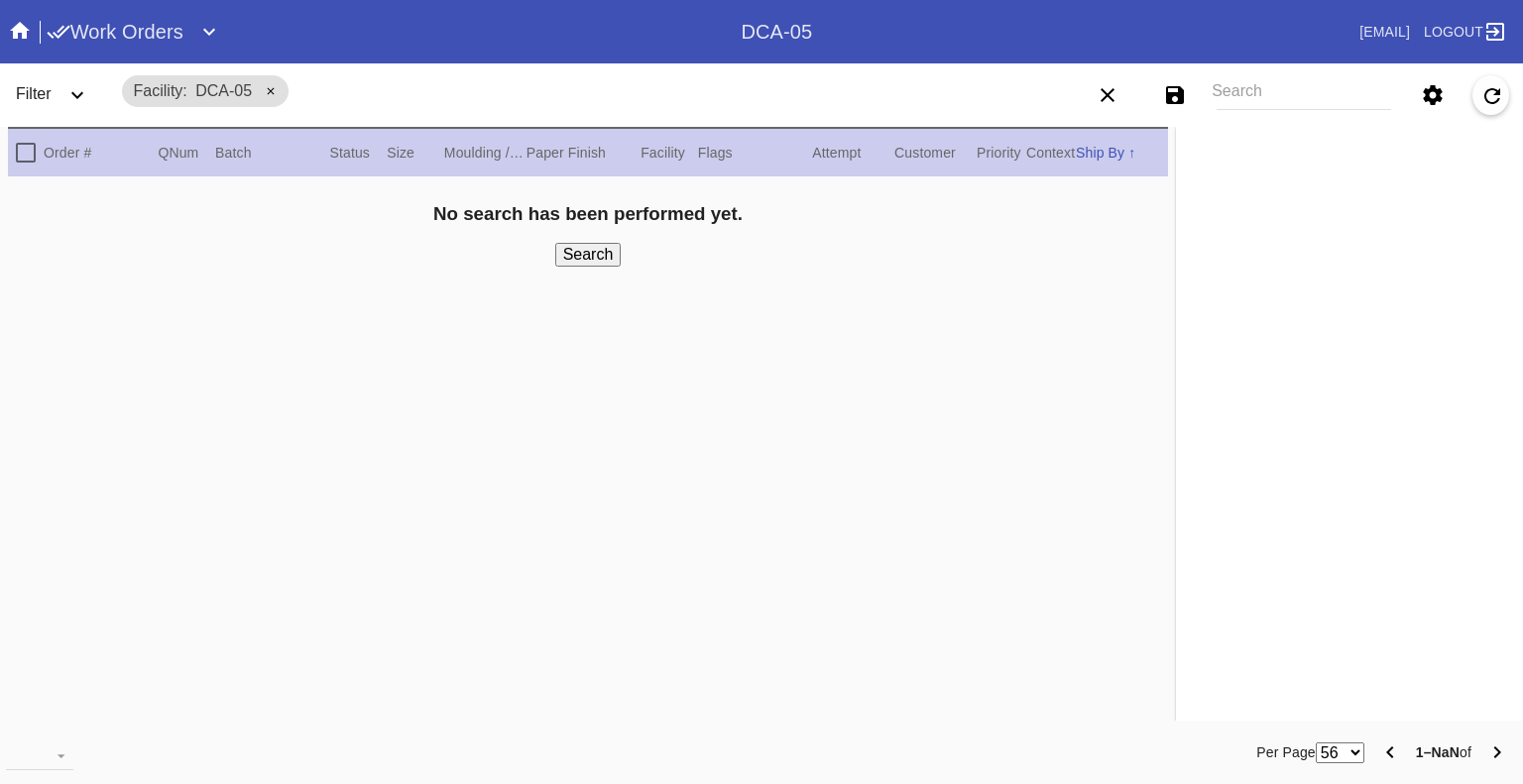 click on "Work Orders" at bounding box center [394, 32] 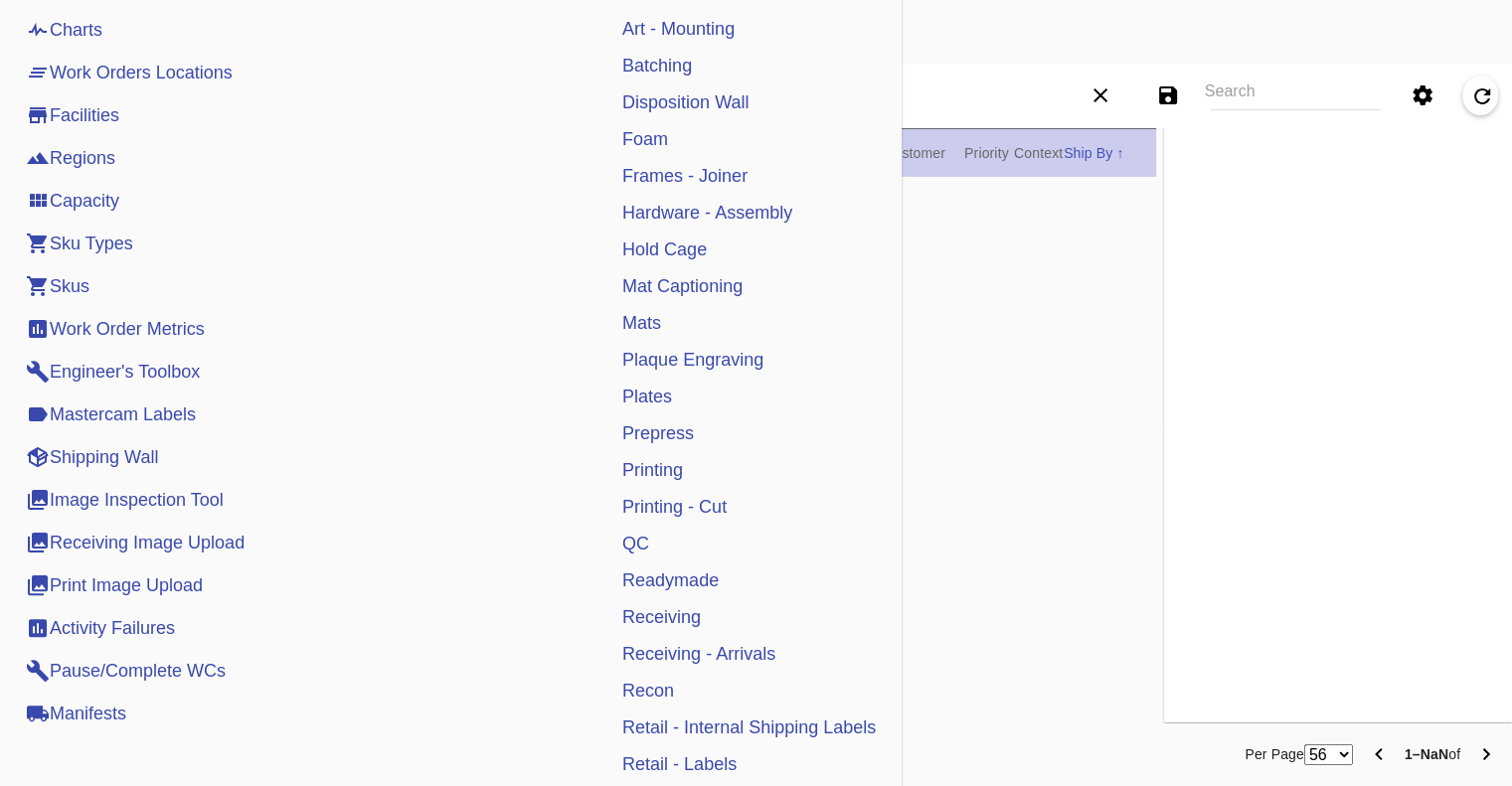 scroll, scrollTop: 365, scrollLeft: 0, axis: vertical 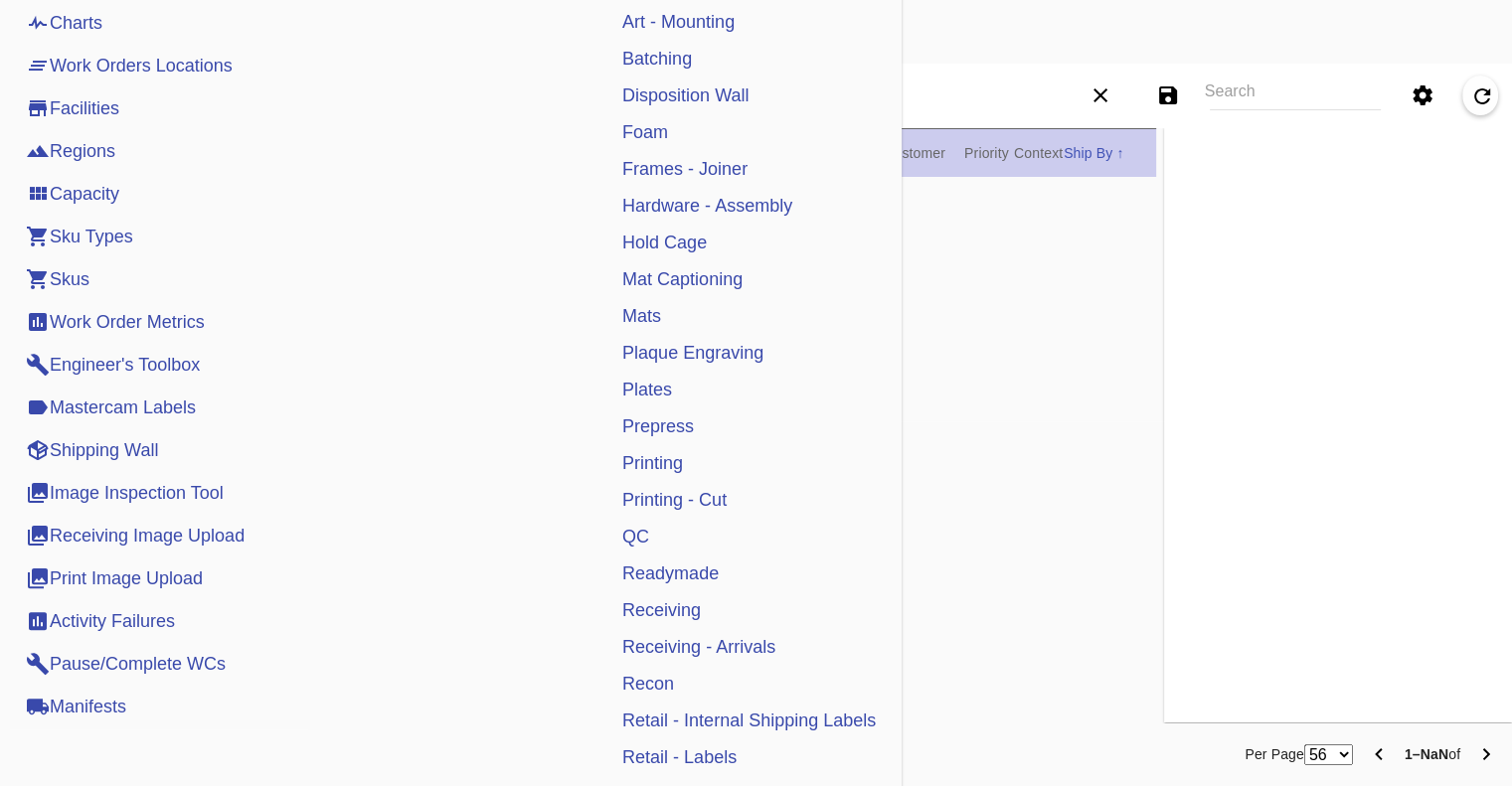 click on "Shipping Wall" at bounding box center (91, 450) 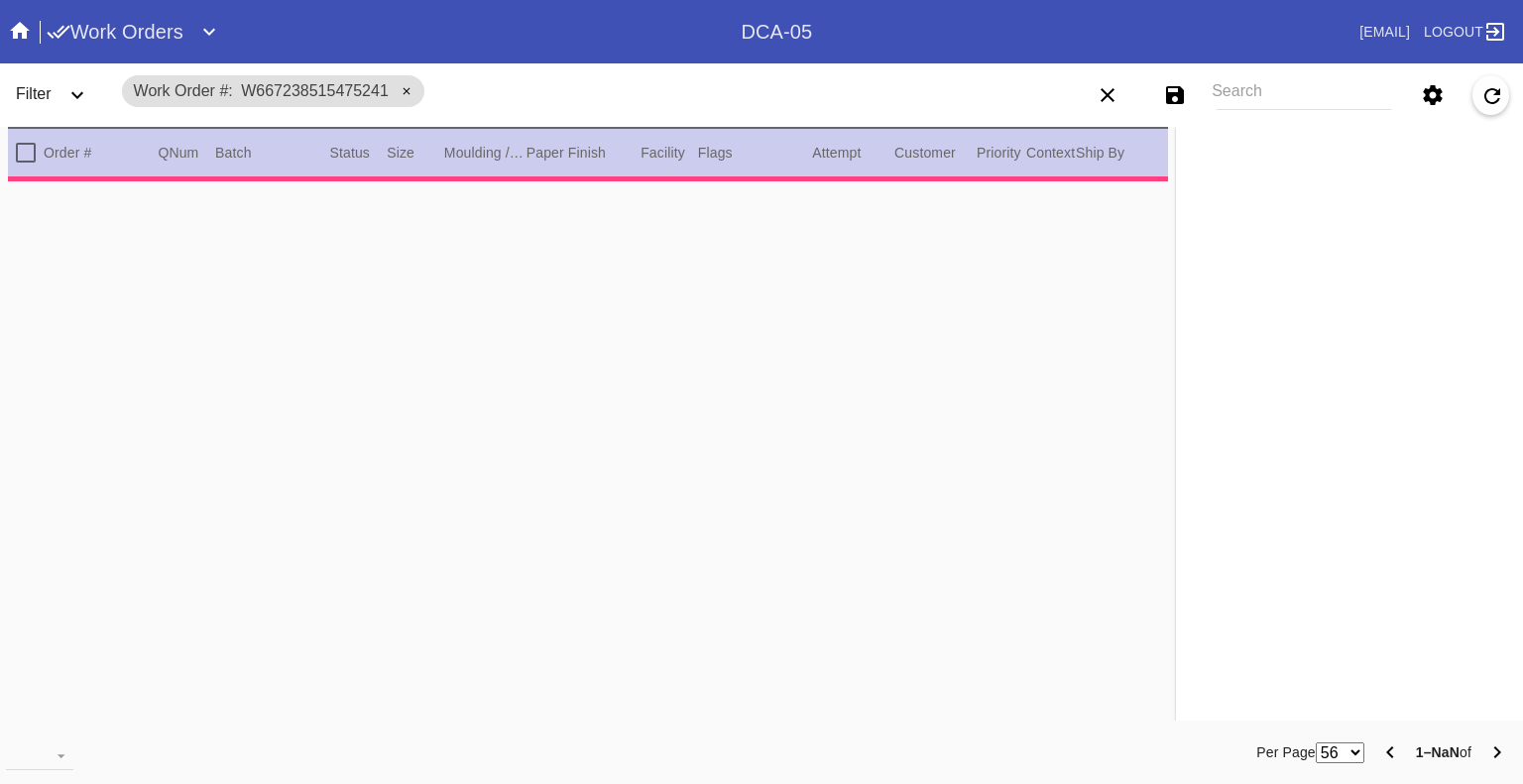 scroll, scrollTop: 0, scrollLeft: 0, axis: both 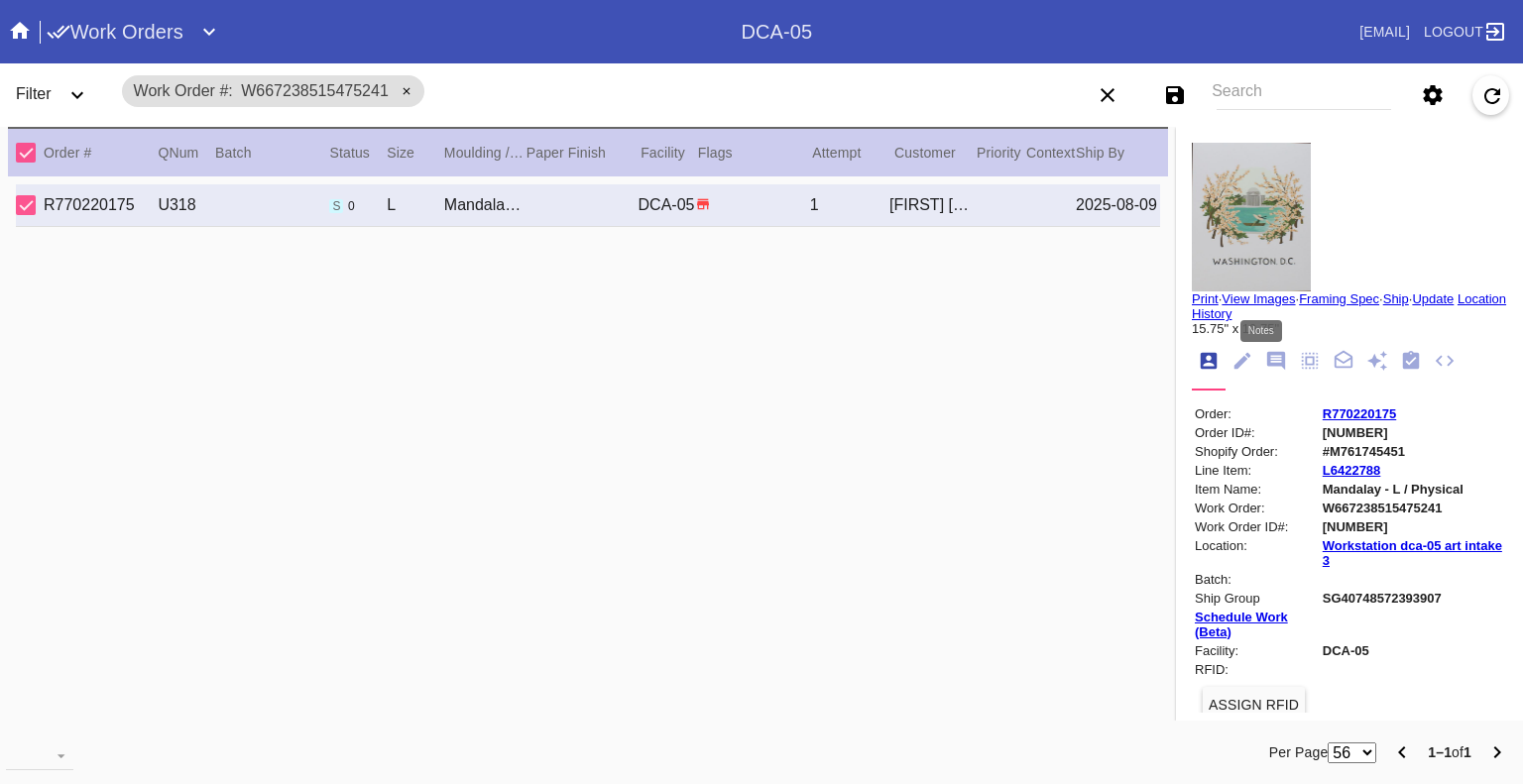 click 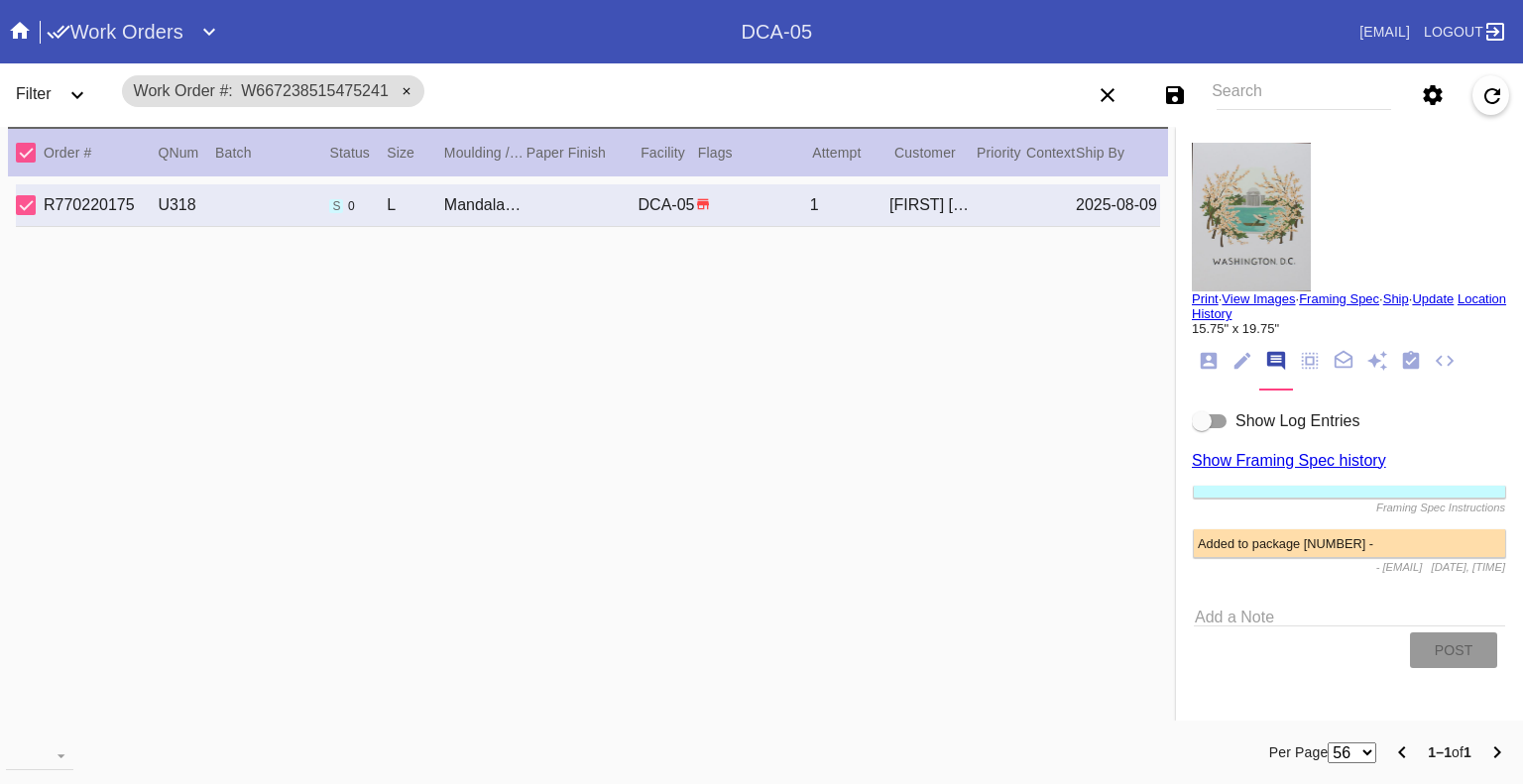 click at bounding box center [1210, 421] 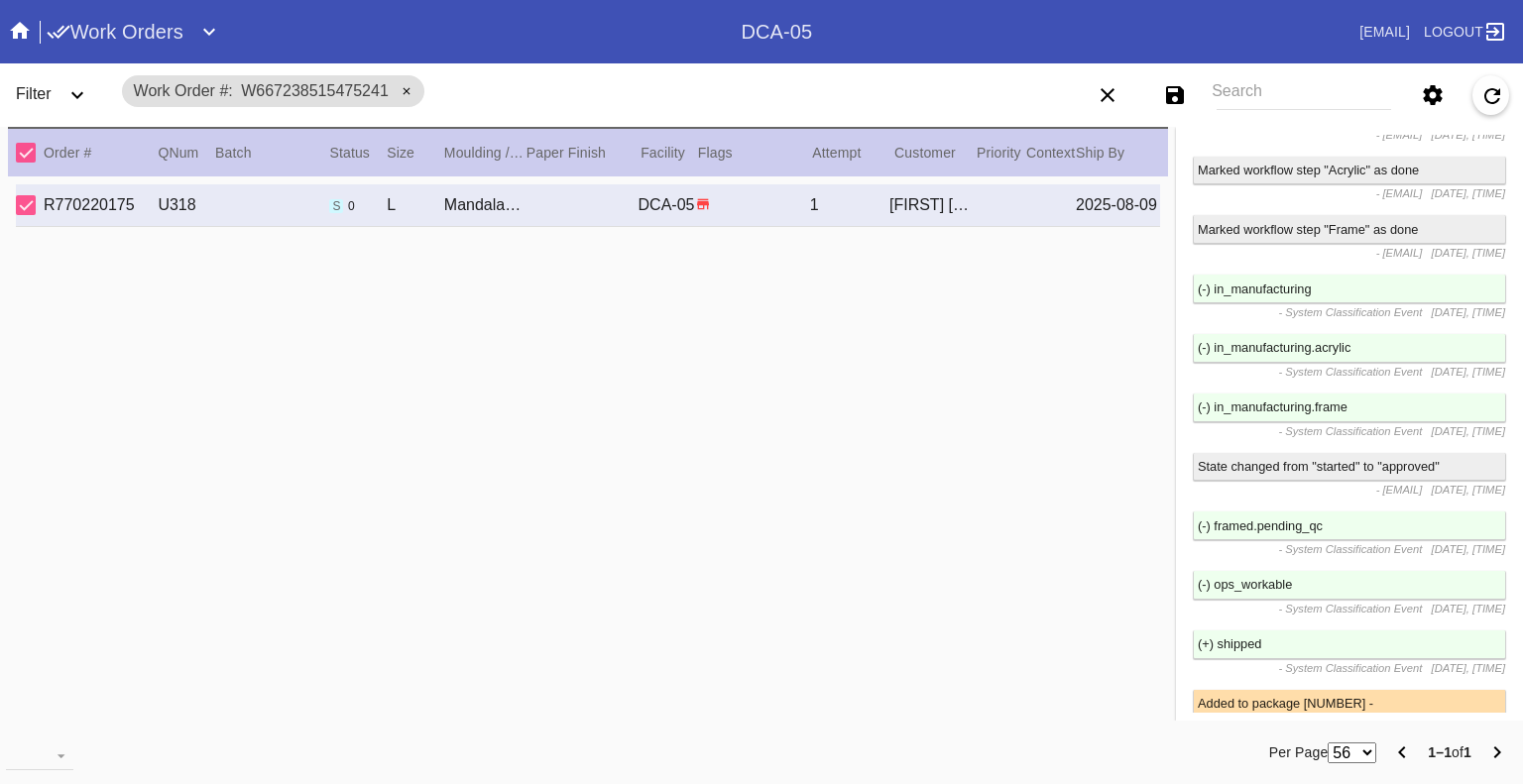scroll, scrollTop: 4317, scrollLeft: 0, axis: vertical 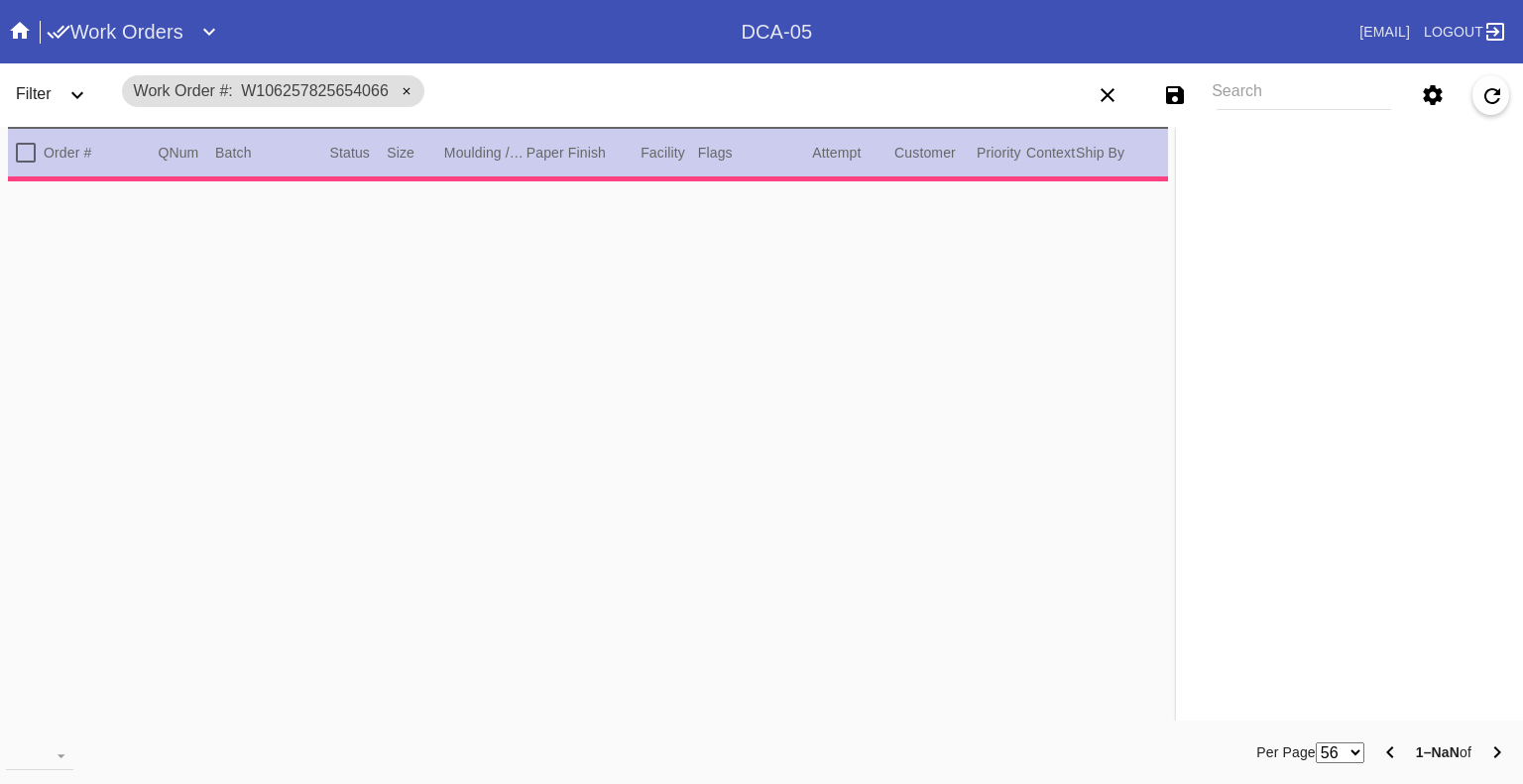 type on "1.5" 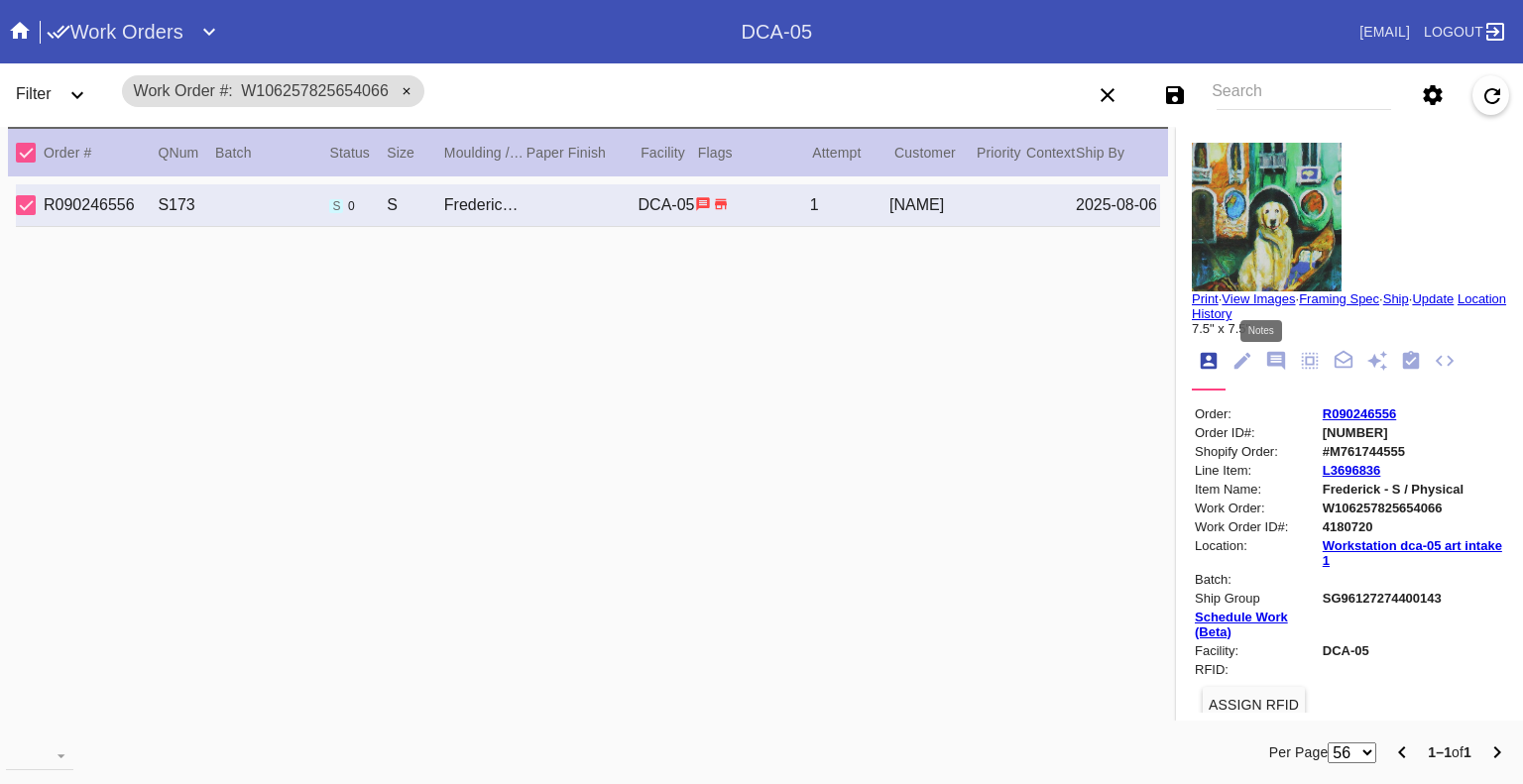 click 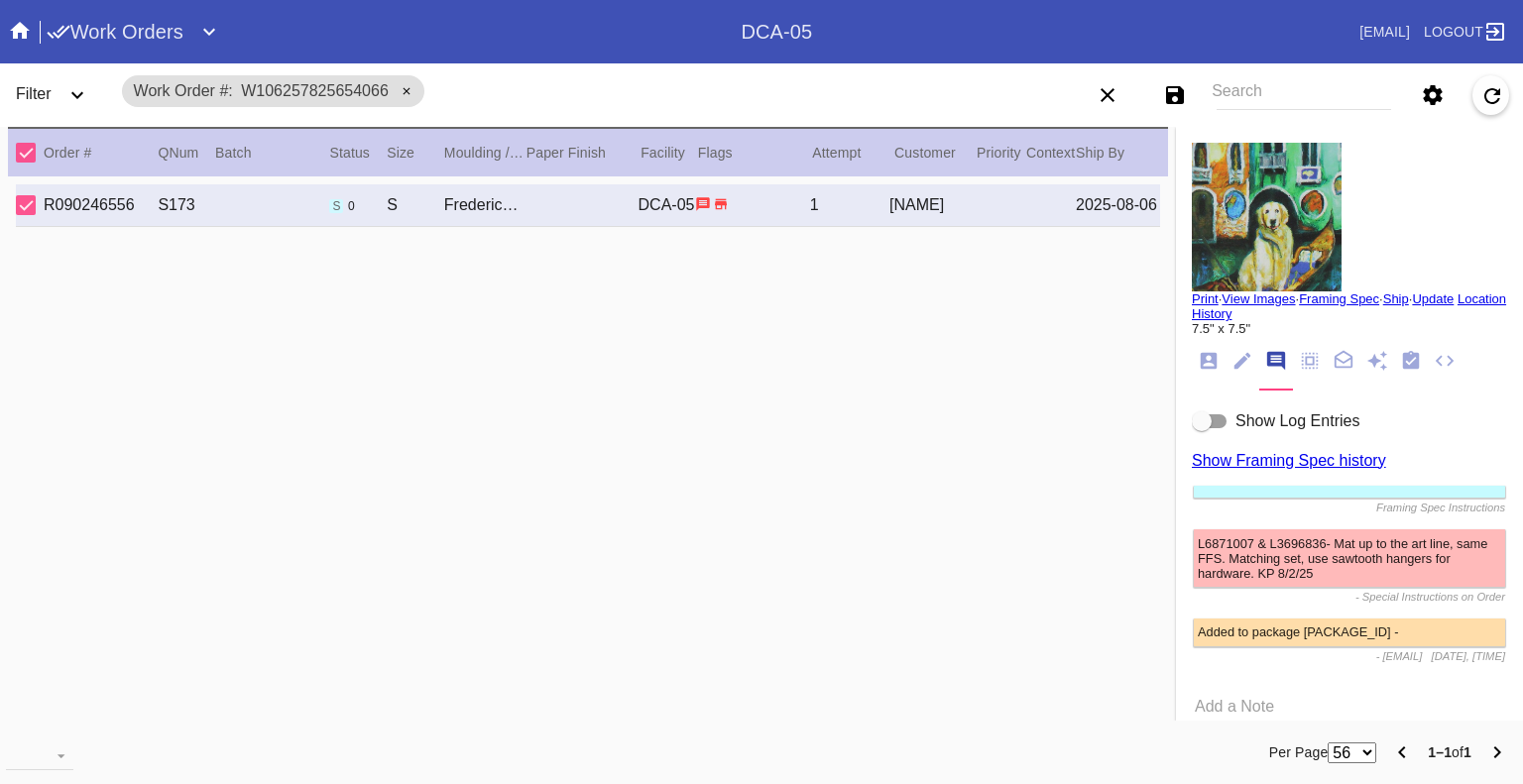 scroll, scrollTop: 76, scrollLeft: 0, axis: vertical 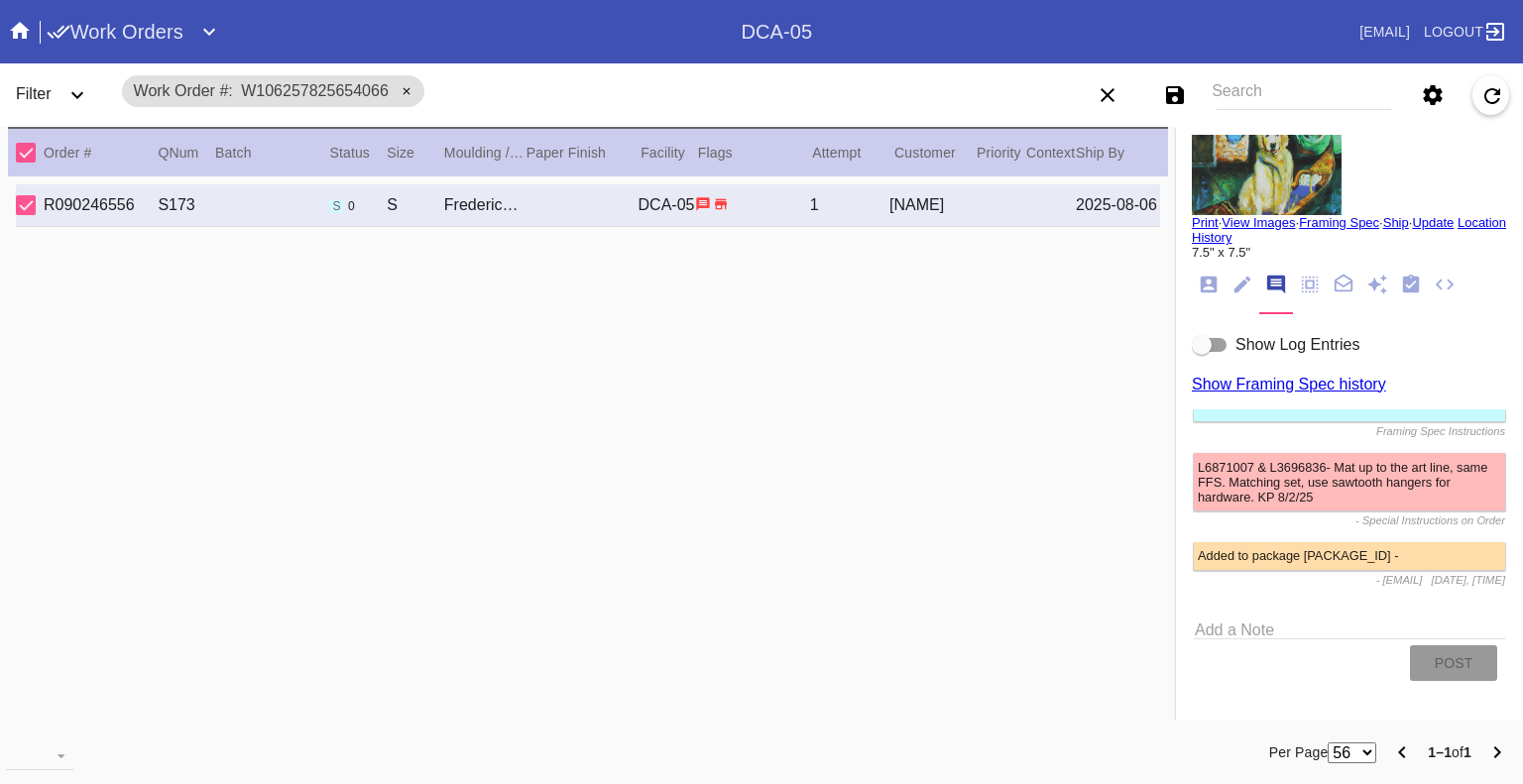 click at bounding box center [1202, 345] 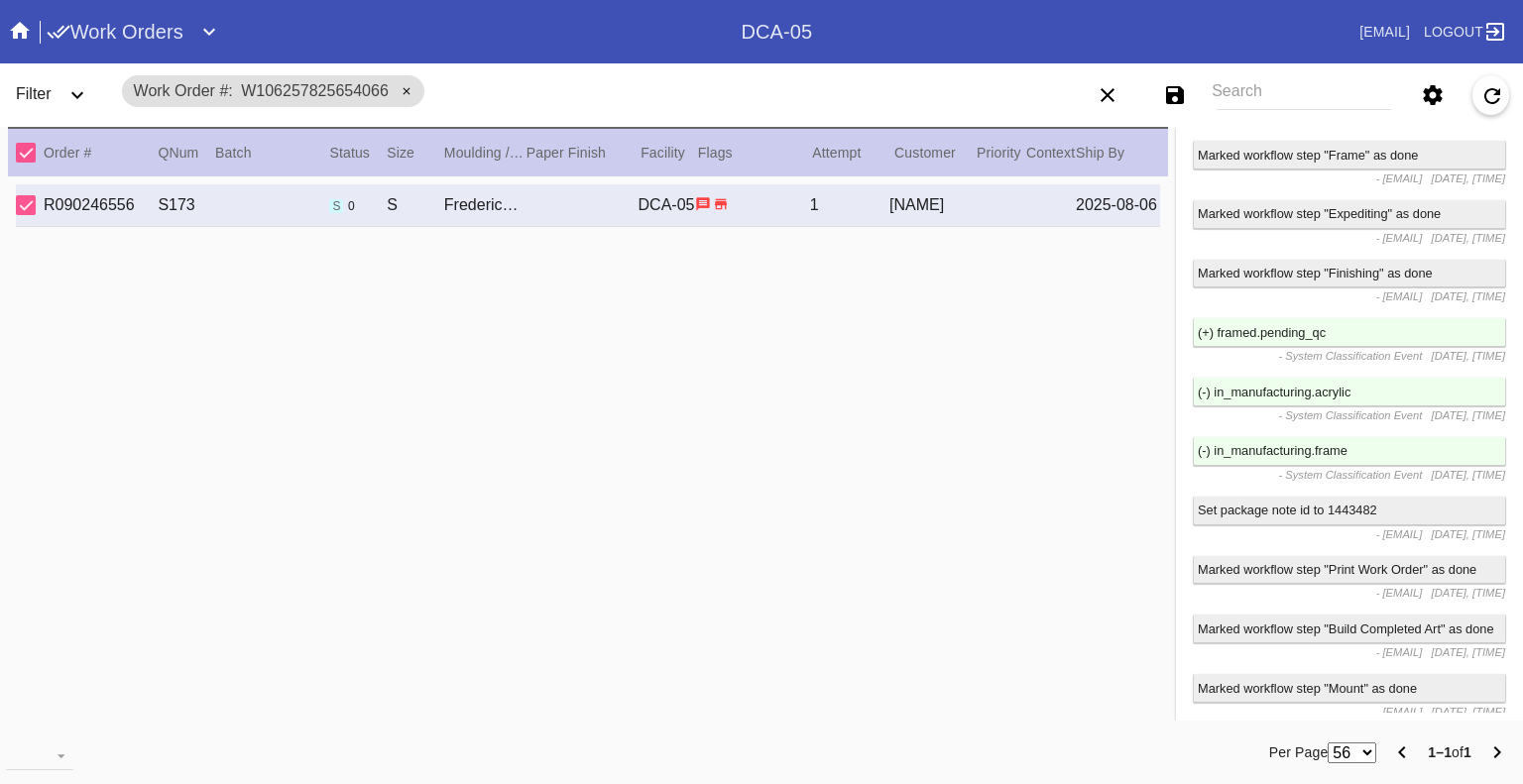 scroll, scrollTop: 4389, scrollLeft: 0, axis: vertical 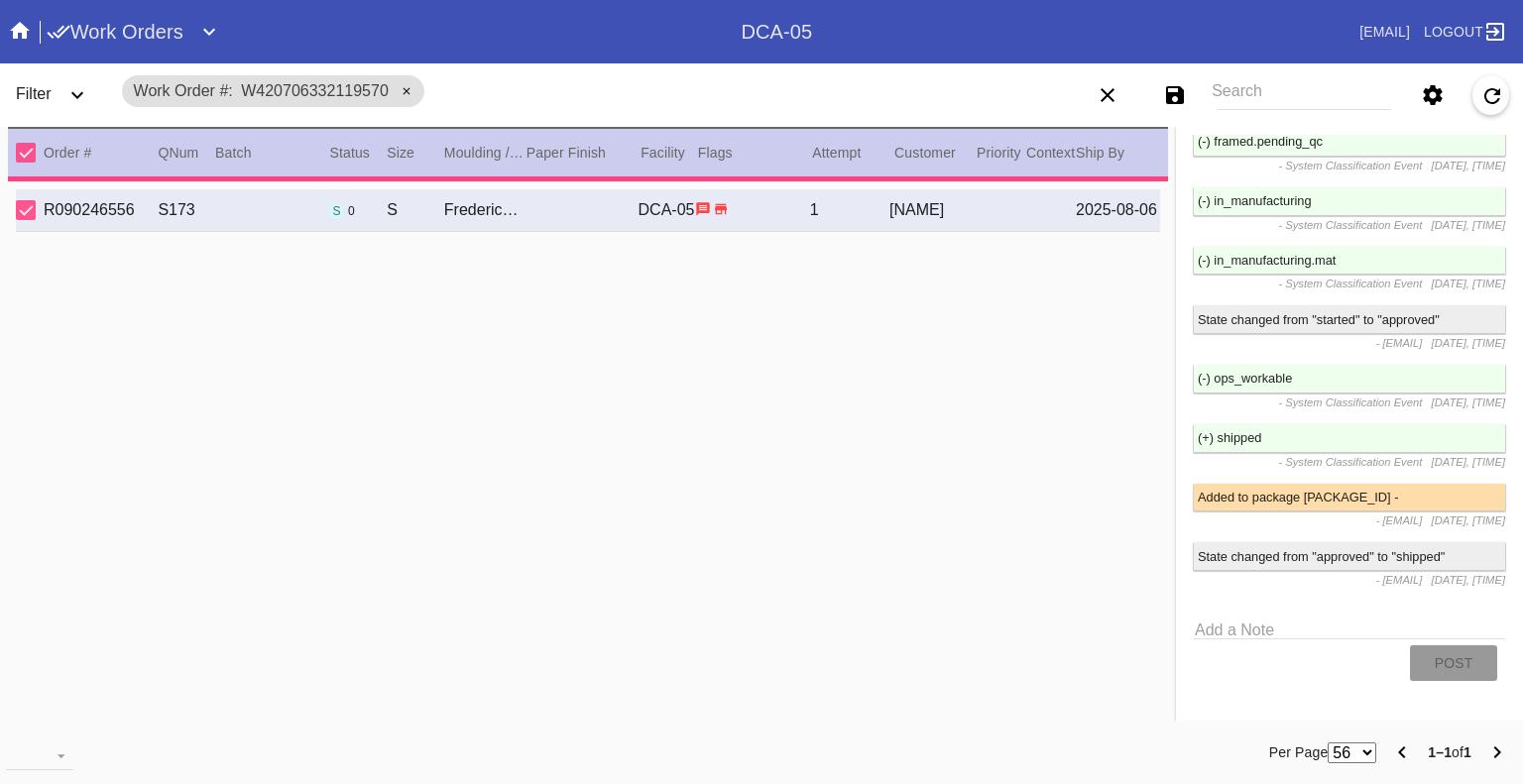 type on "3.5" 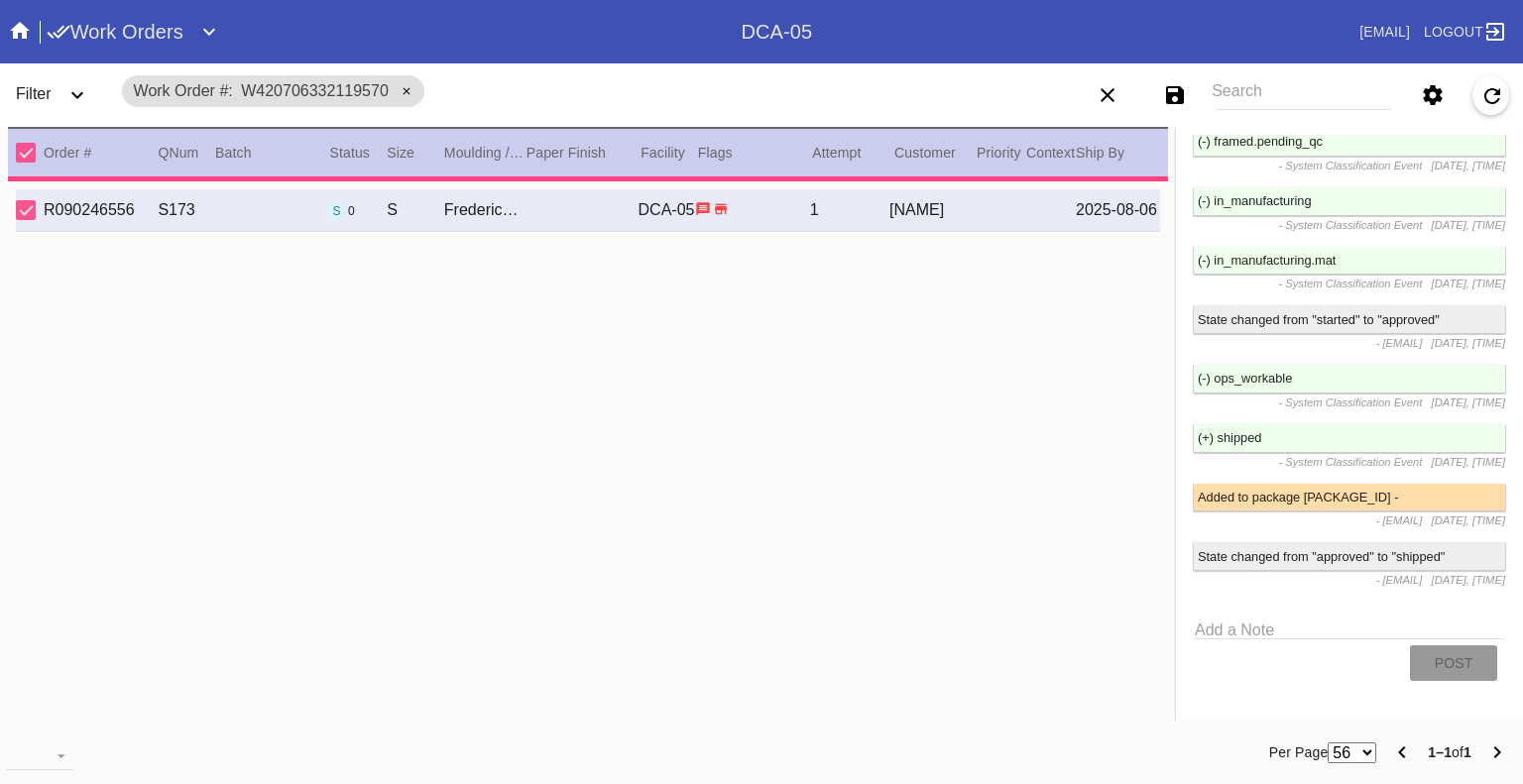type on "2.5" 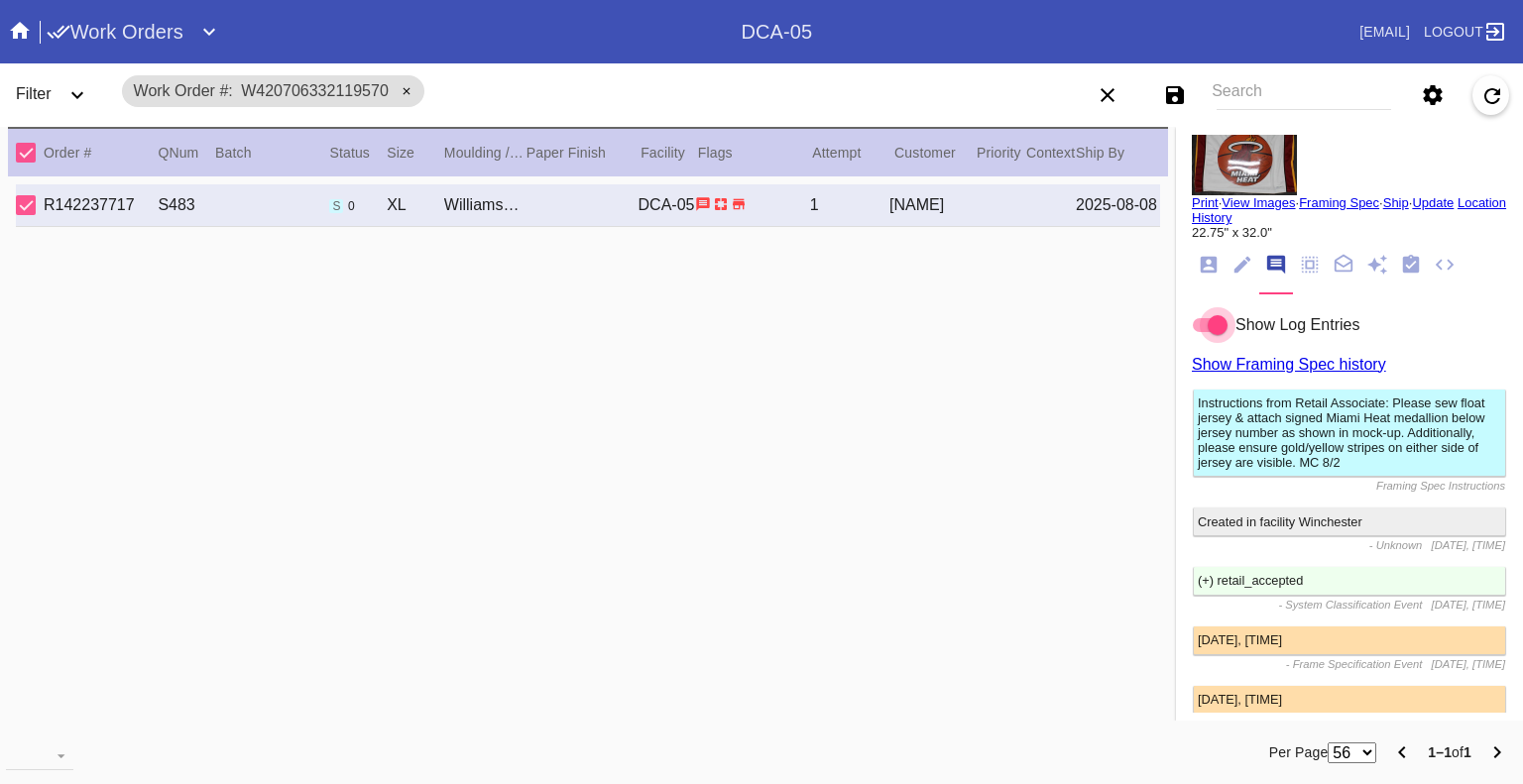 scroll, scrollTop: 0, scrollLeft: 0, axis: both 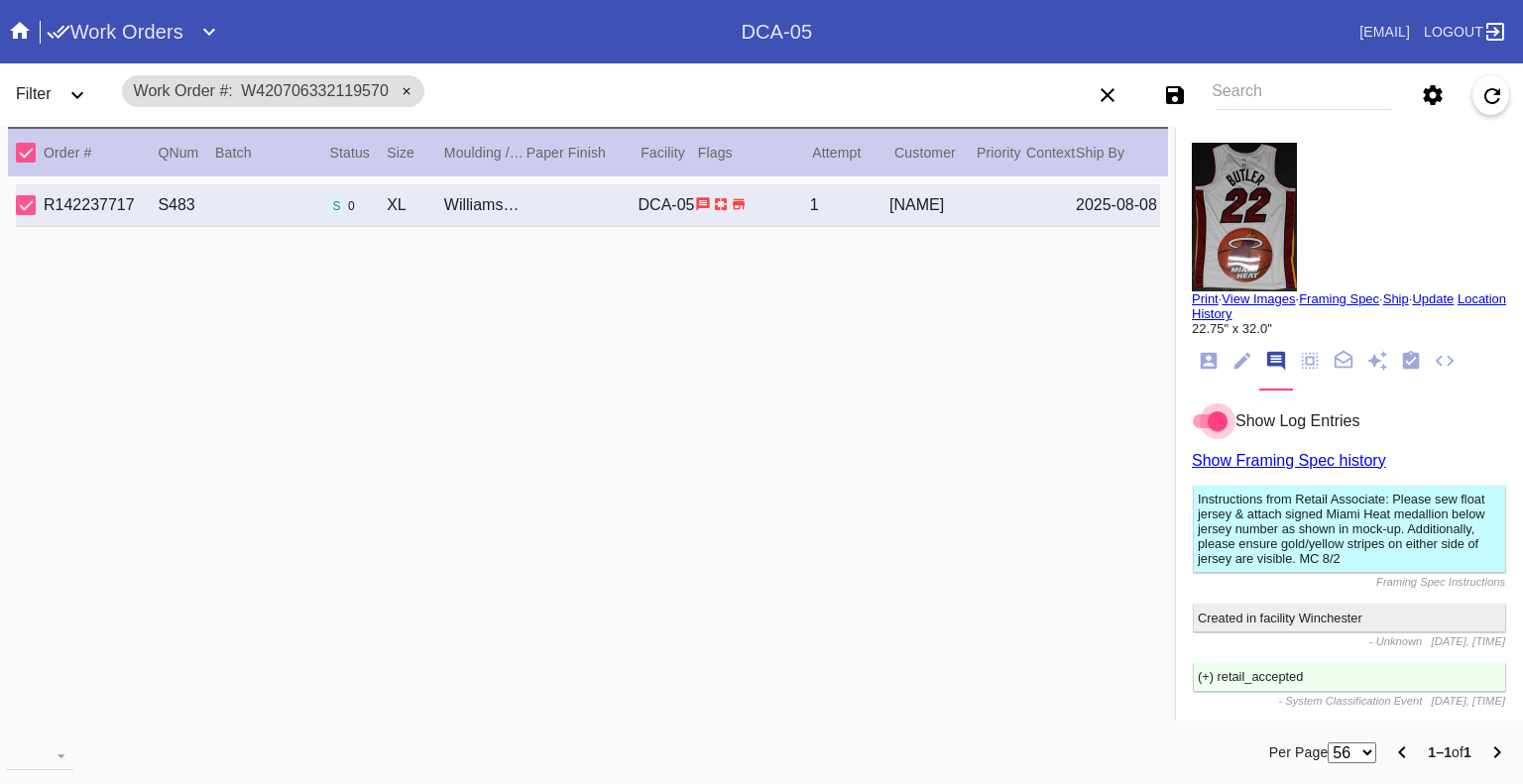 click on "View Images" at bounding box center (1258, 298) 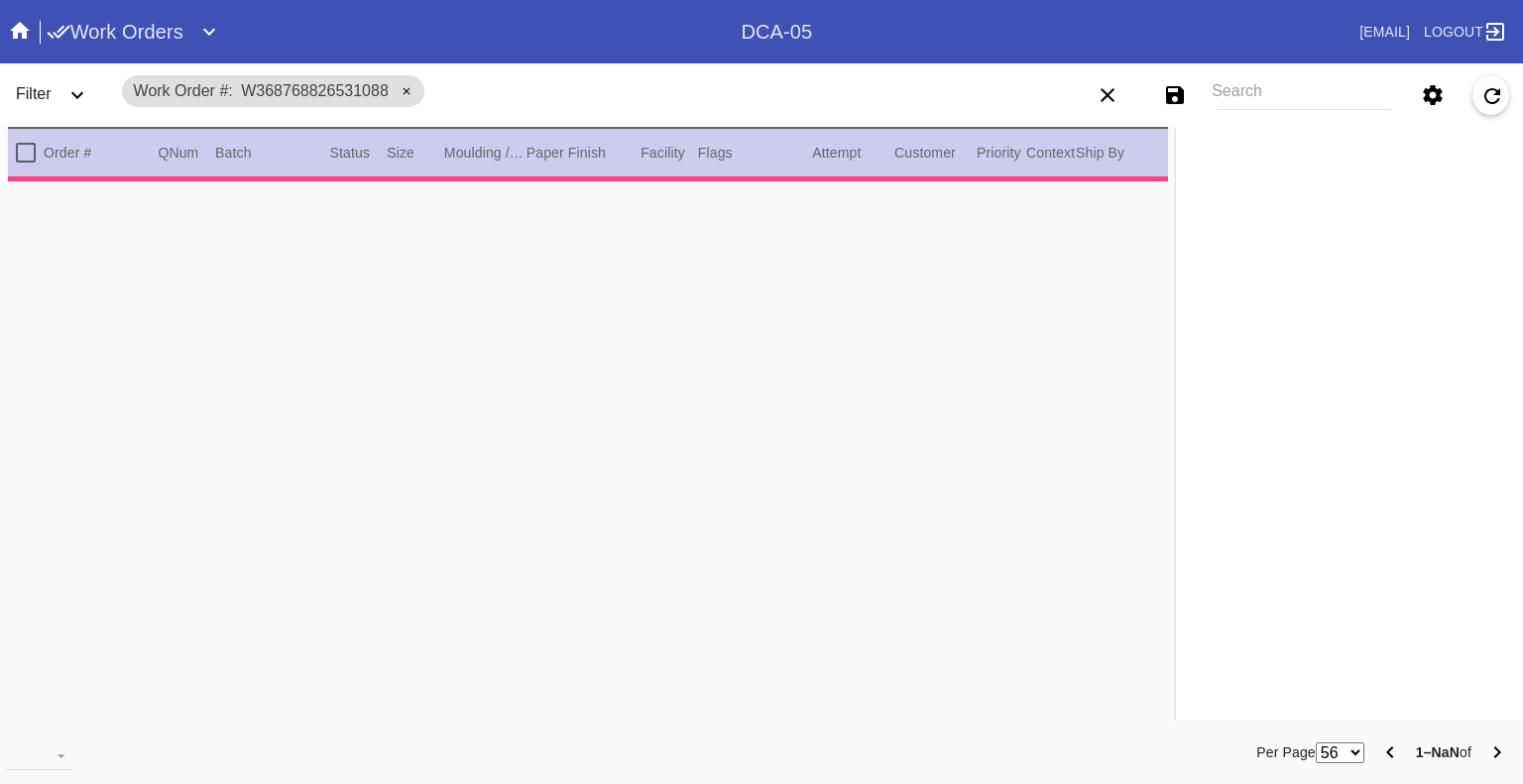 scroll, scrollTop: 0, scrollLeft: 0, axis: both 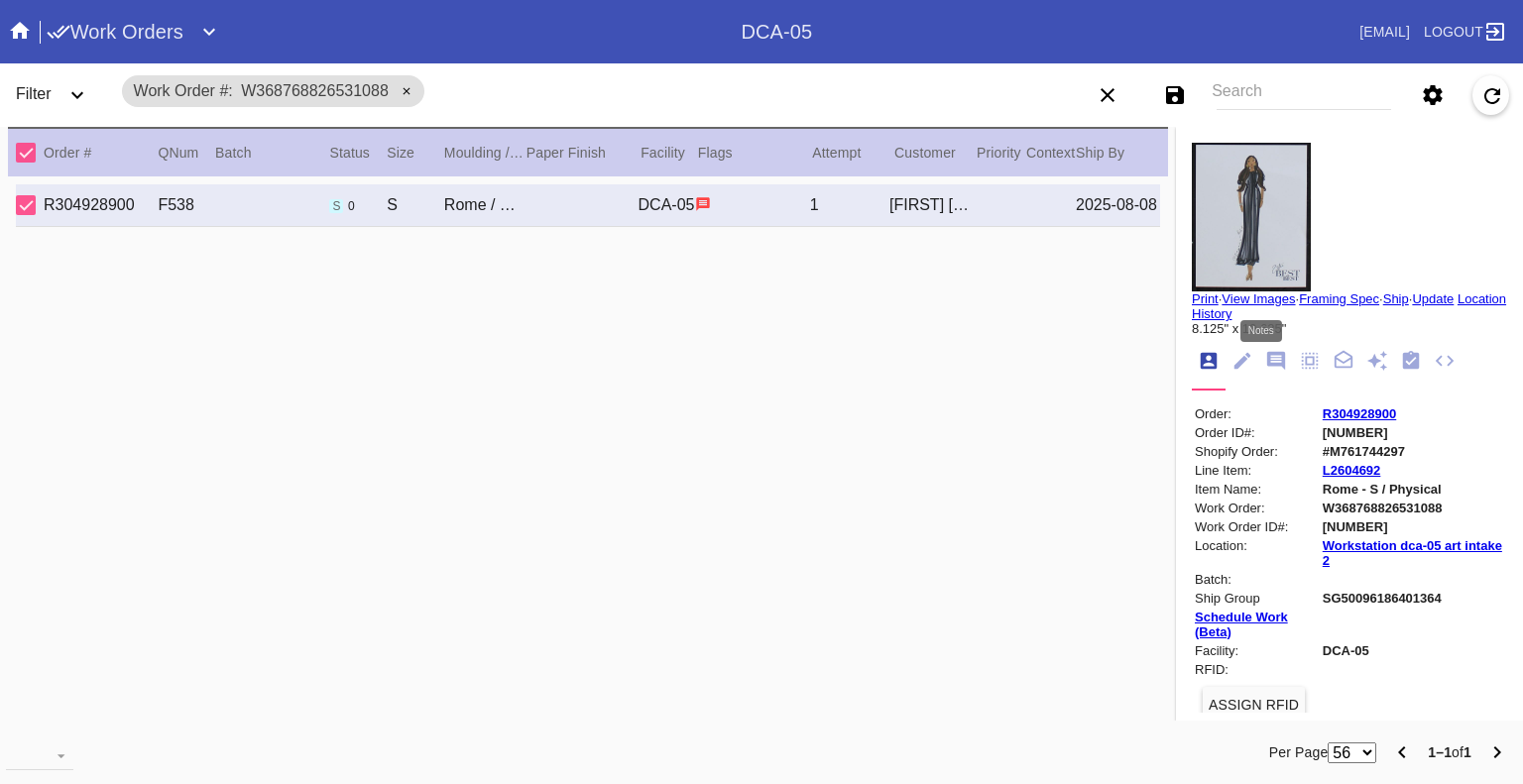 click 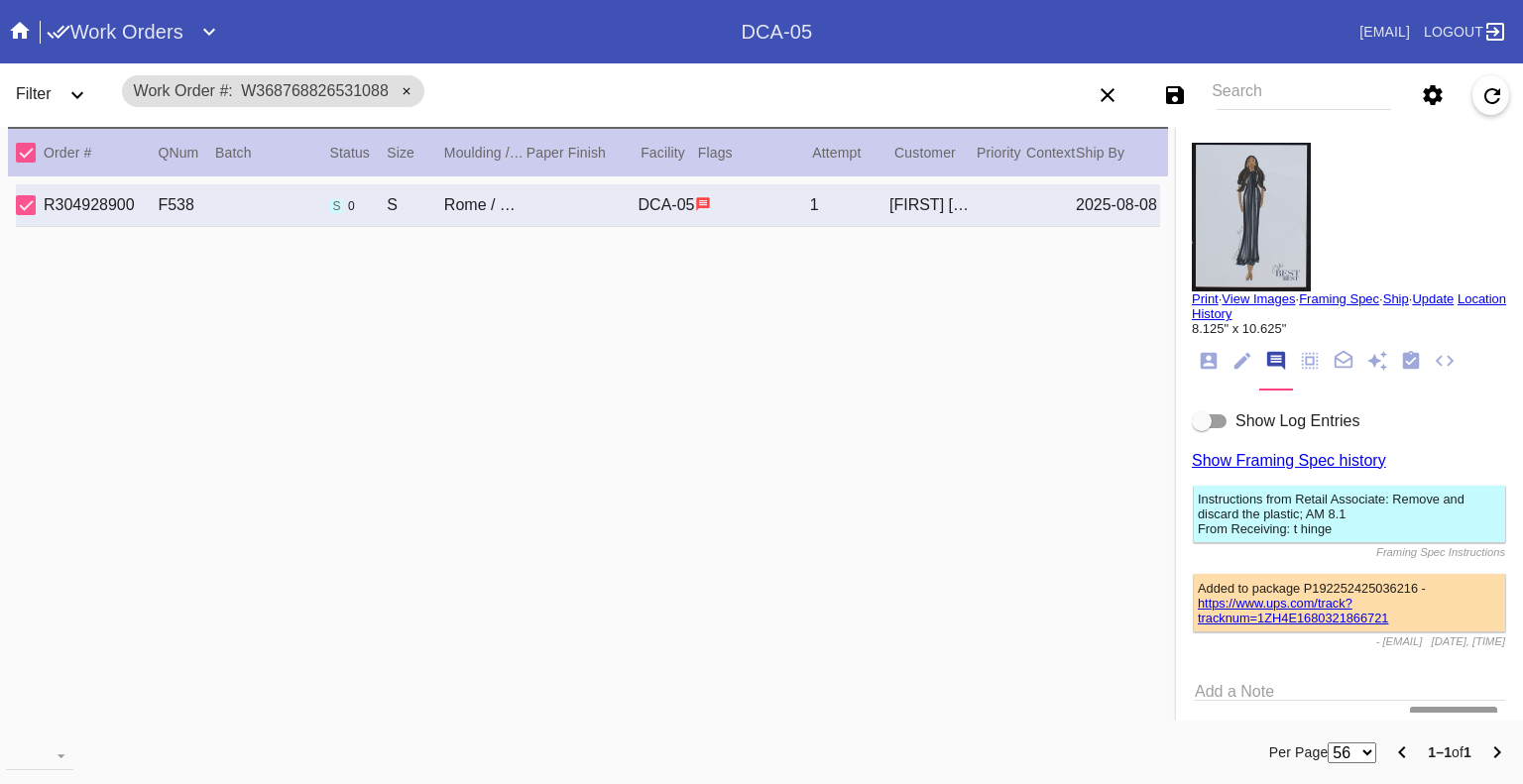 click at bounding box center [1210, 421] 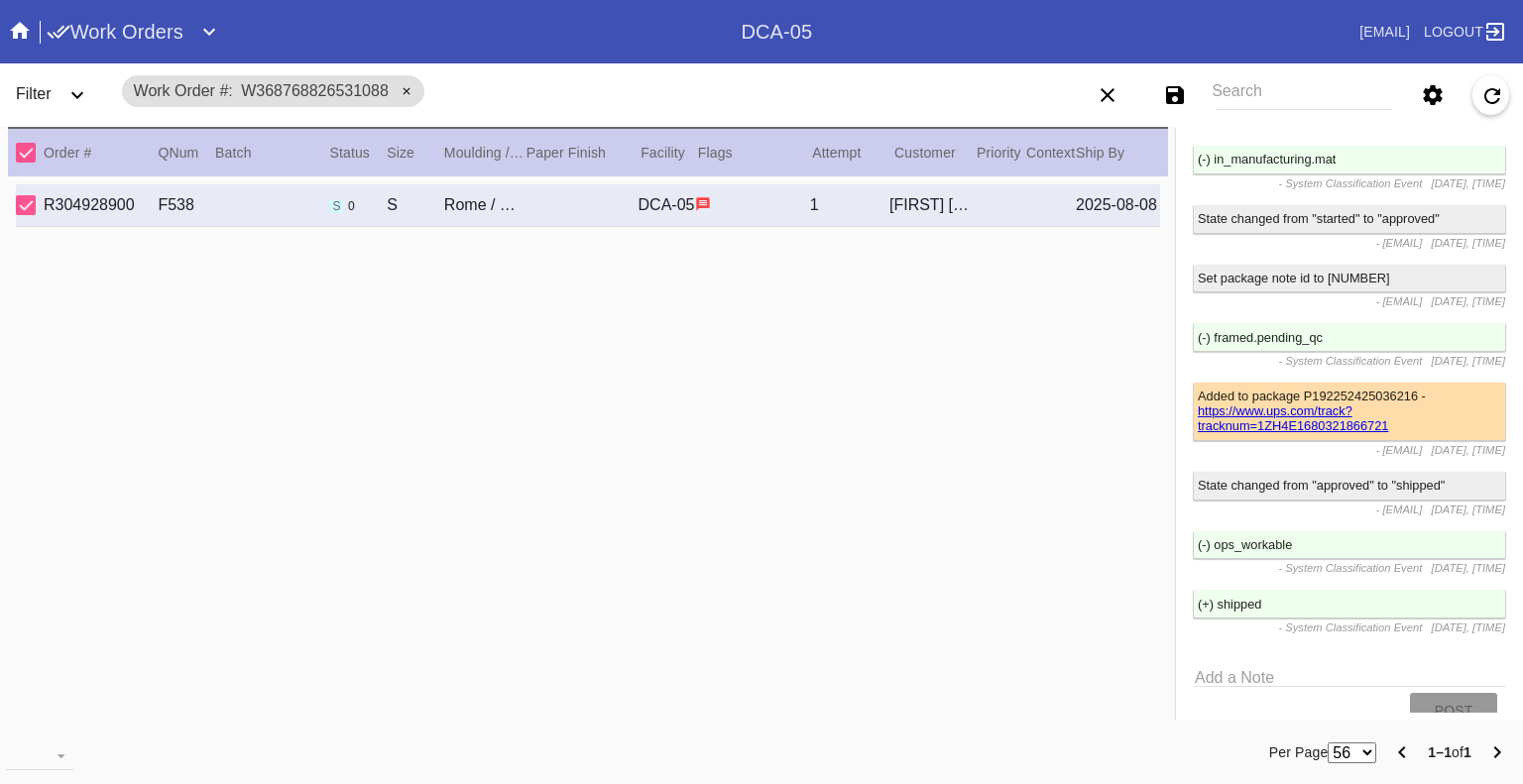 scroll, scrollTop: 4432, scrollLeft: 0, axis: vertical 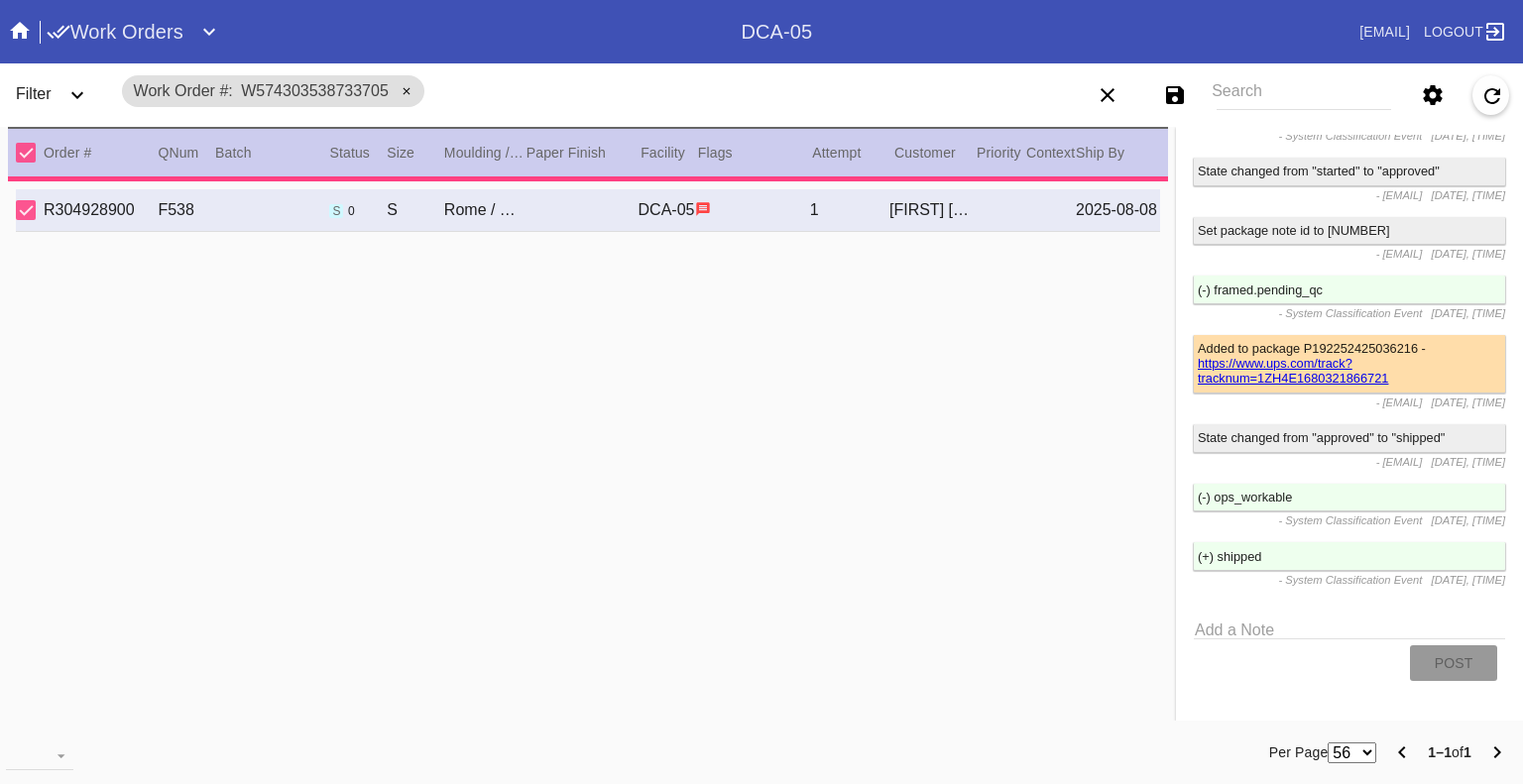 type on "4.0" 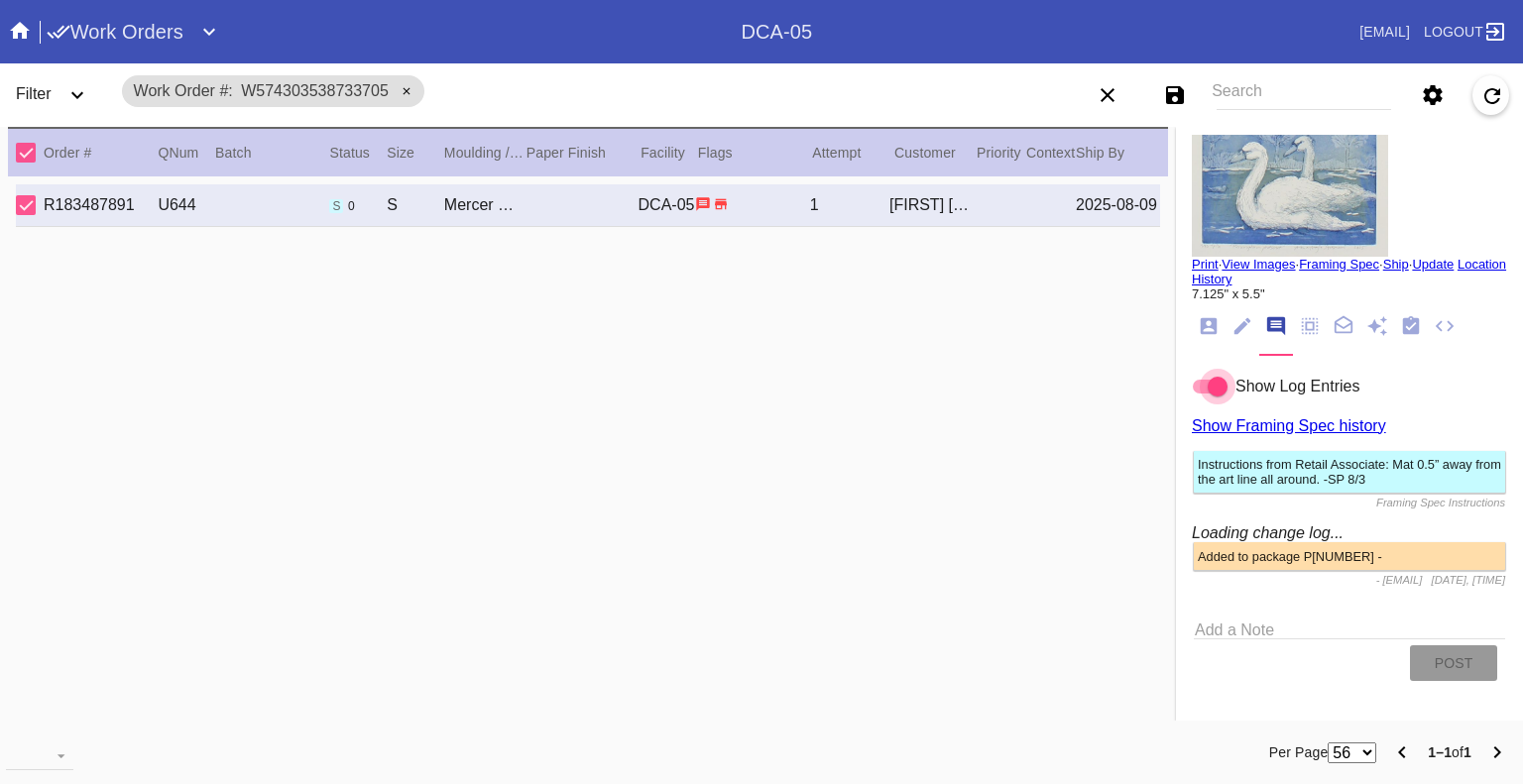 scroll, scrollTop: 3797, scrollLeft: 0, axis: vertical 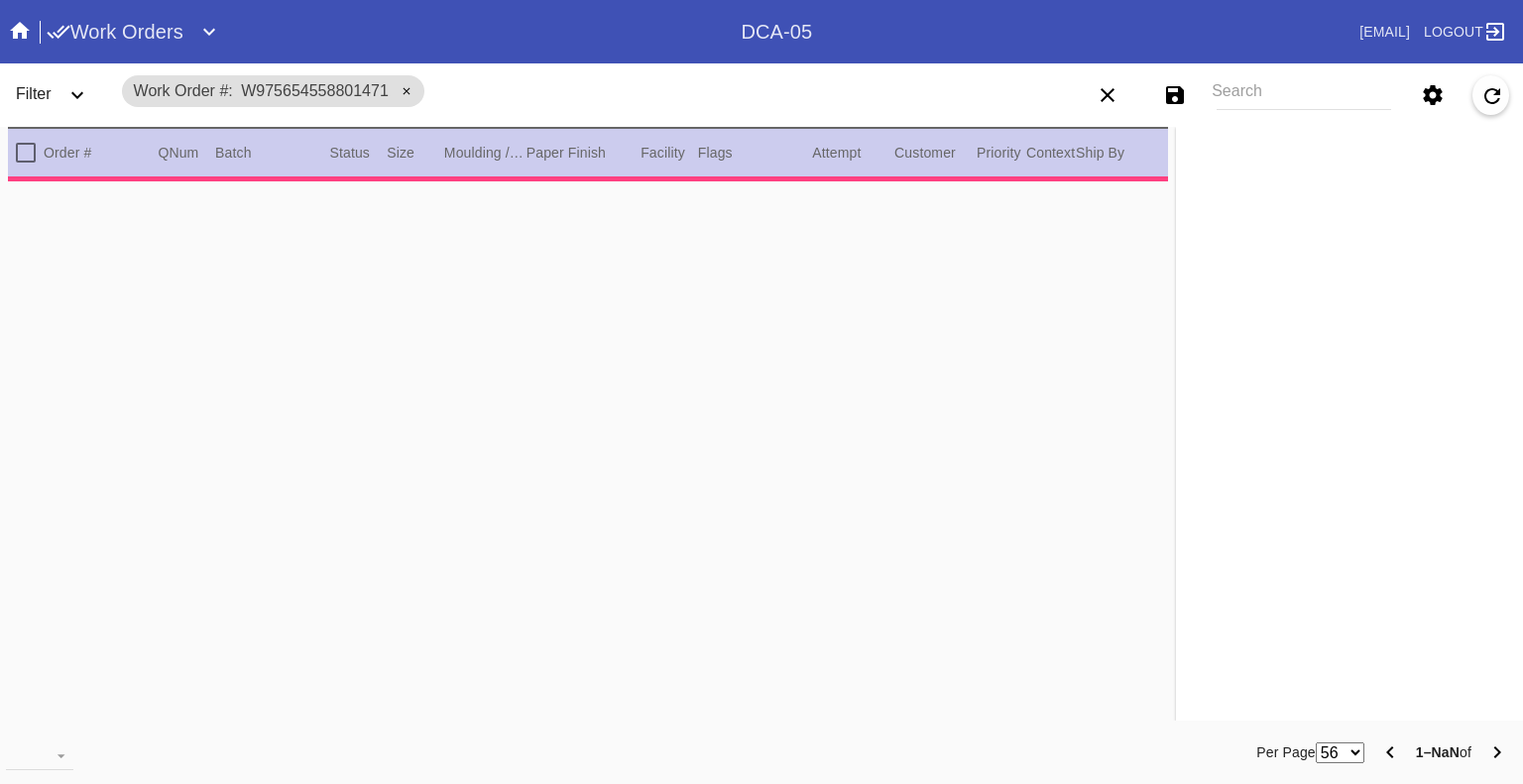 type on "3.0" 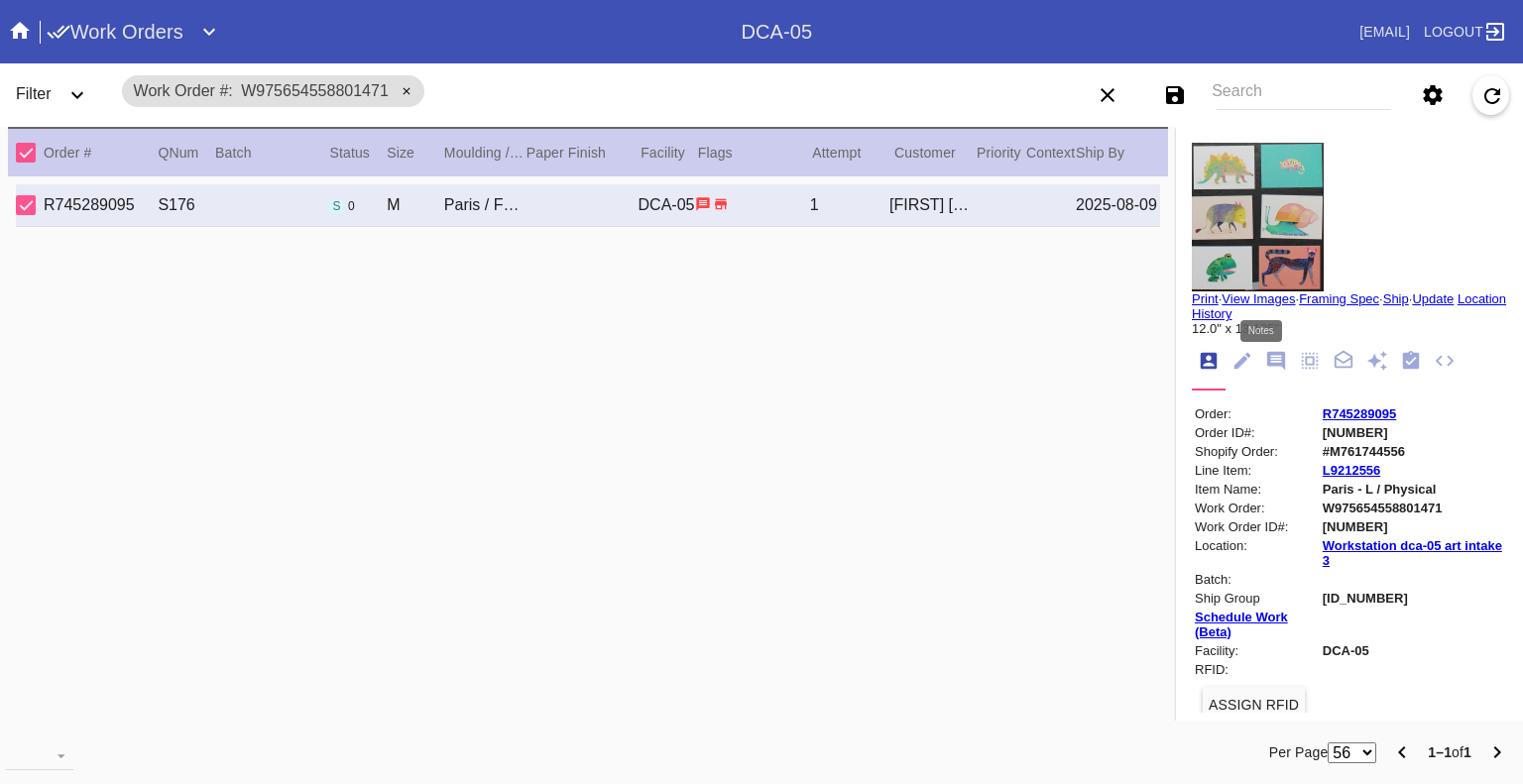 click 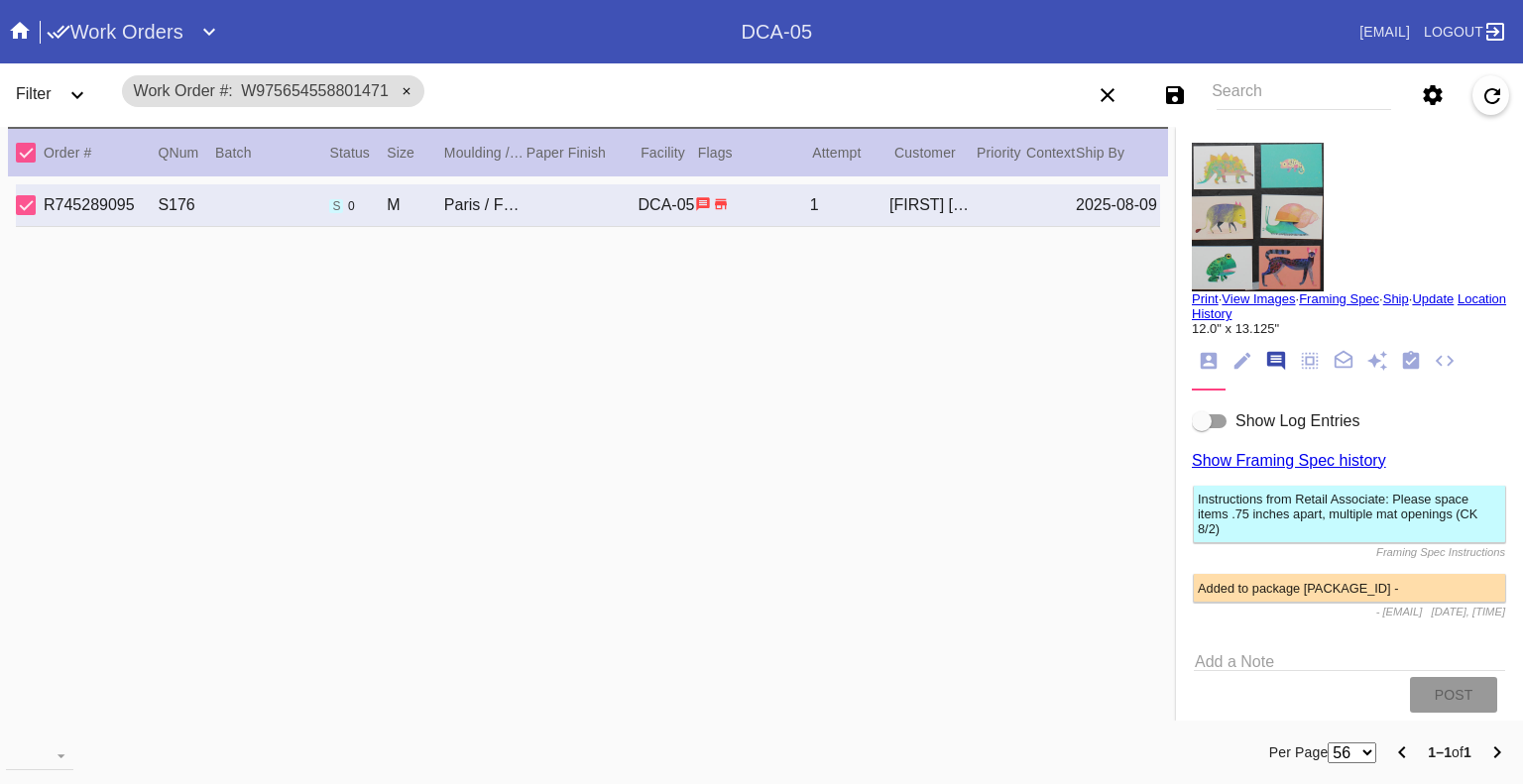 scroll, scrollTop: 122, scrollLeft: 0, axis: vertical 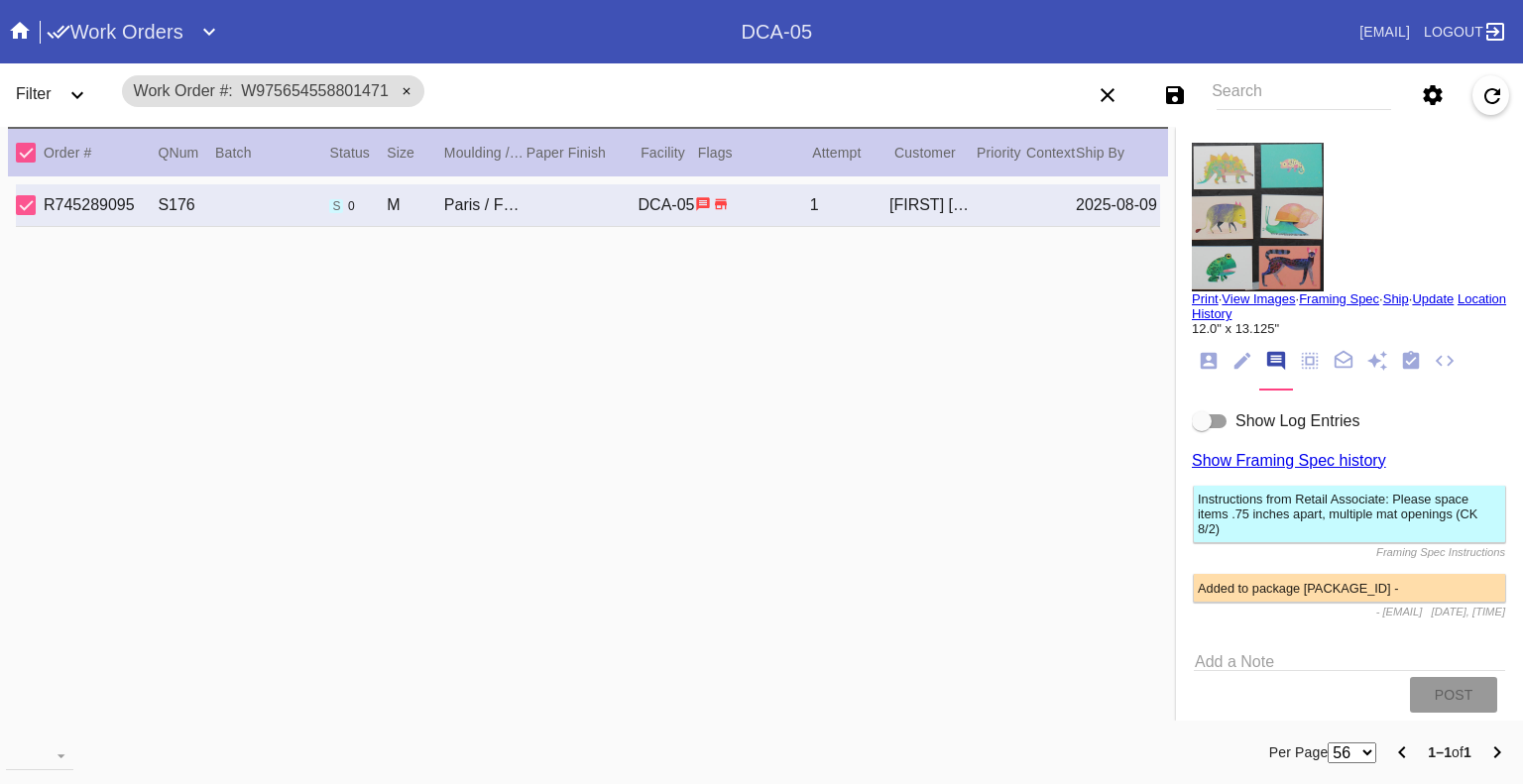 click at bounding box center (1210, 421) 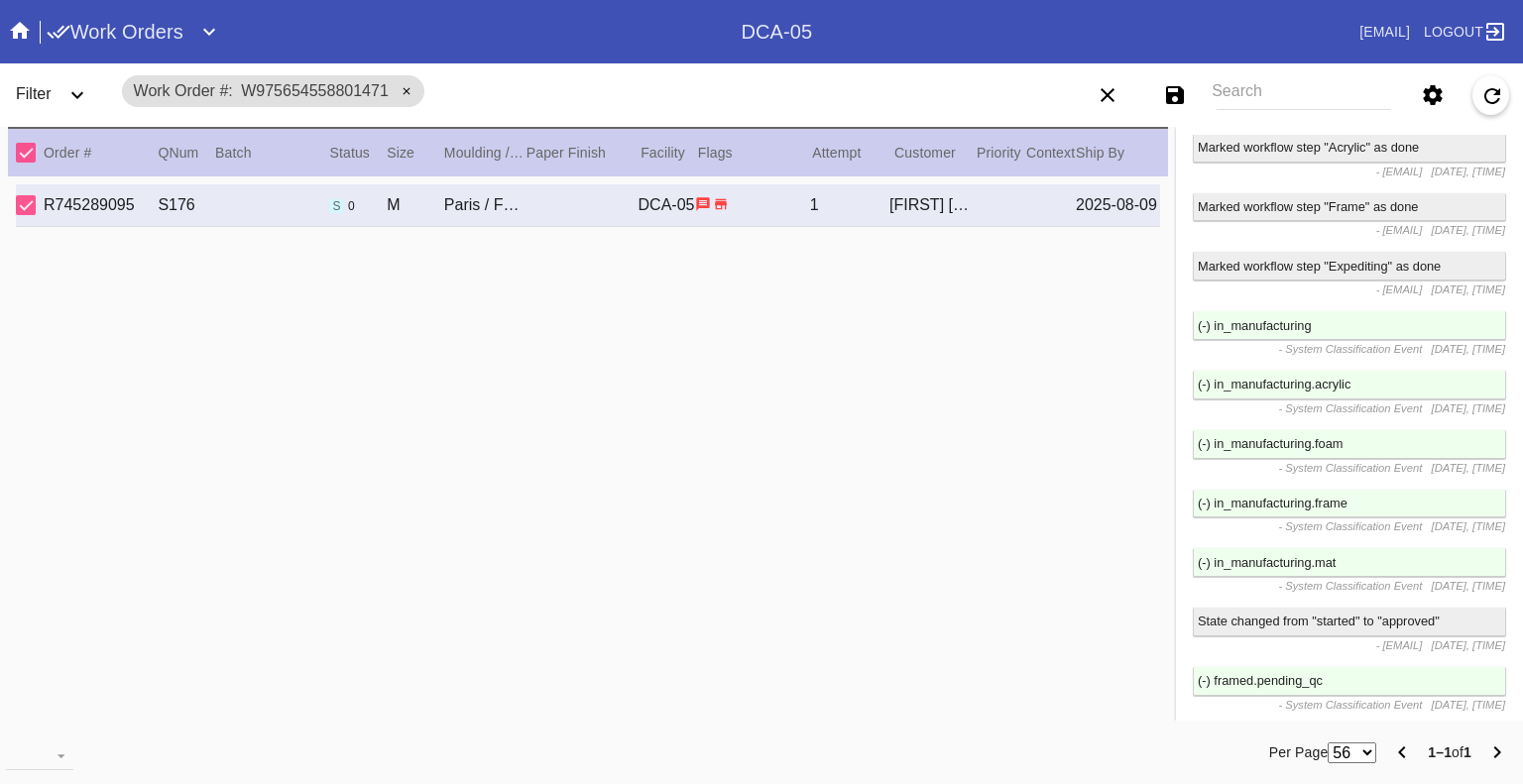 scroll, scrollTop: 4521, scrollLeft: 0, axis: vertical 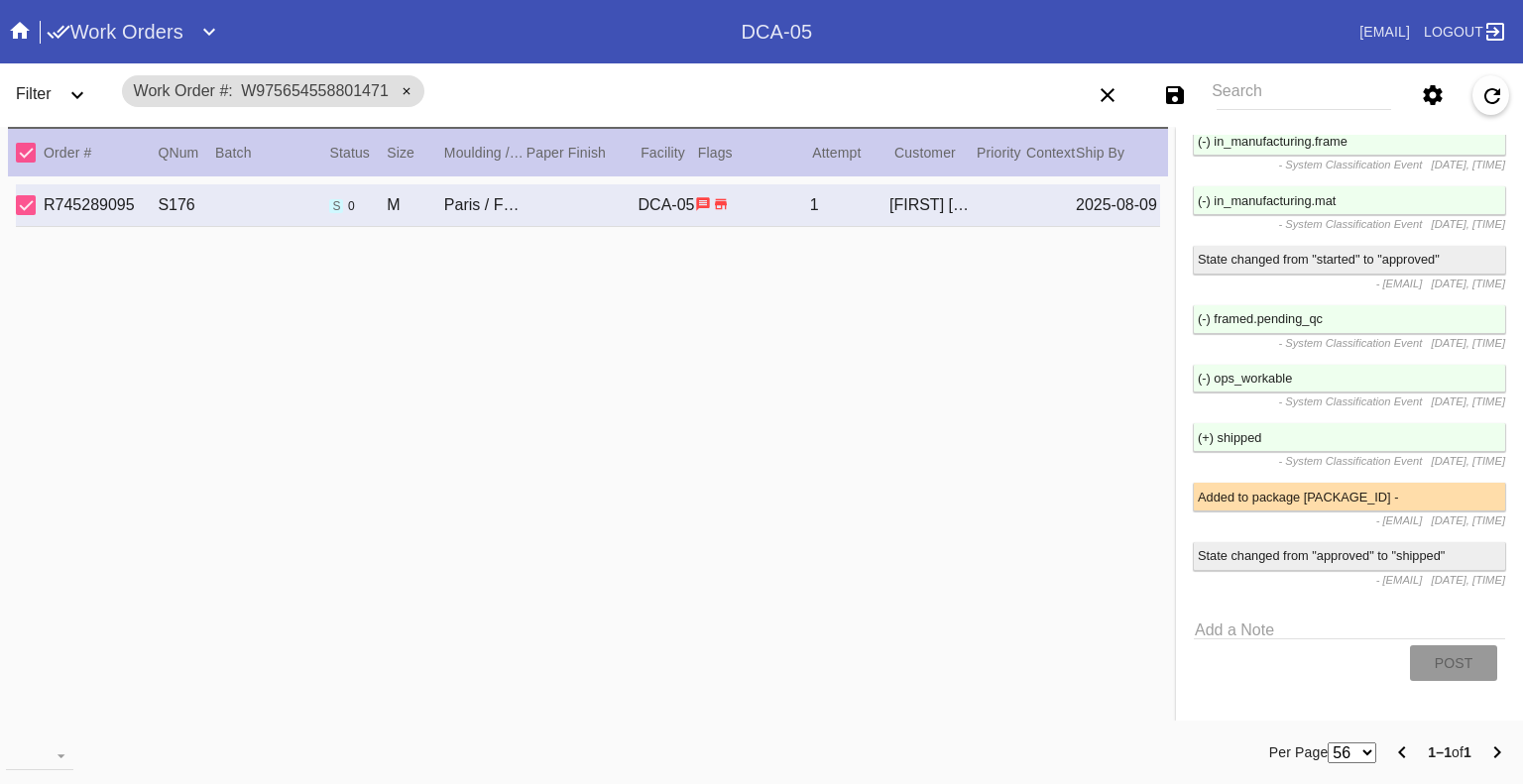click 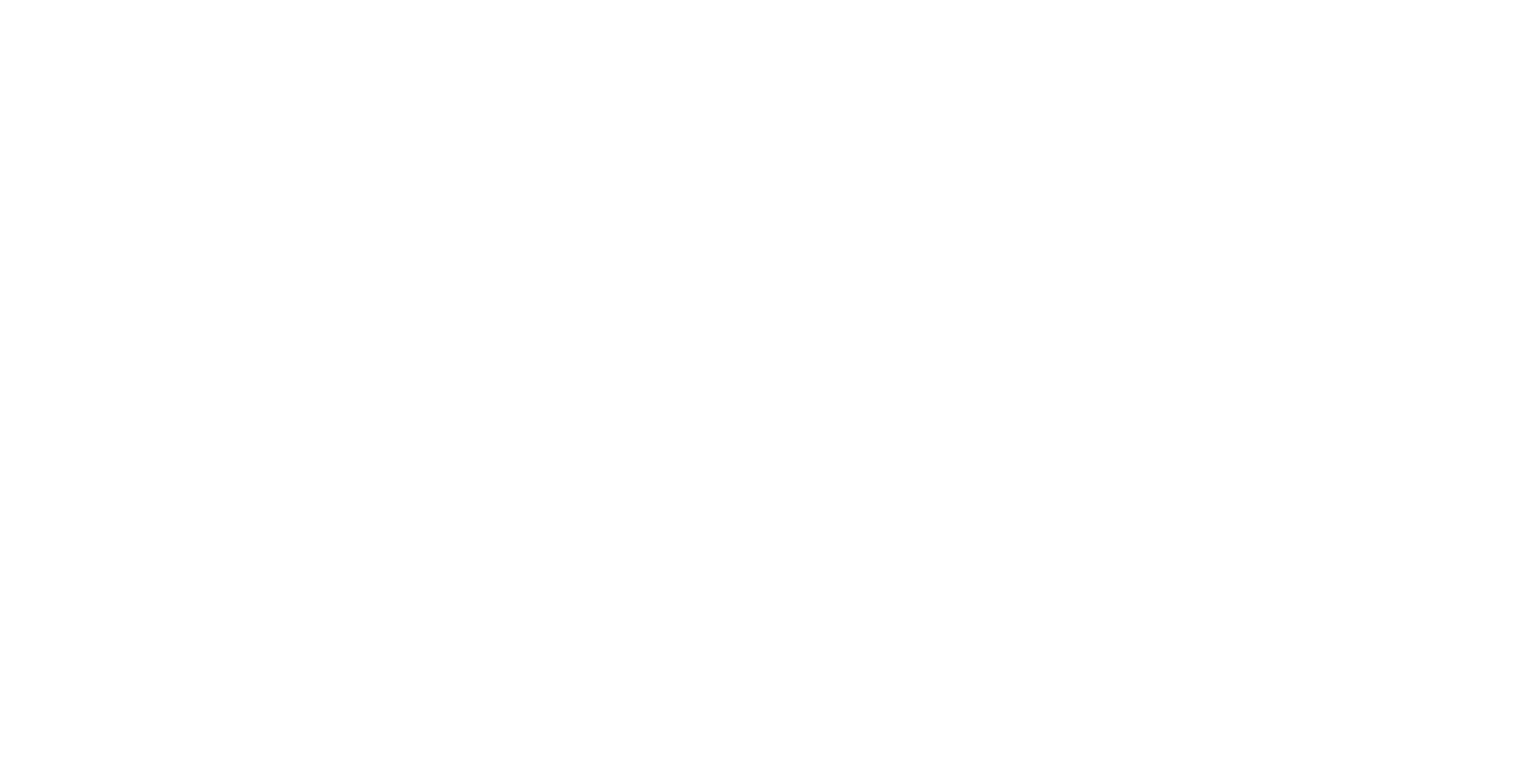 scroll, scrollTop: 0, scrollLeft: 0, axis: both 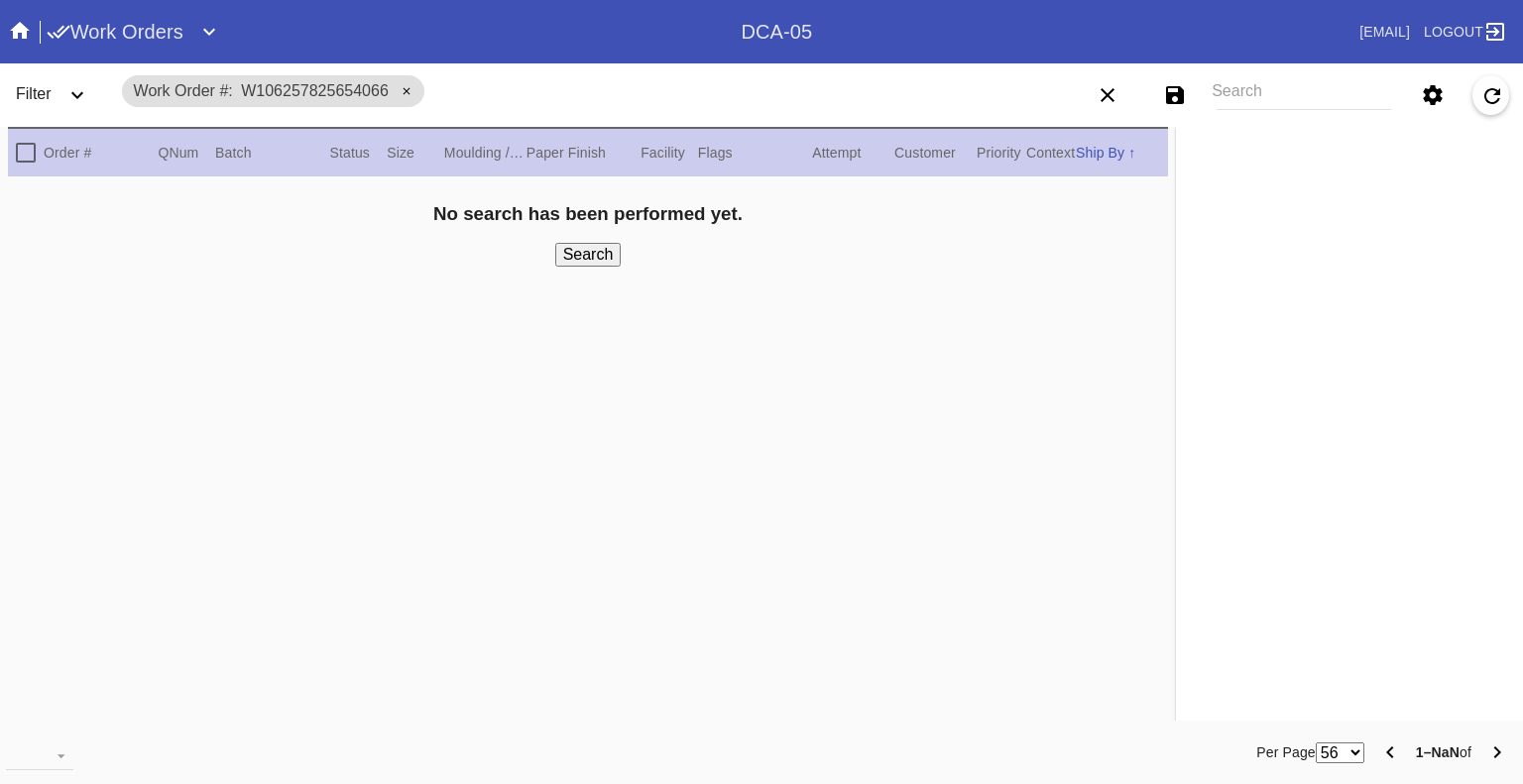 click on "No search has been performed yet. Search" at bounding box center (588, 235) 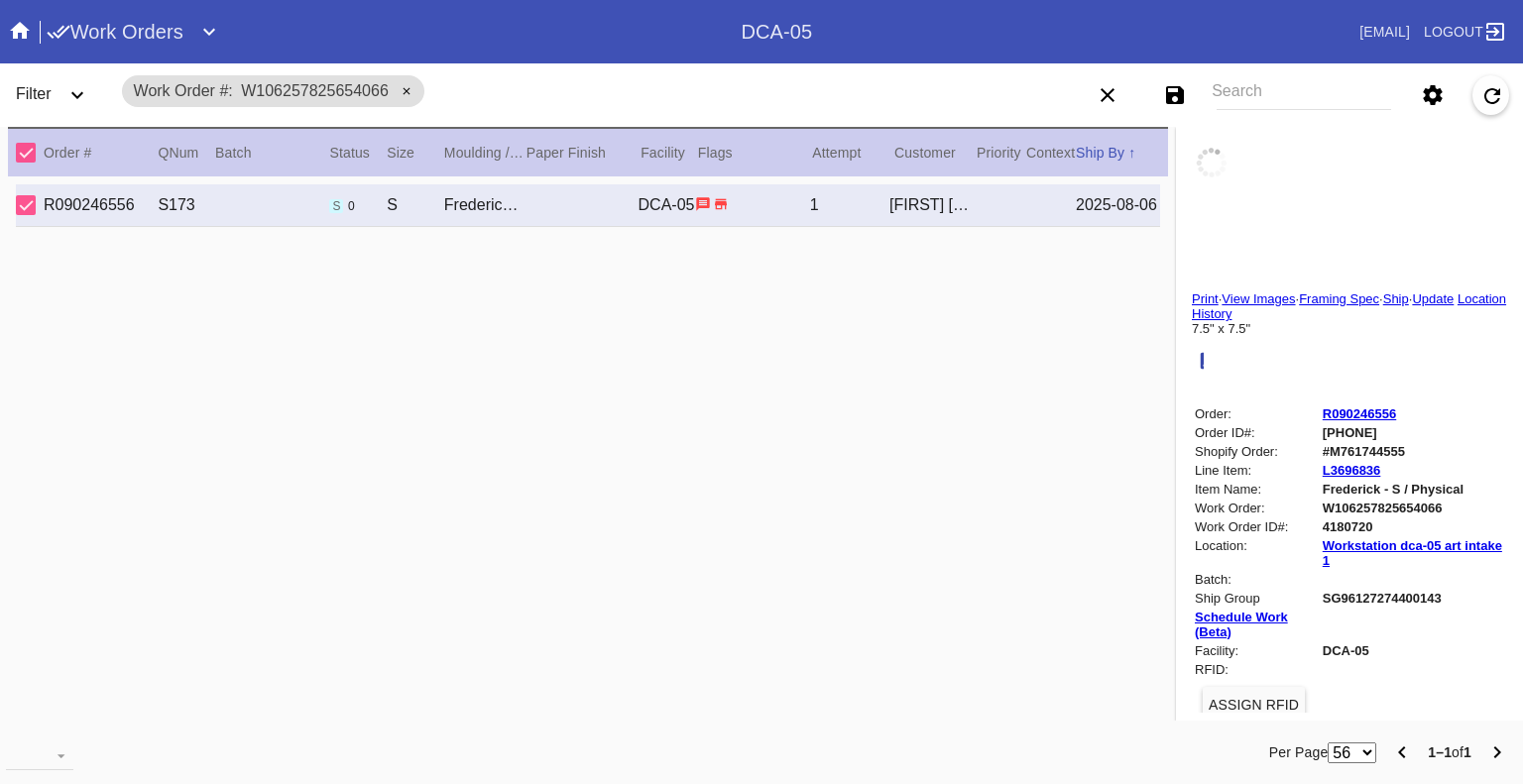 type on "1.5" 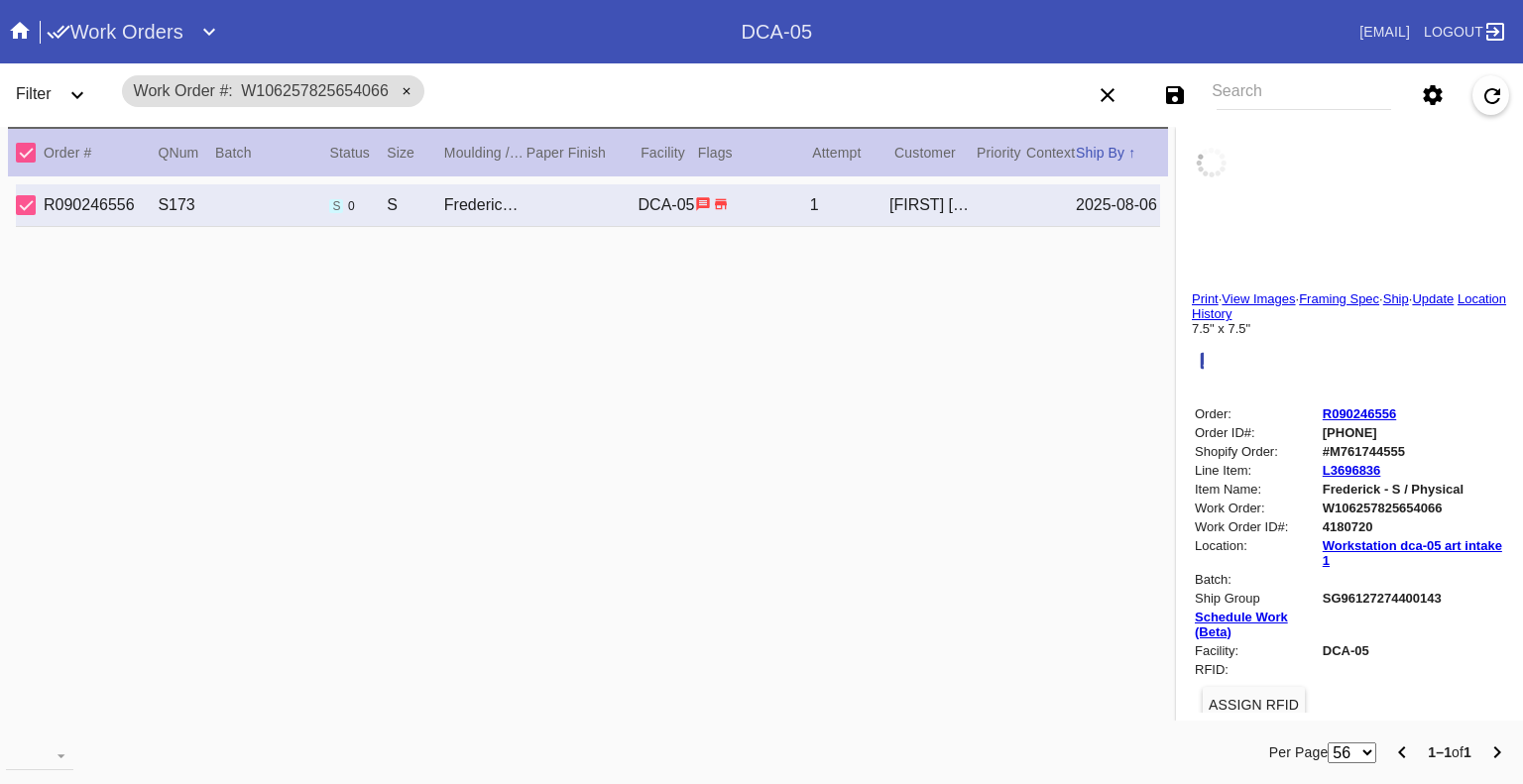 type on "1.5" 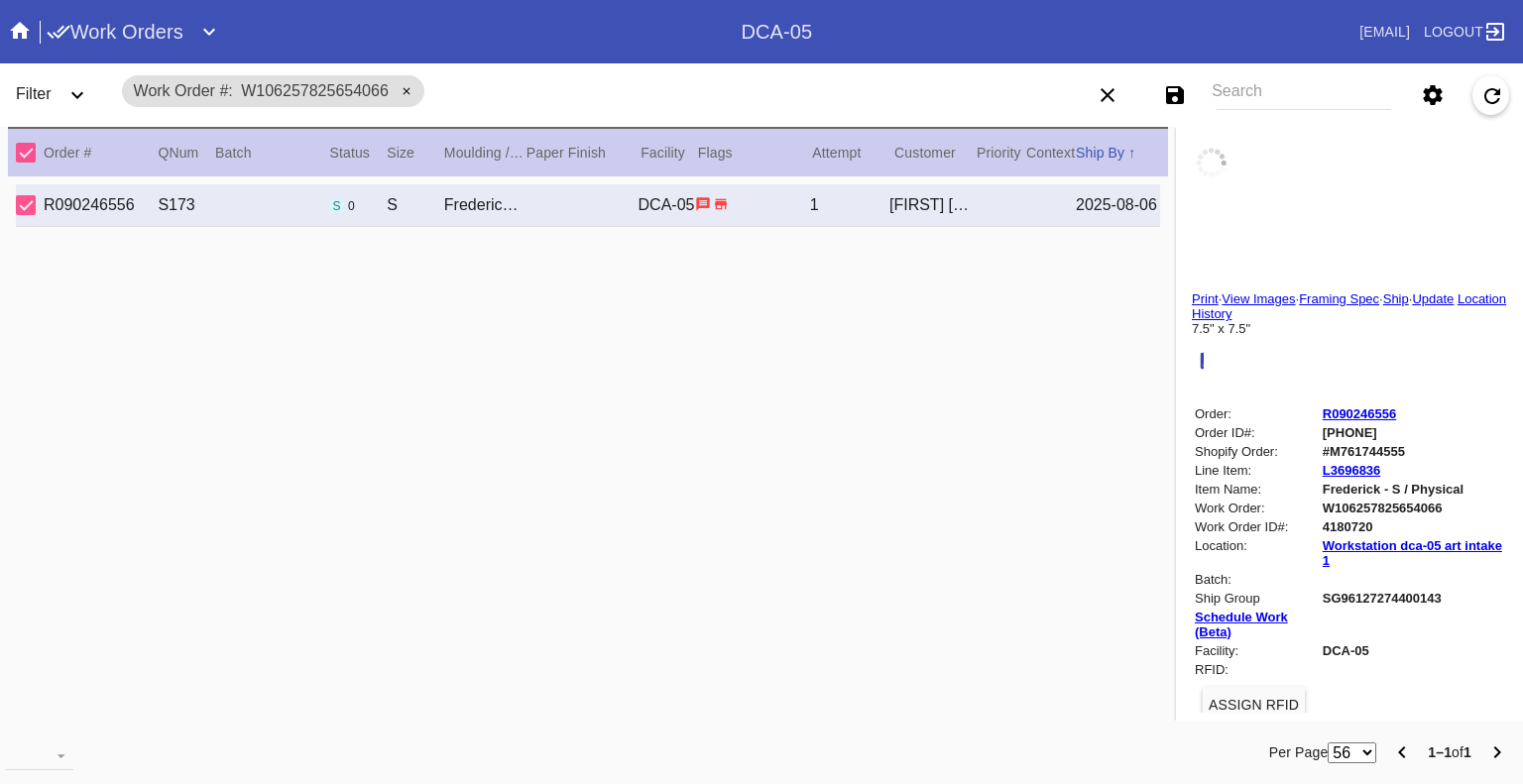 type on "1.5" 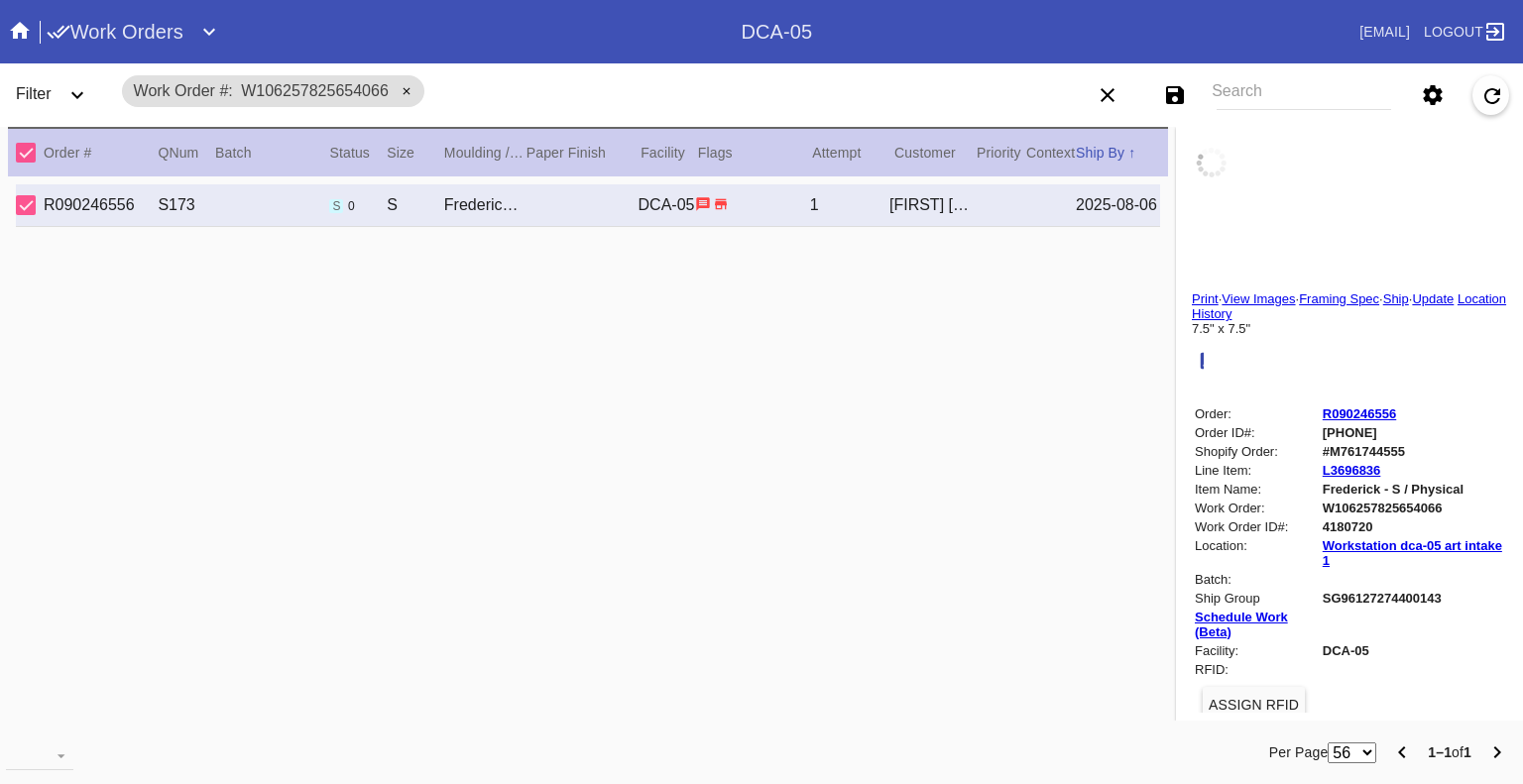 type on "1.5" 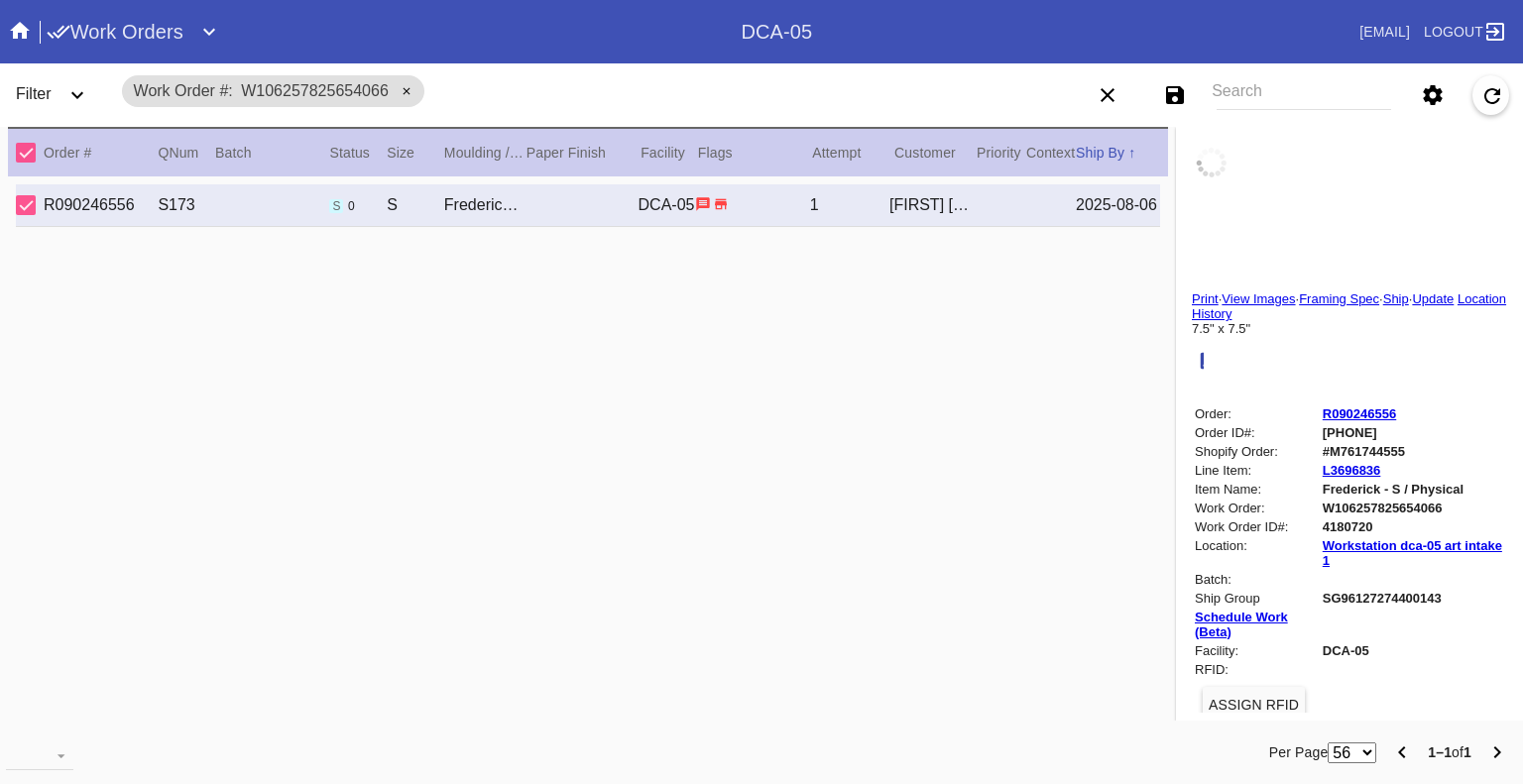 type on "7.5" 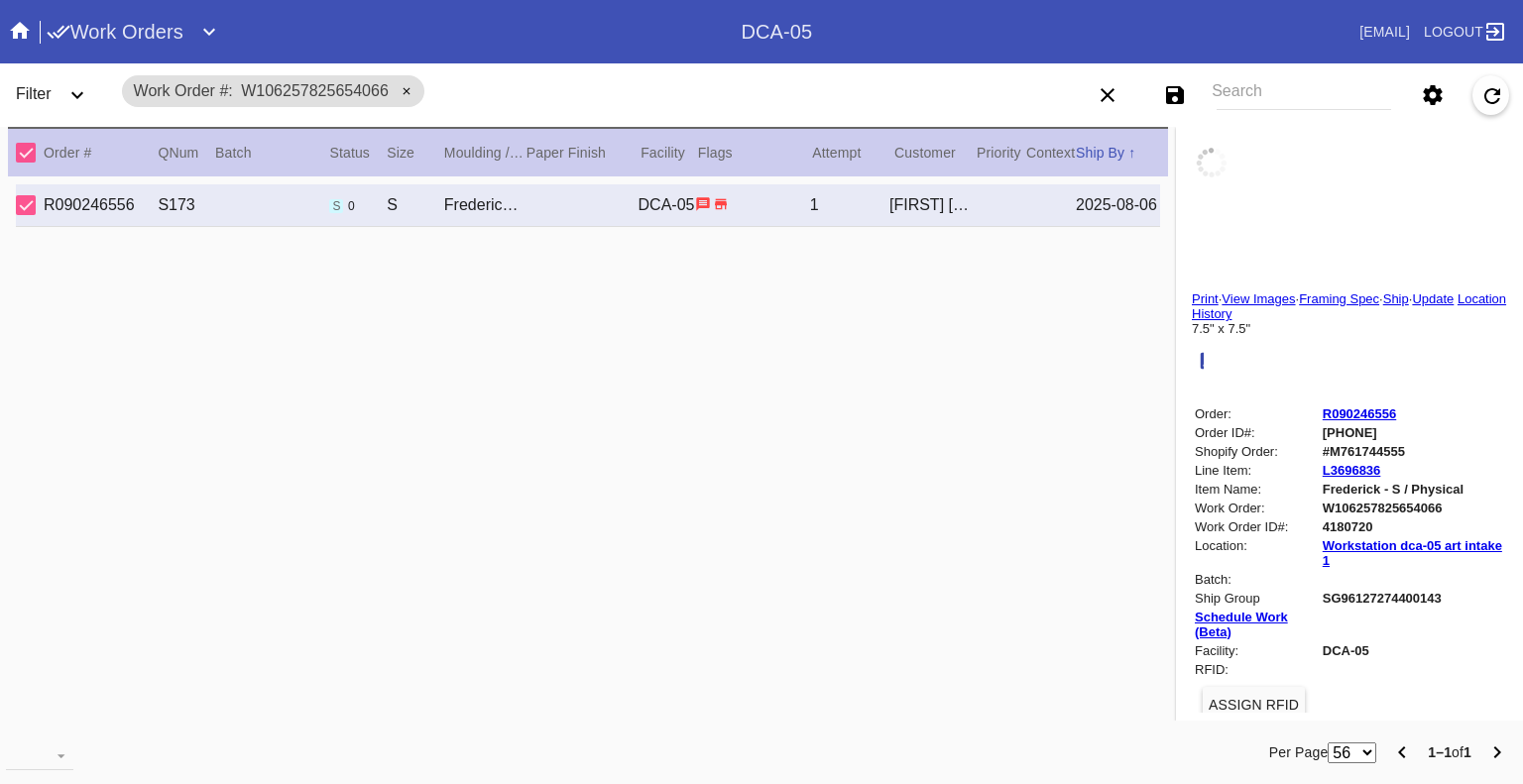 type on "7.5" 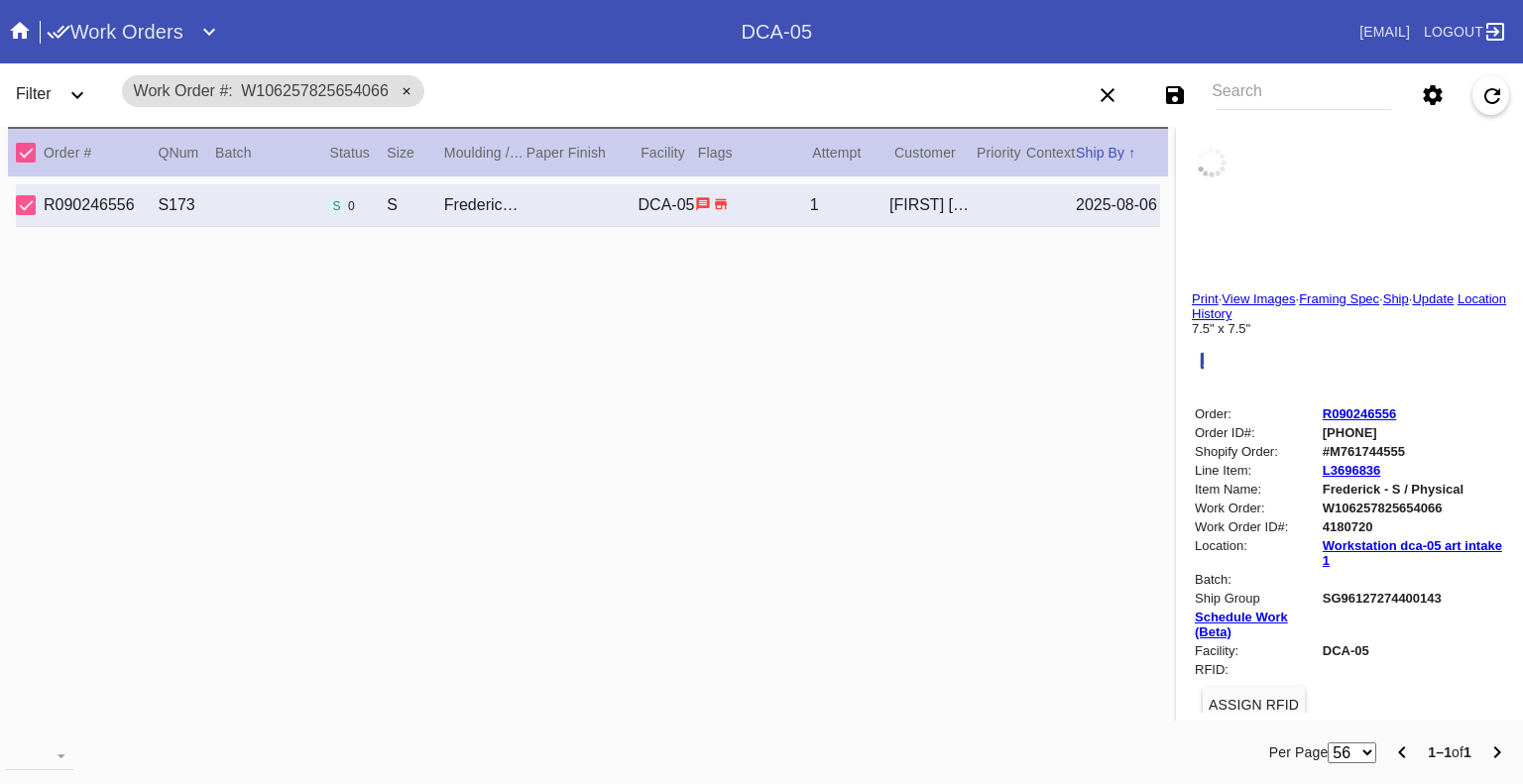 type on "8/5/2025" 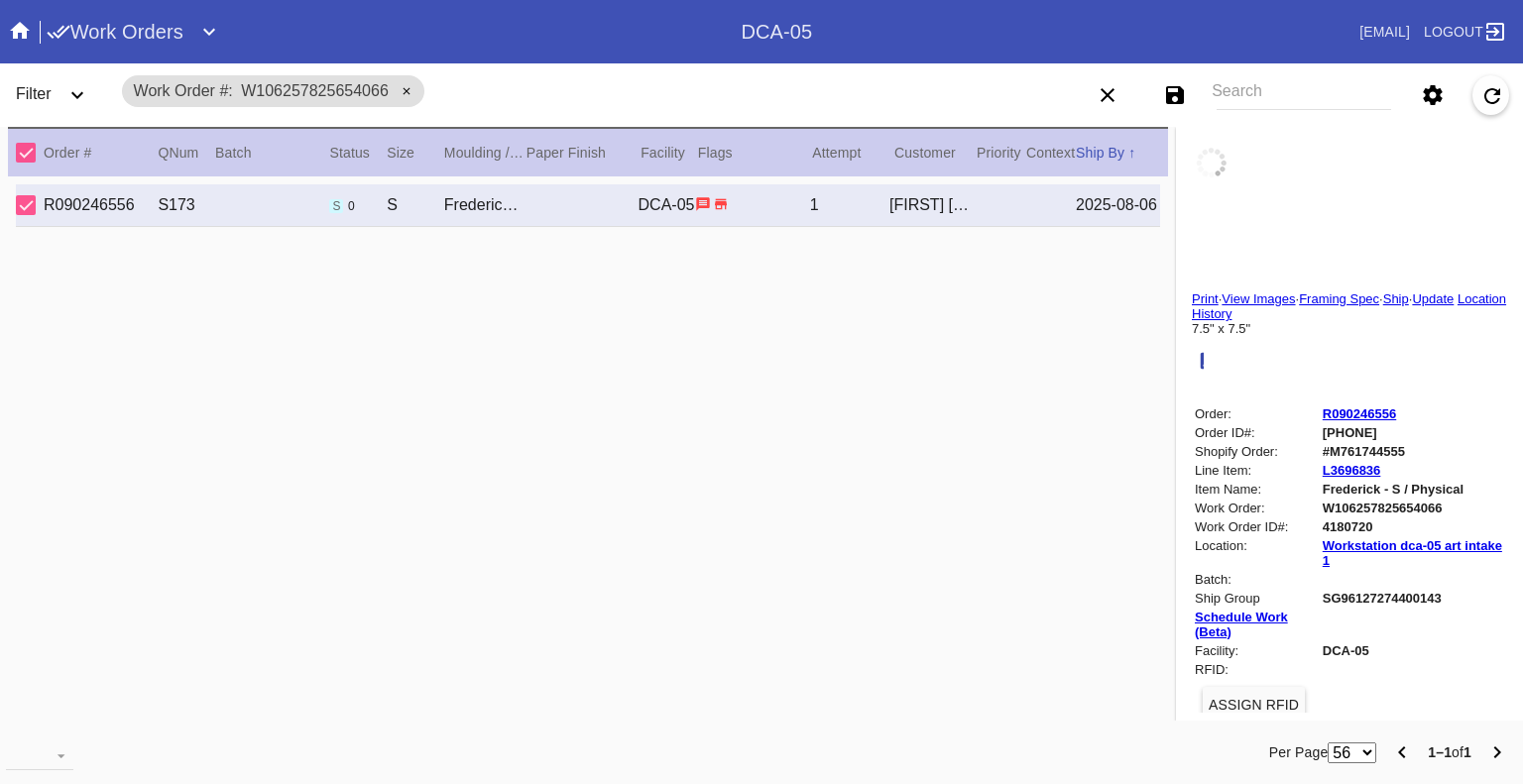 type on "8/6/2025" 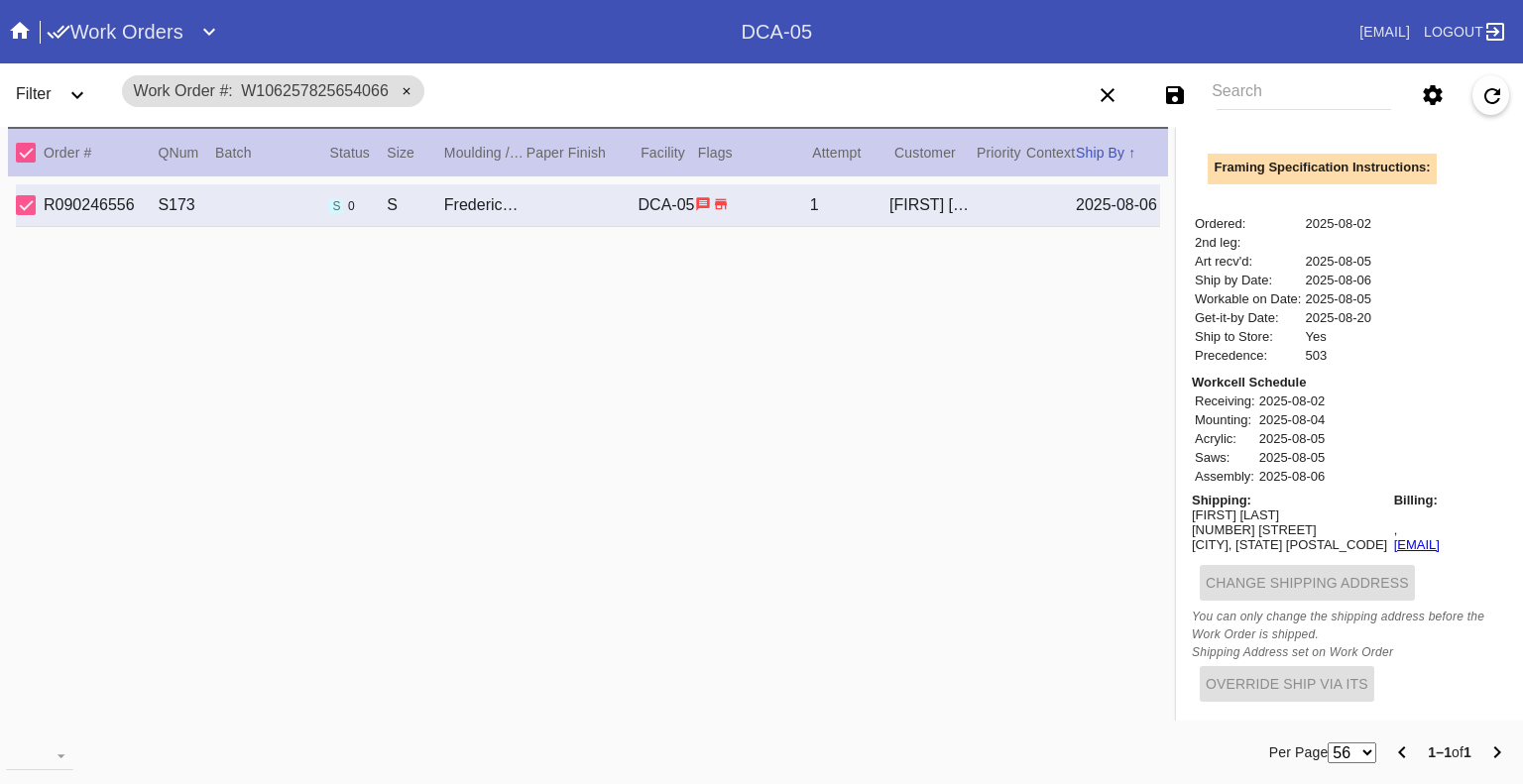 scroll, scrollTop: 0, scrollLeft: 0, axis: both 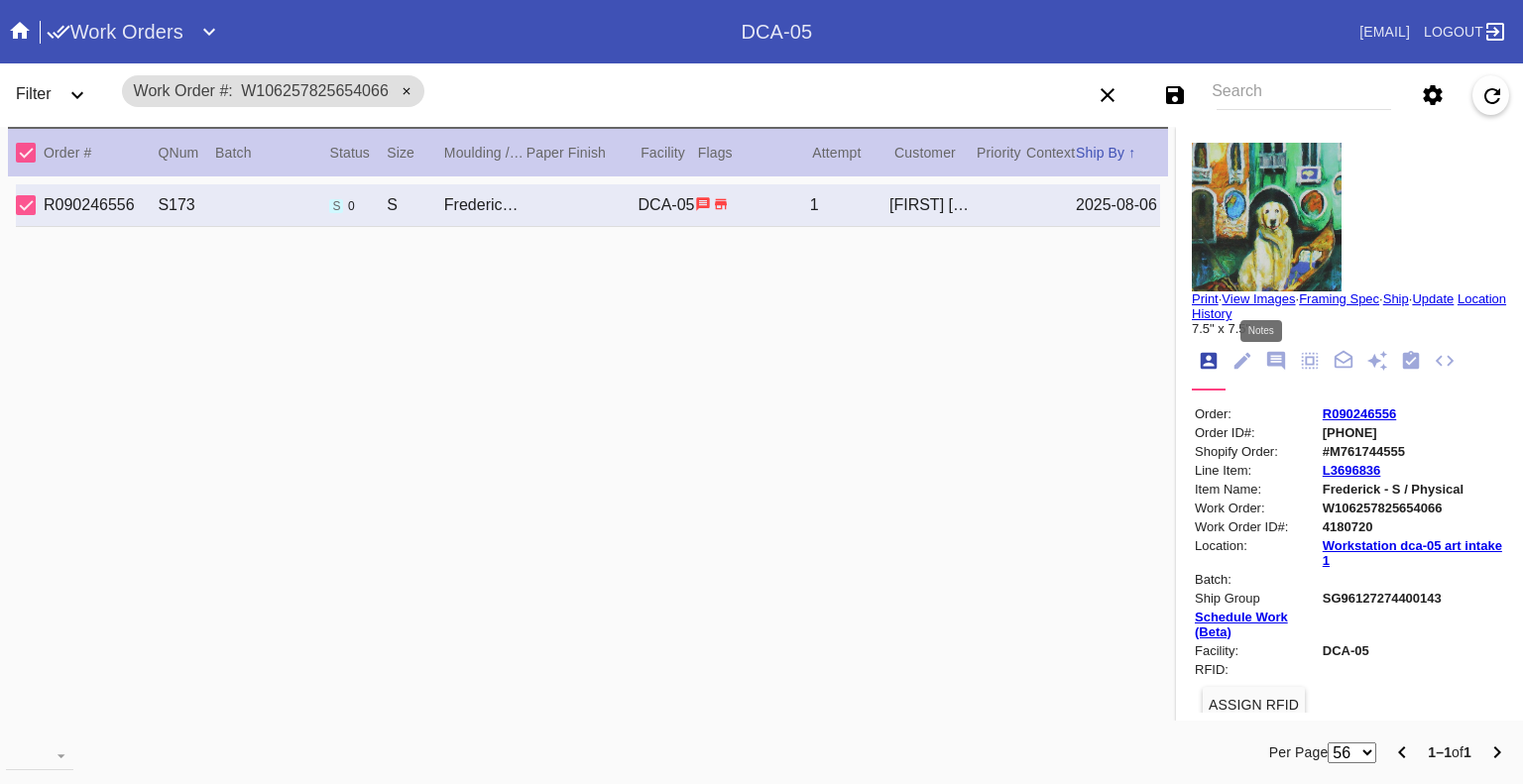 click 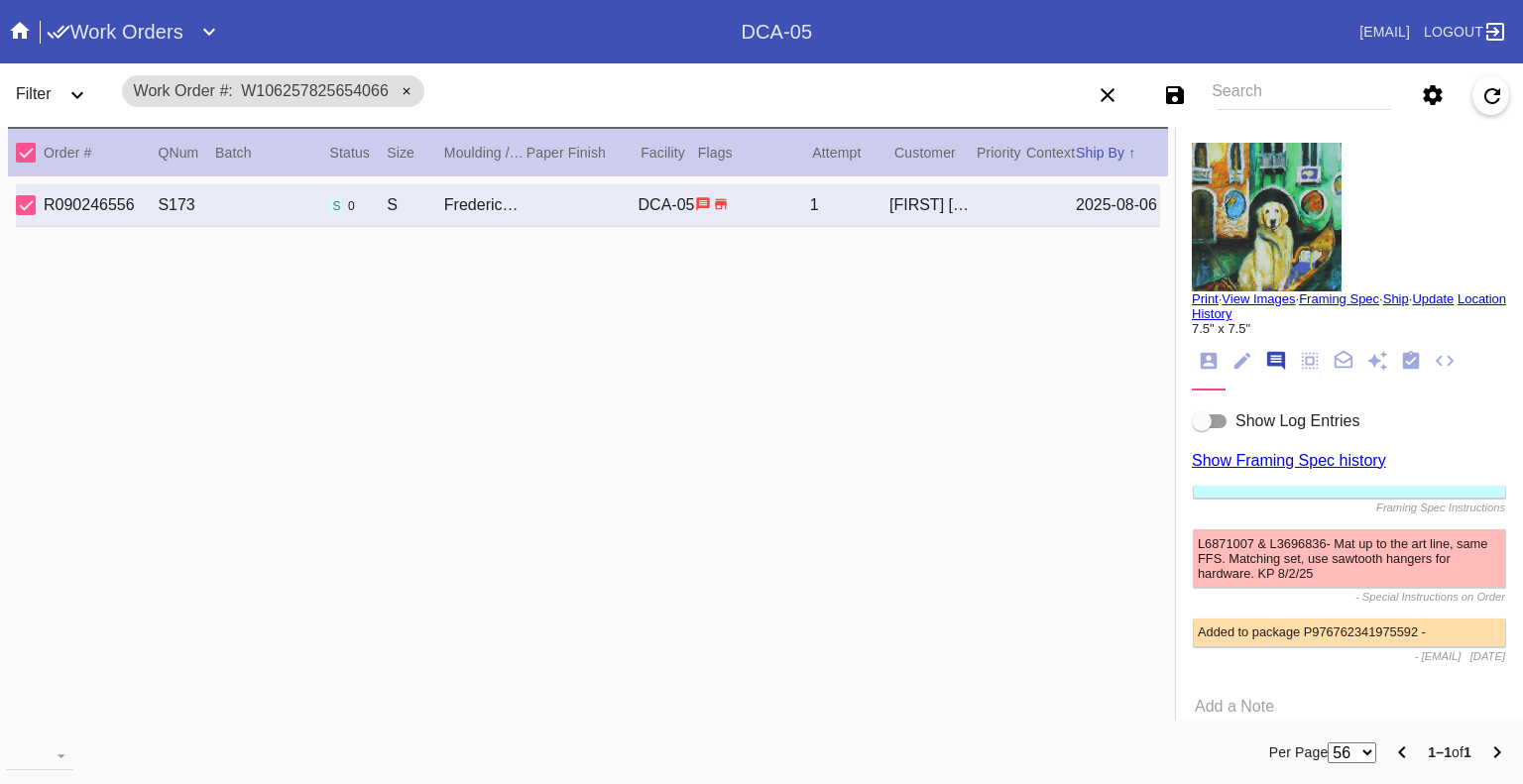 scroll, scrollTop: 122, scrollLeft: 0, axis: vertical 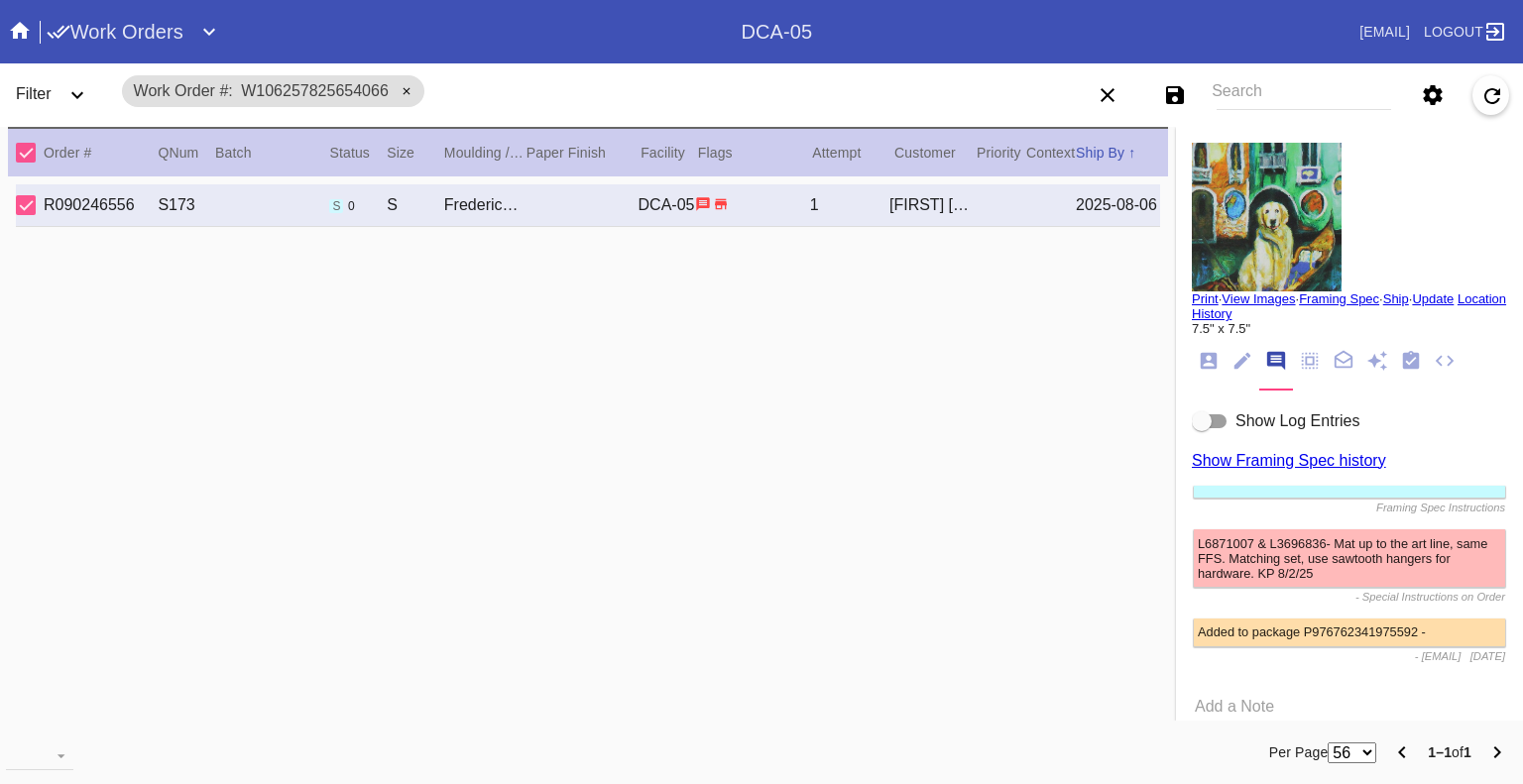 click at bounding box center (1210, 421) 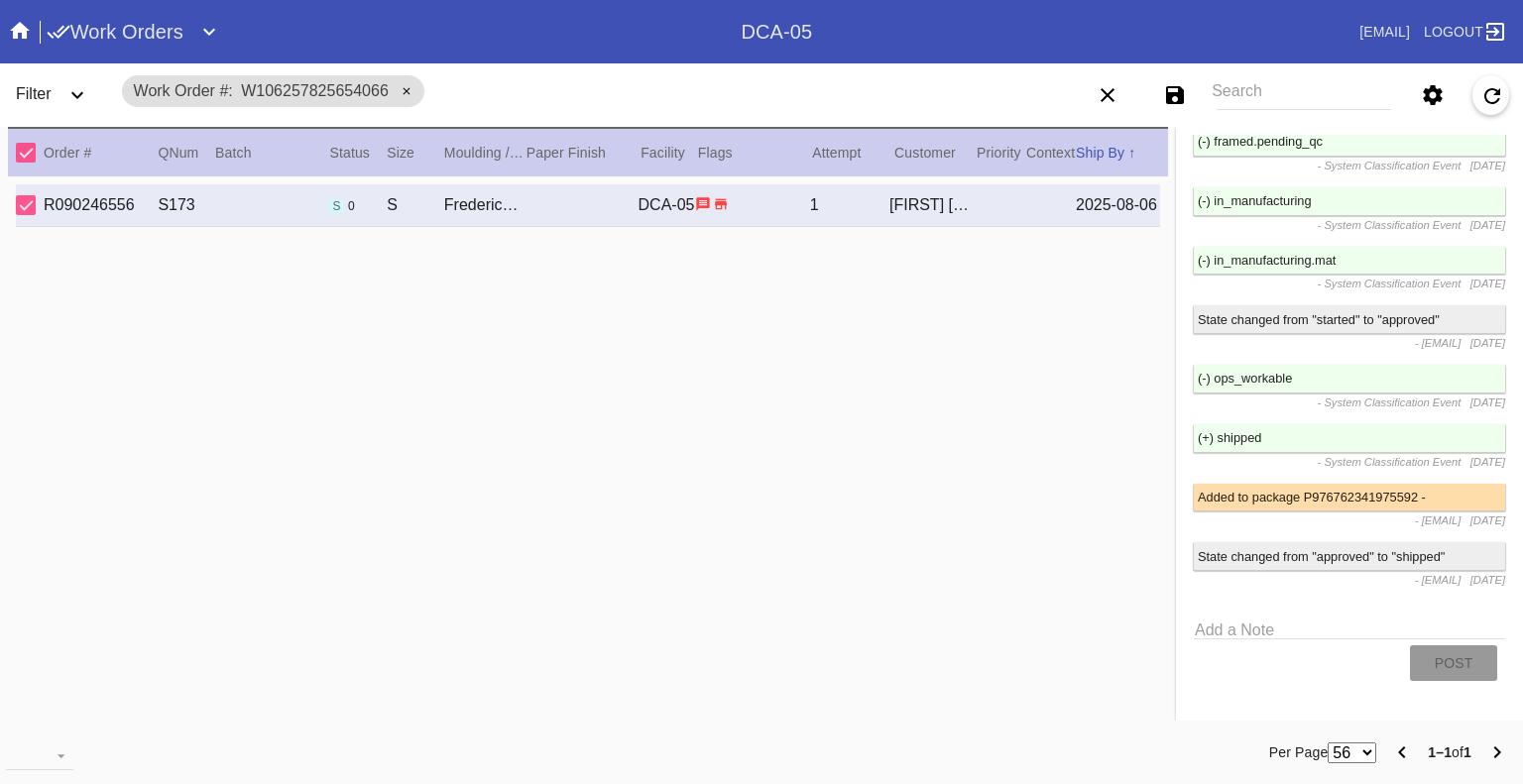 scroll, scrollTop: 4389, scrollLeft: 0, axis: vertical 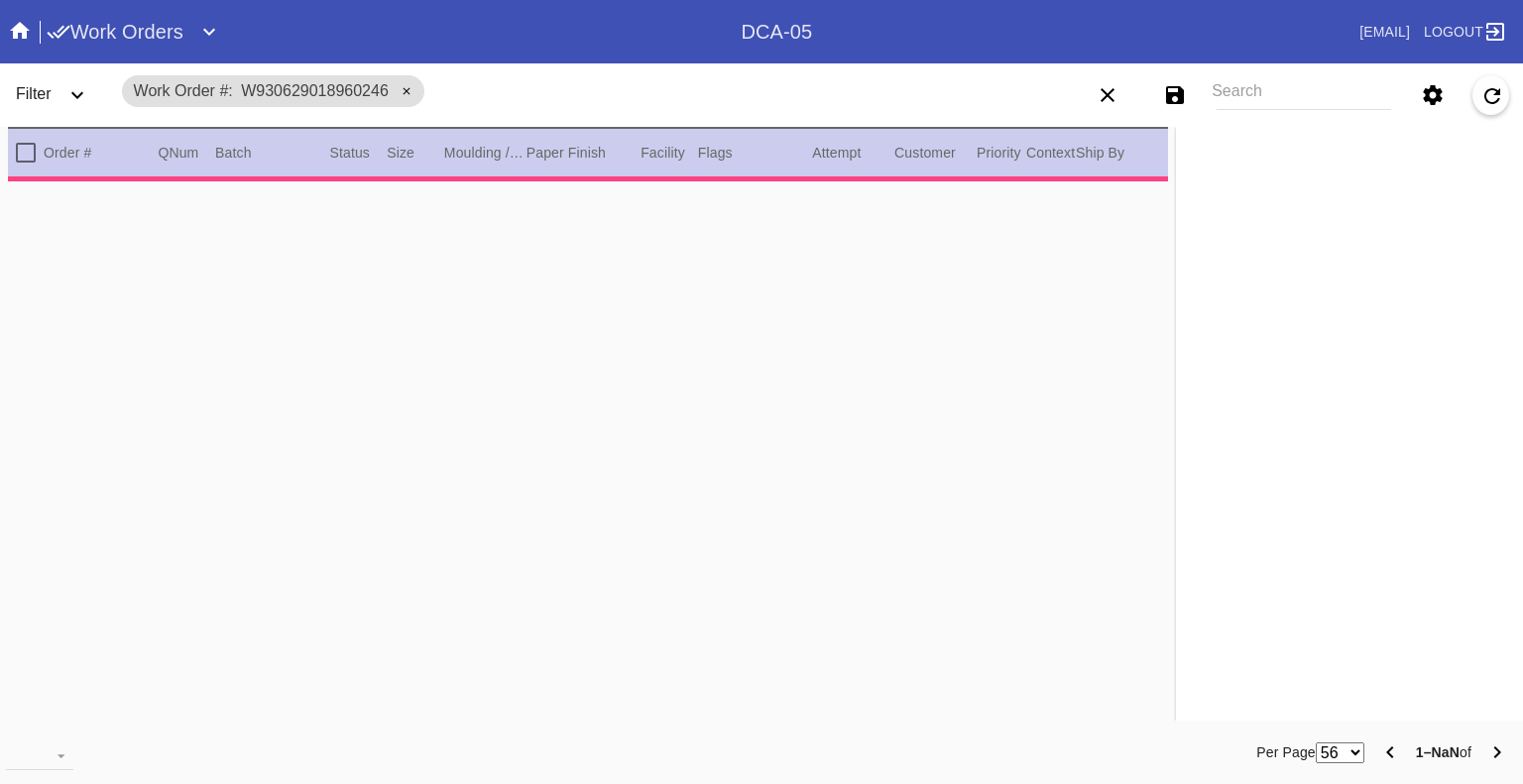 type on "1.5" 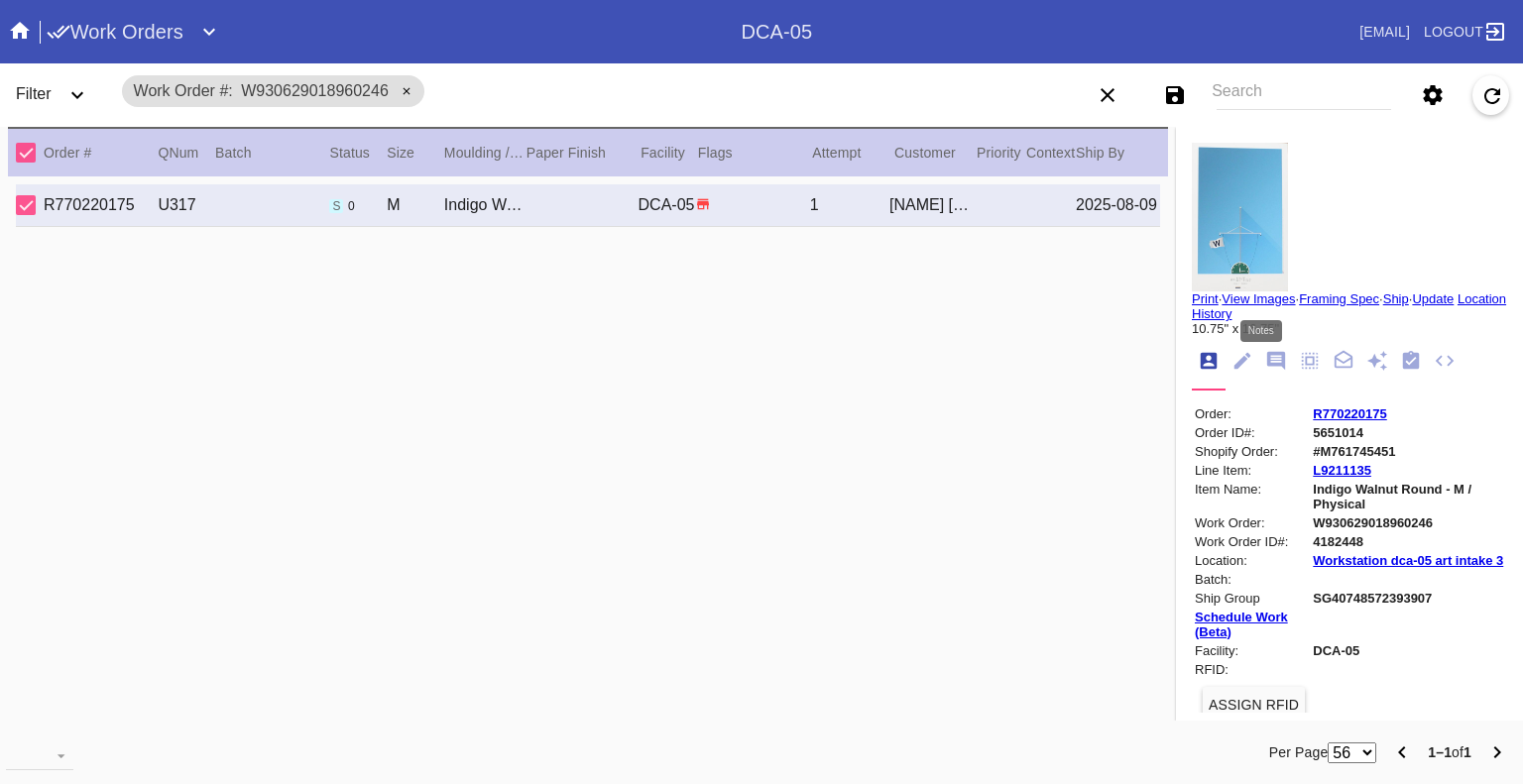 click 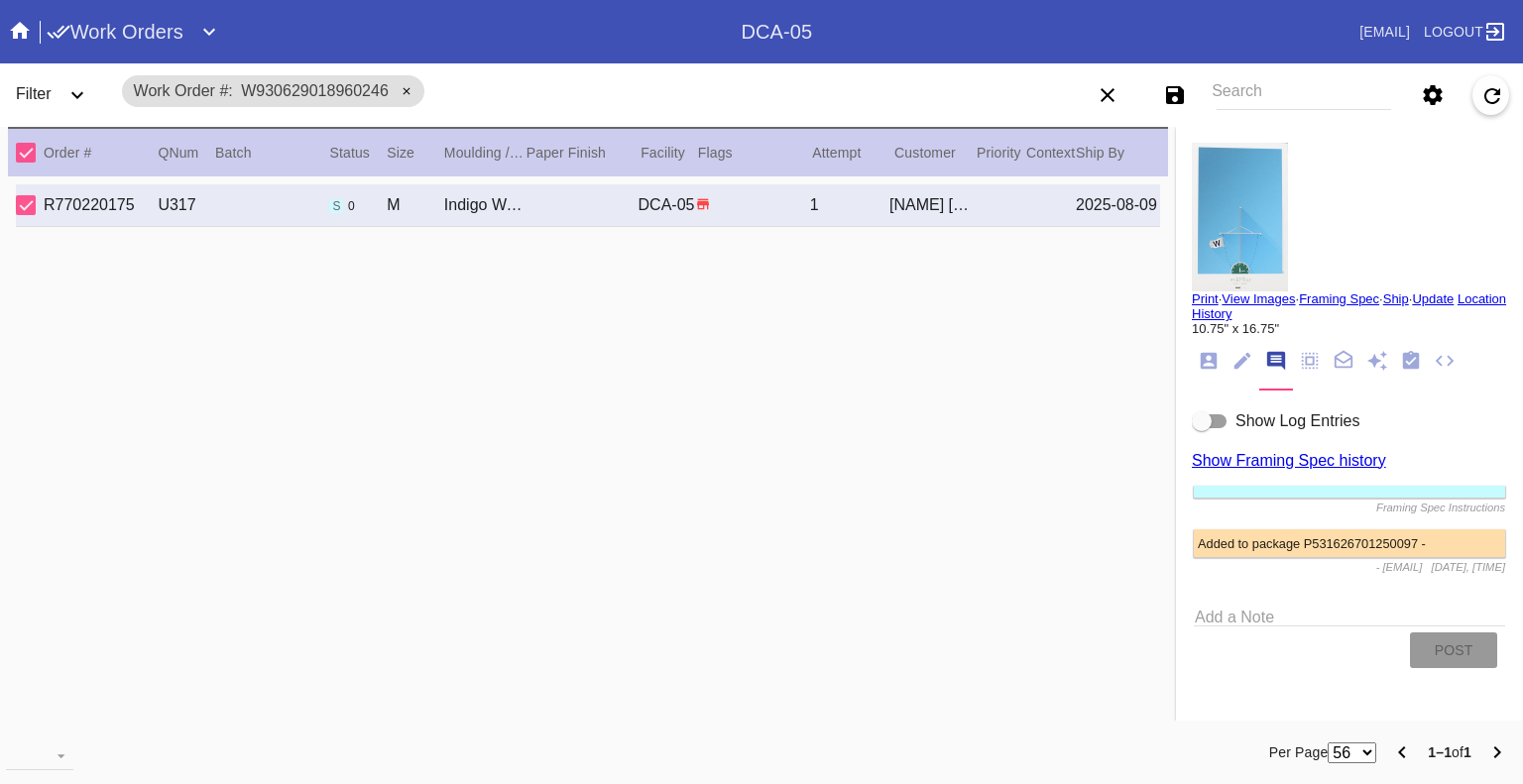 click on "Show Log Entries" at bounding box center (1349, 421) 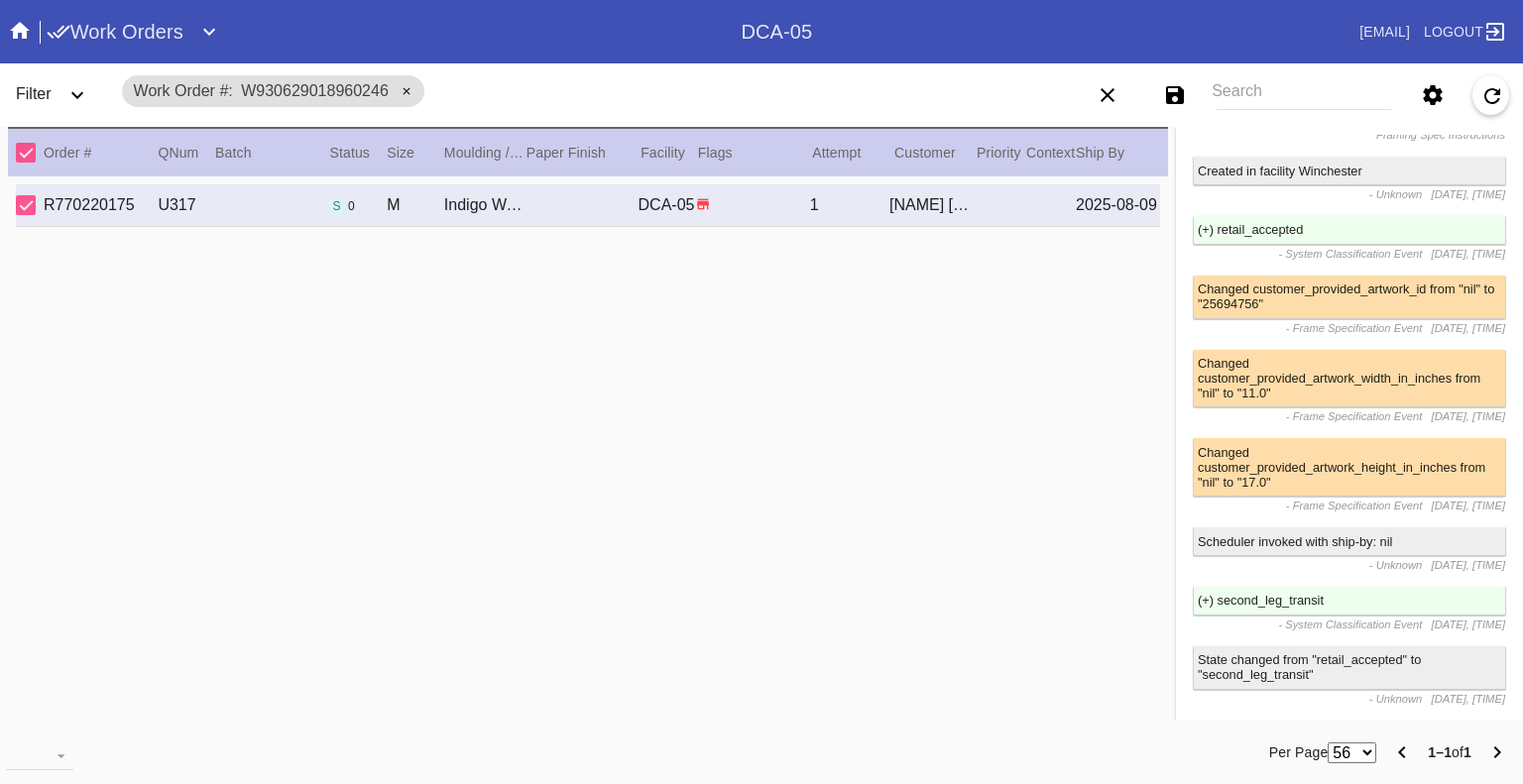 scroll, scrollTop: 0, scrollLeft: 0, axis: both 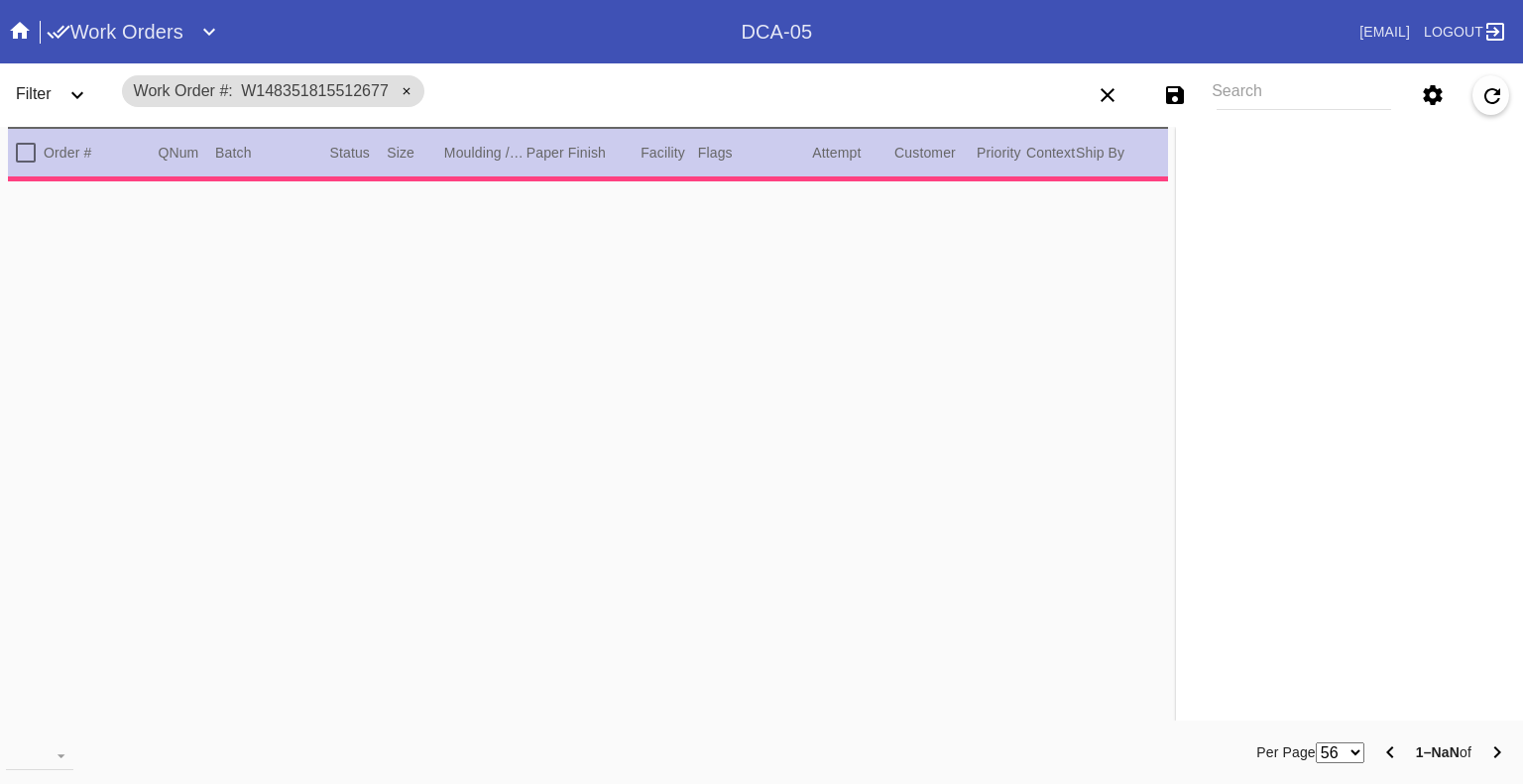 type on "1.5" 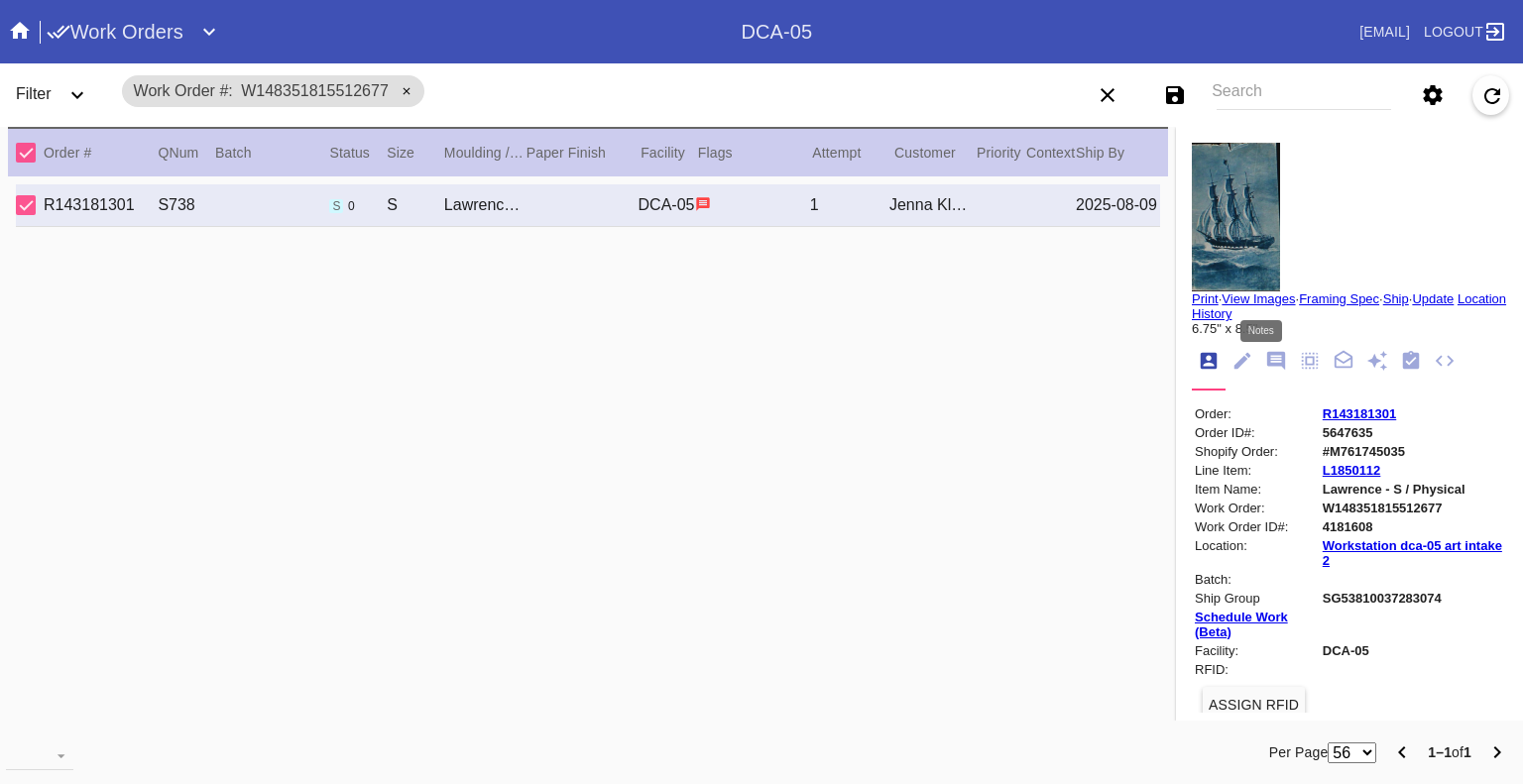 click 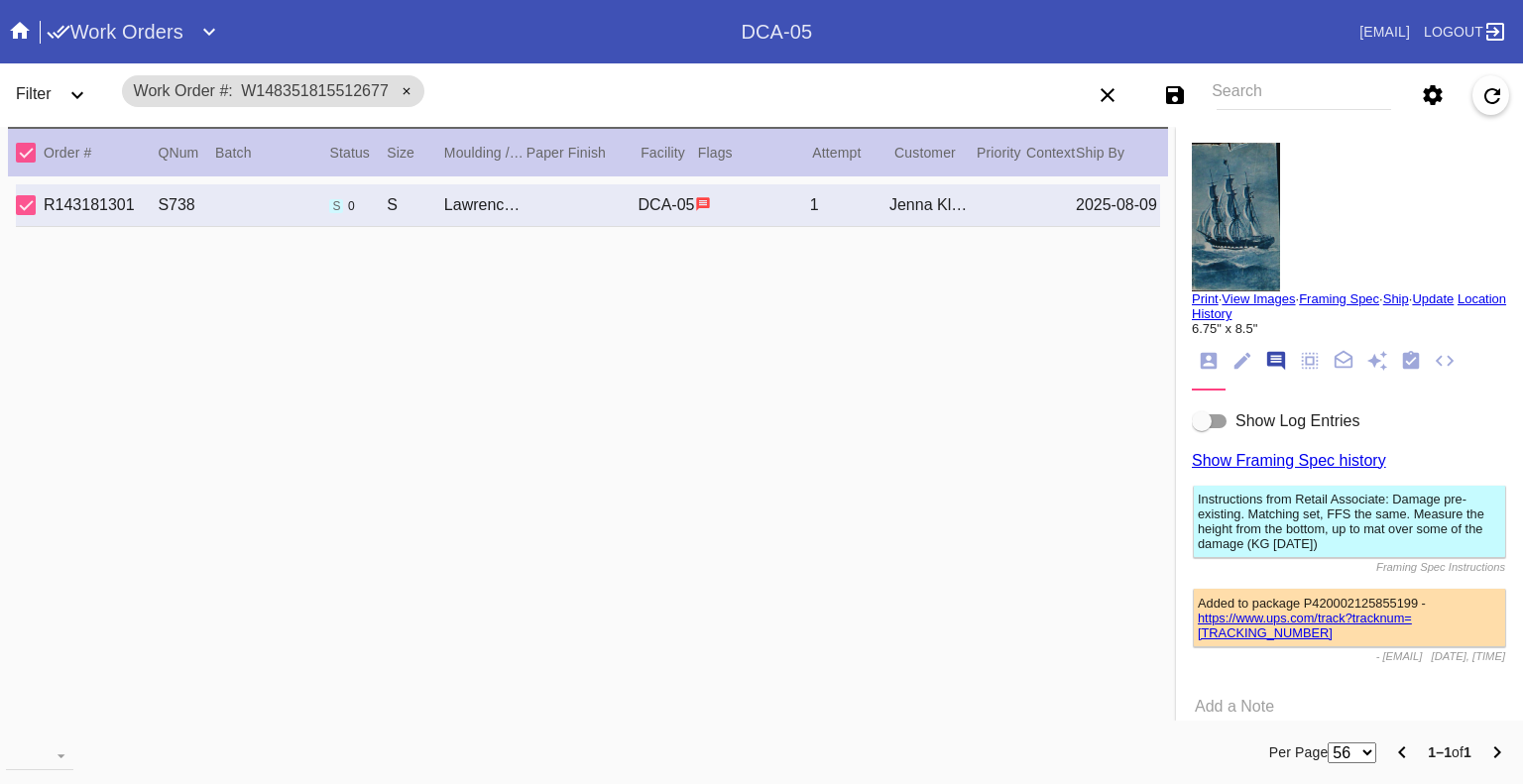 scroll, scrollTop: 122, scrollLeft: 0, axis: vertical 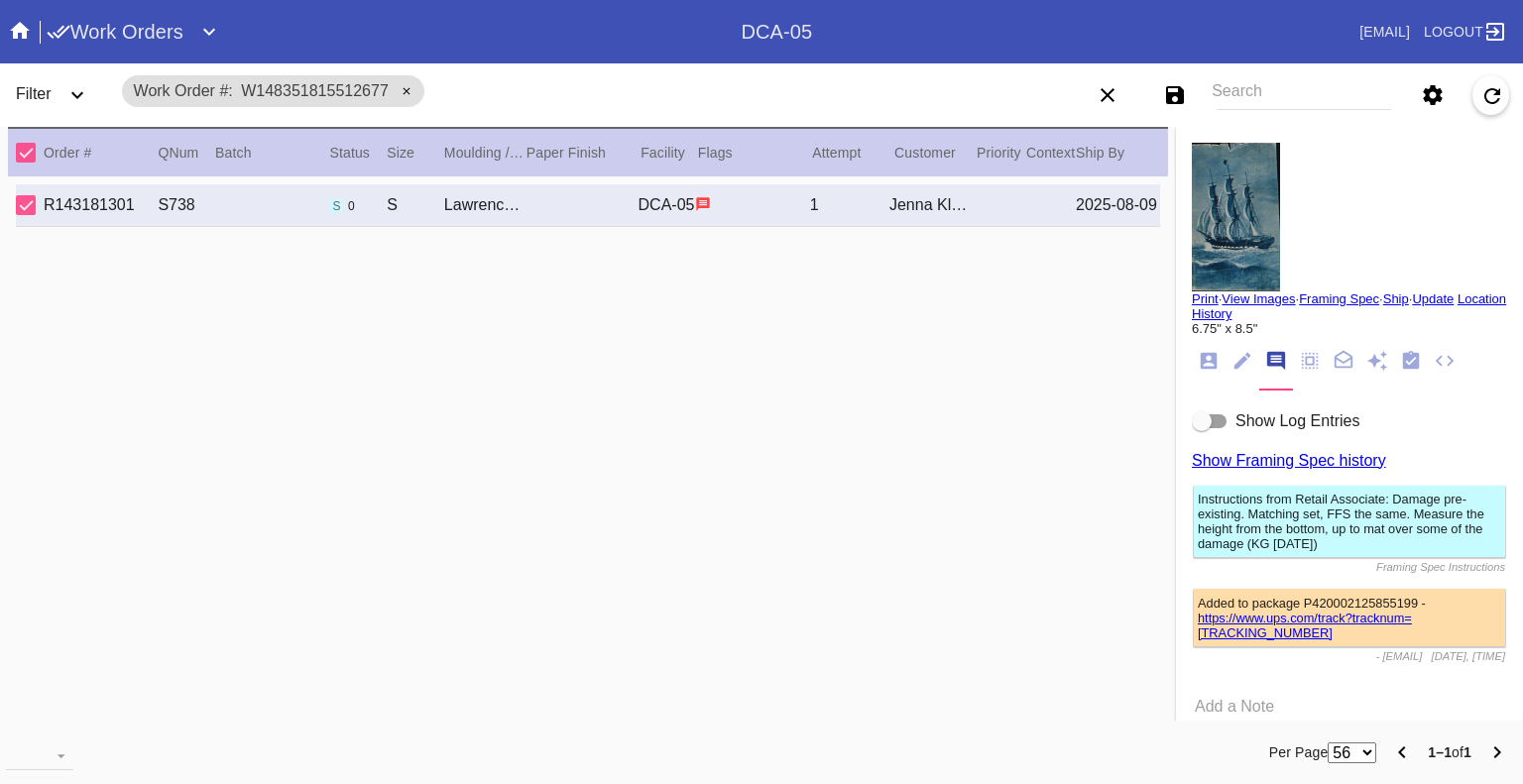 click at bounding box center [1210, 421] 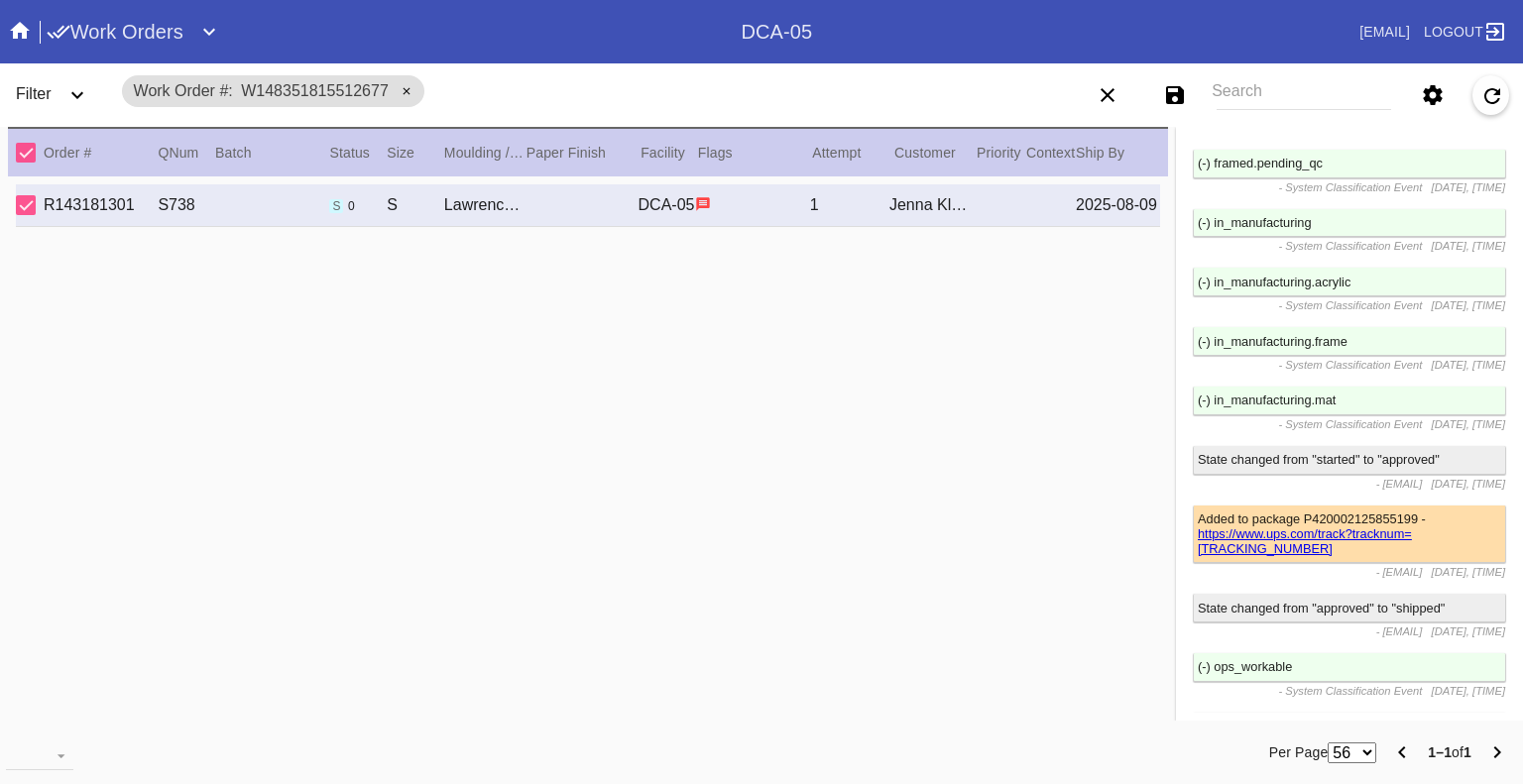 scroll, scrollTop: 4356, scrollLeft: 0, axis: vertical 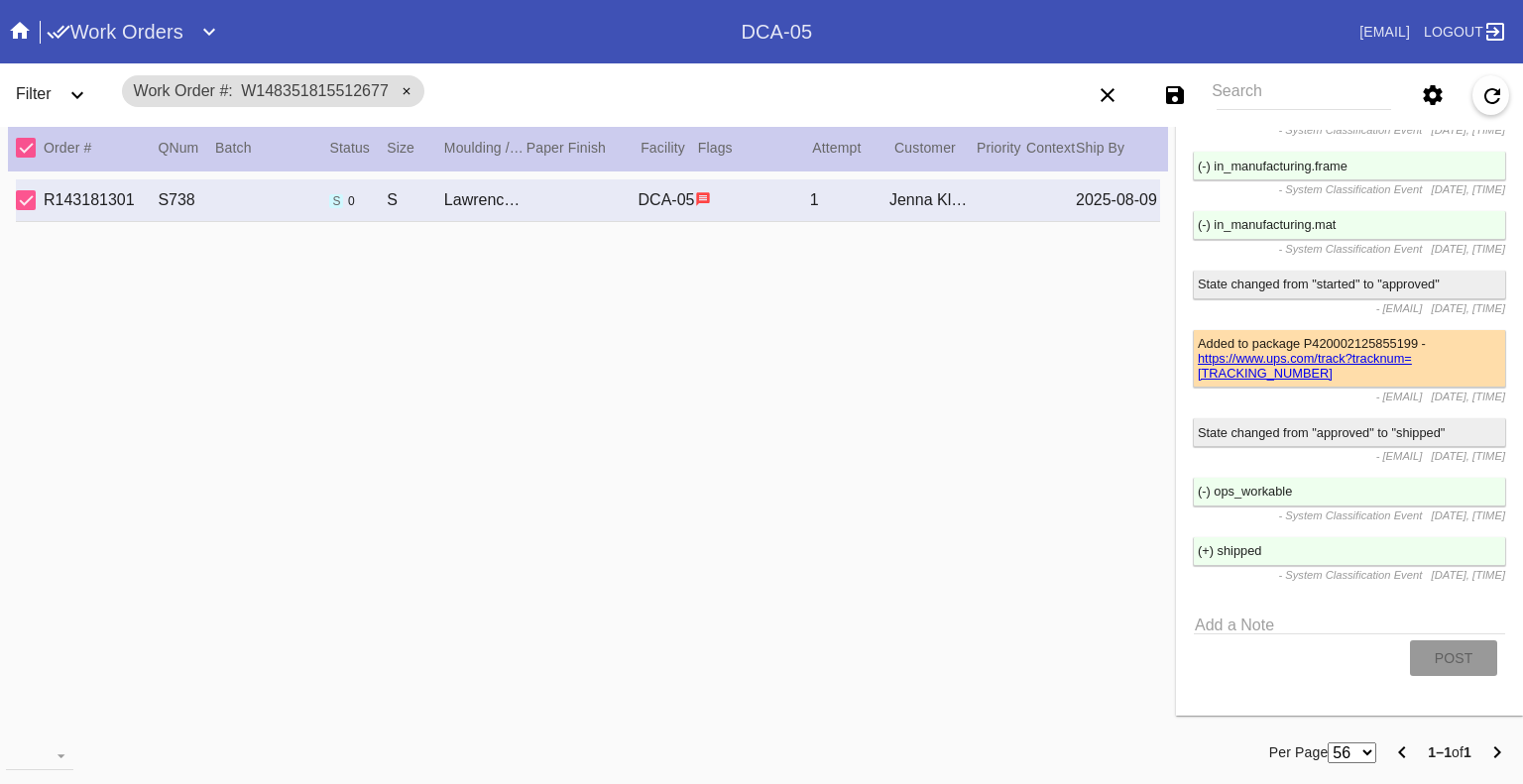 click 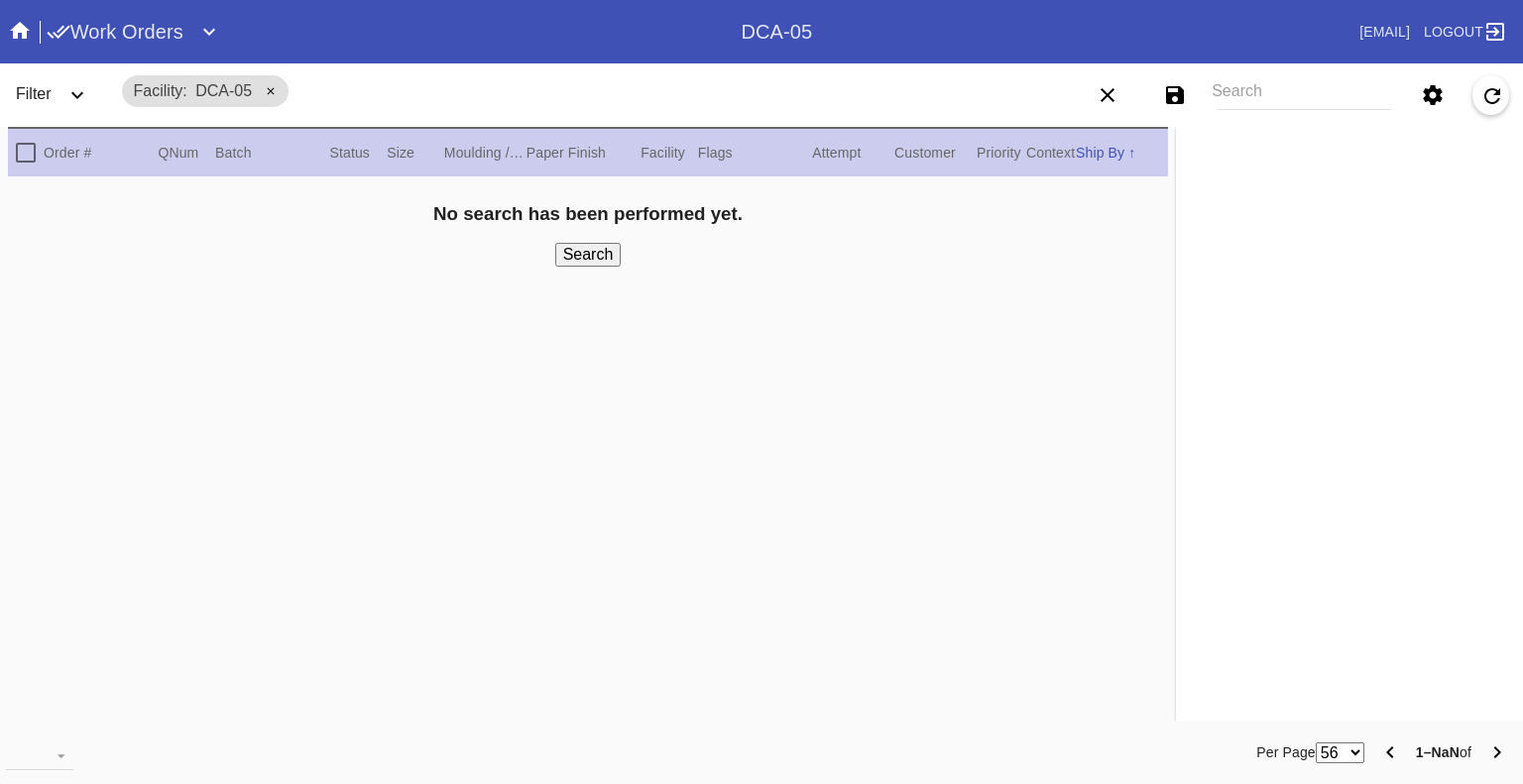 scroll, scrollTop: 0, scrollLeft: 0, axis: both 